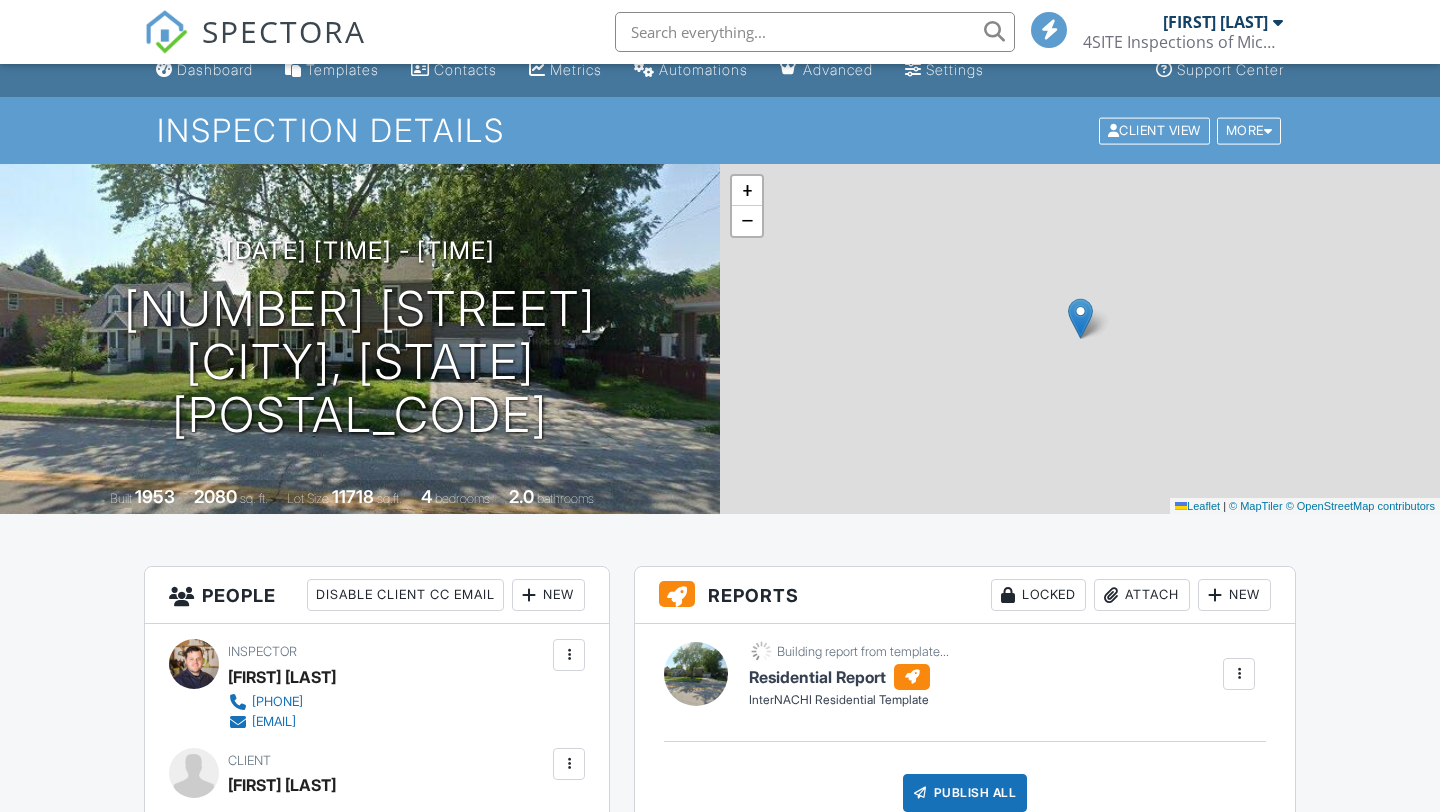 scroll, scrollTop: 314, scrollLeft: 0, axis: vertical 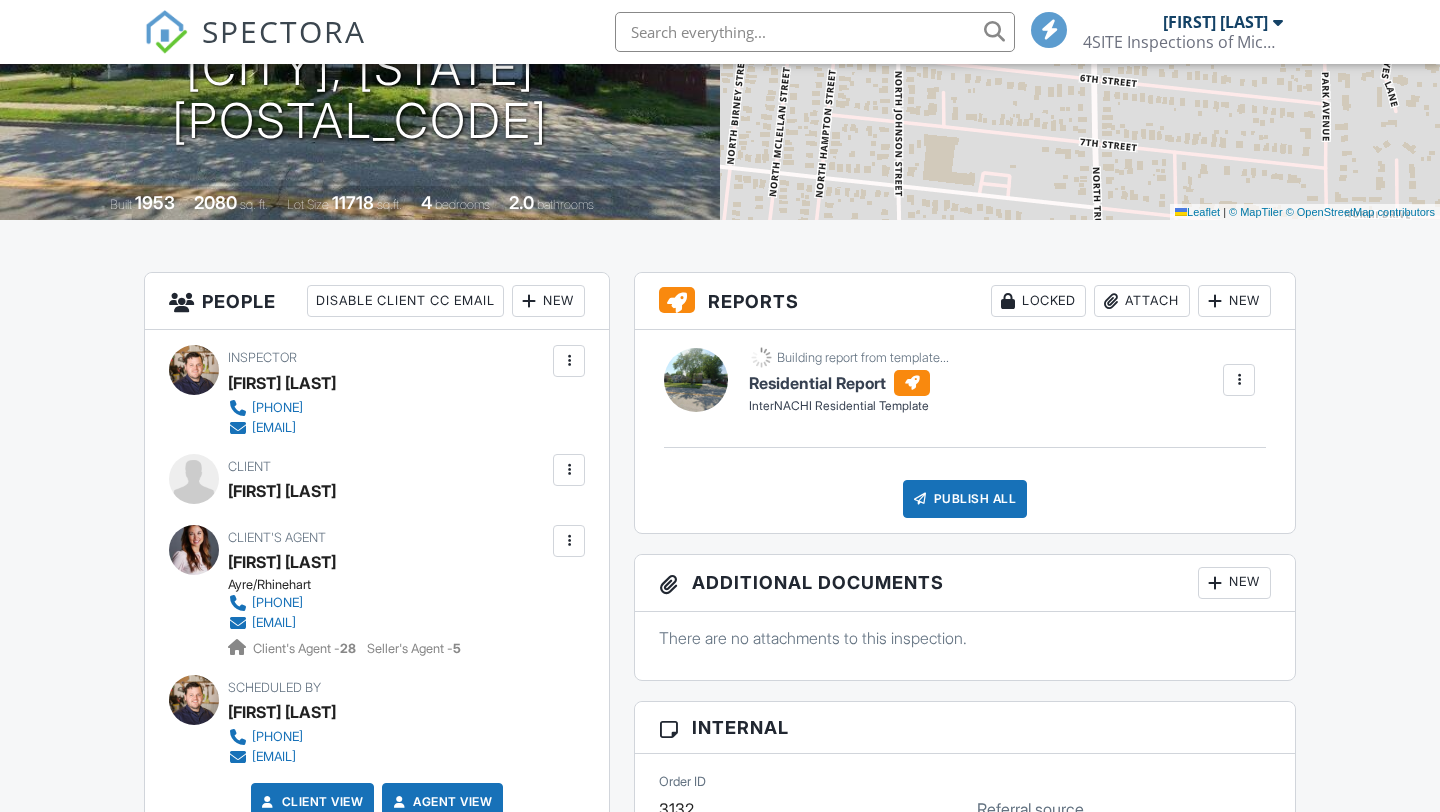 click on "Dashboard" at bounding box center (215, -225) 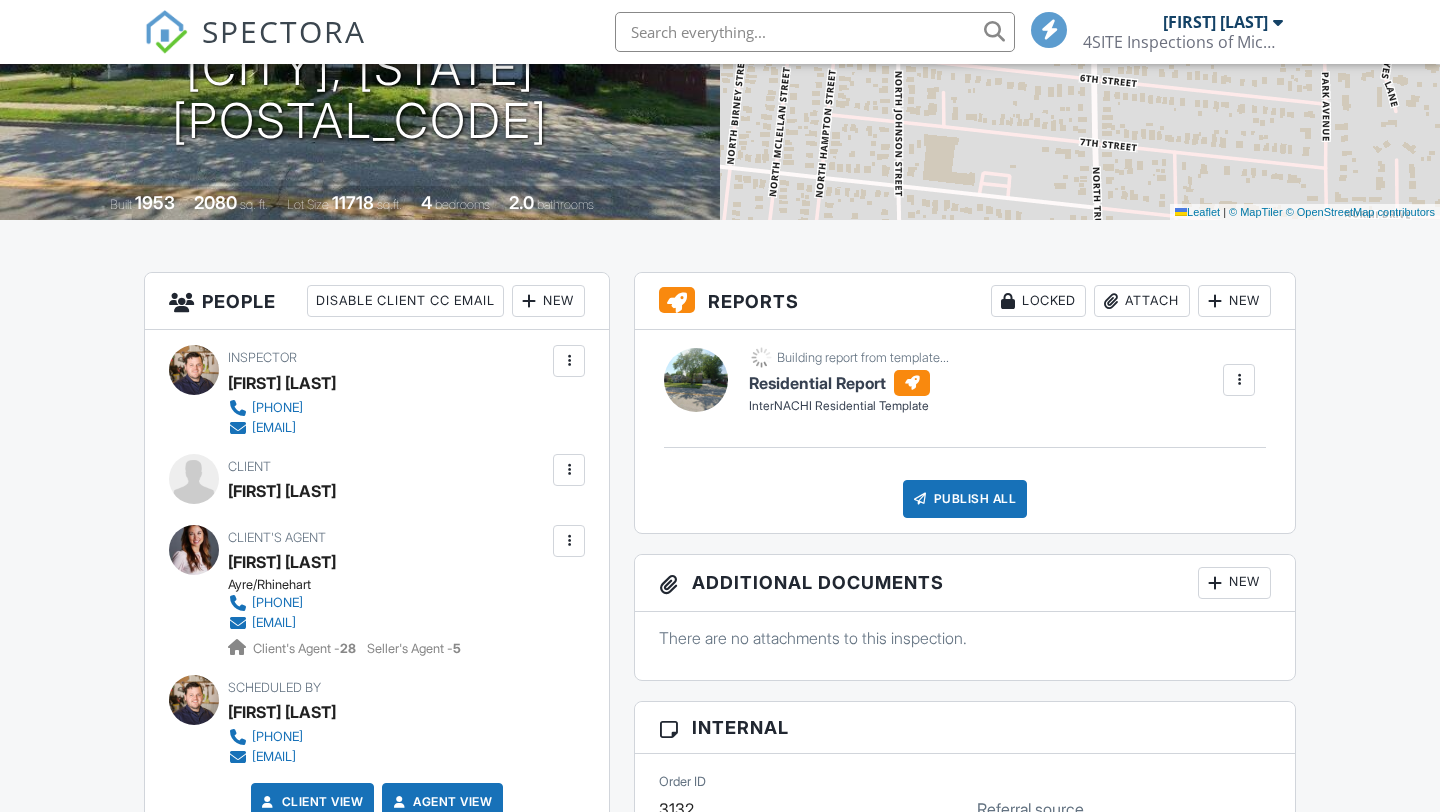 scroll, scrollTop: 0, scrollLeft: 0, axis: both 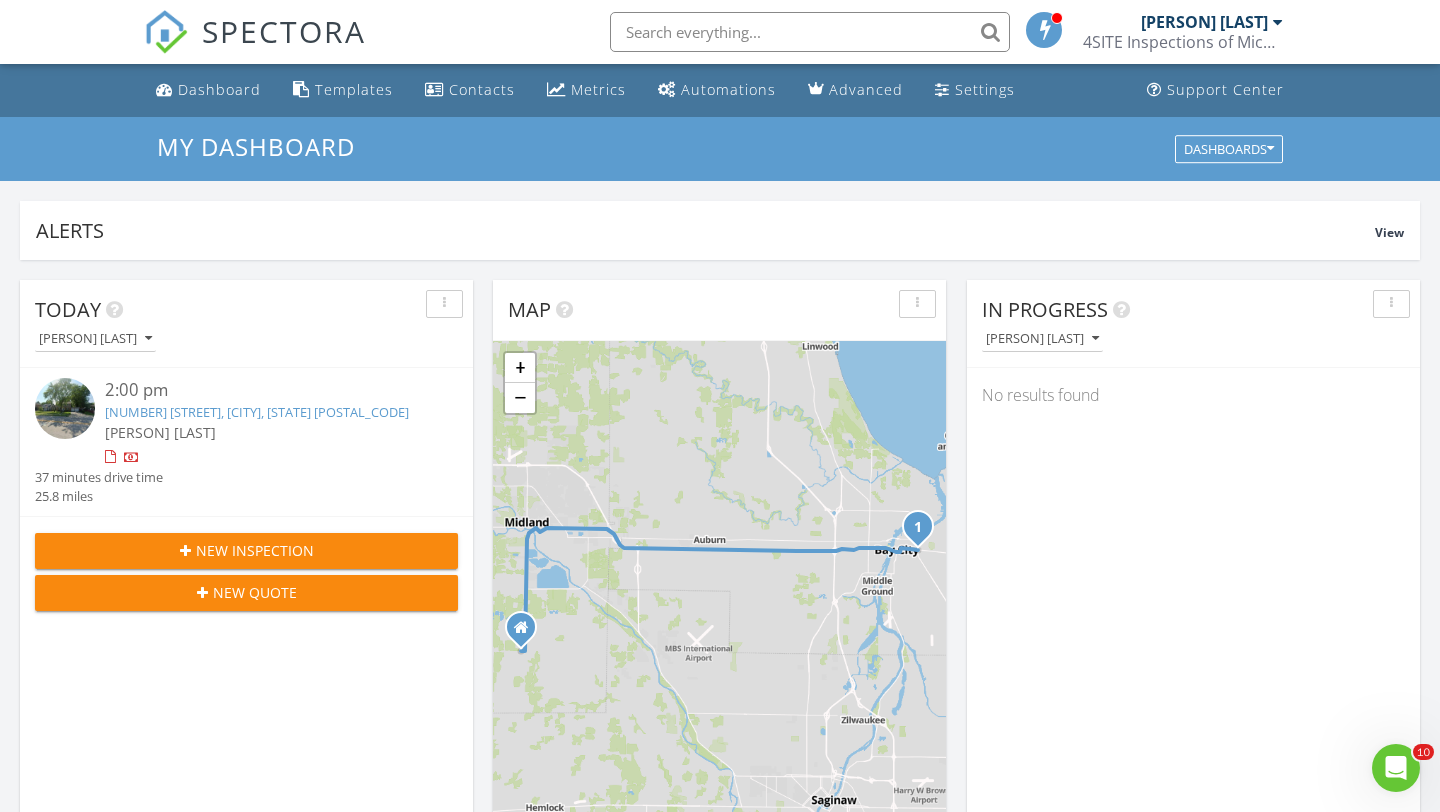 click on "New Inspection" at bounding box center (246, 551) 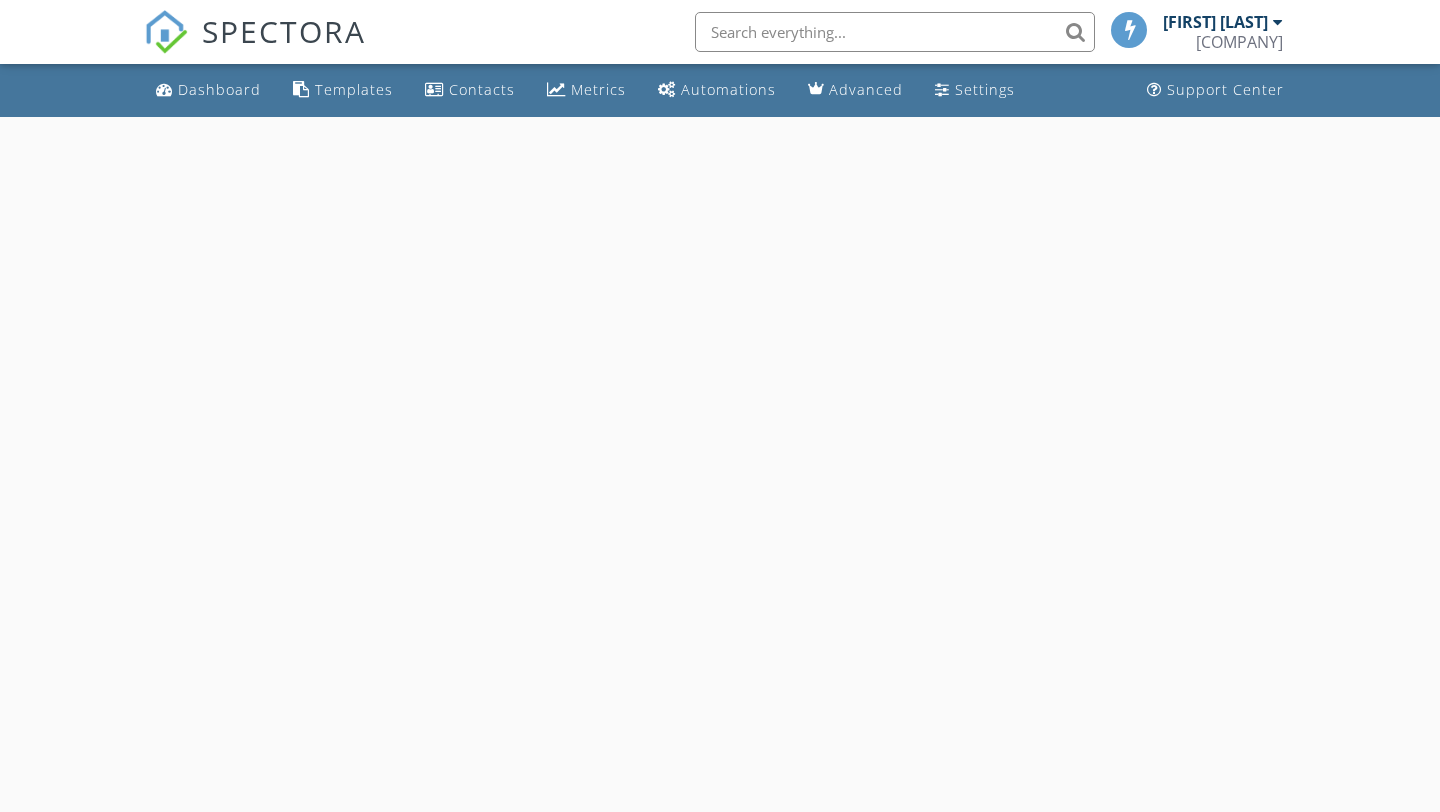 scroll, scrollTop: 0, scrollLeft: 0, axis: both 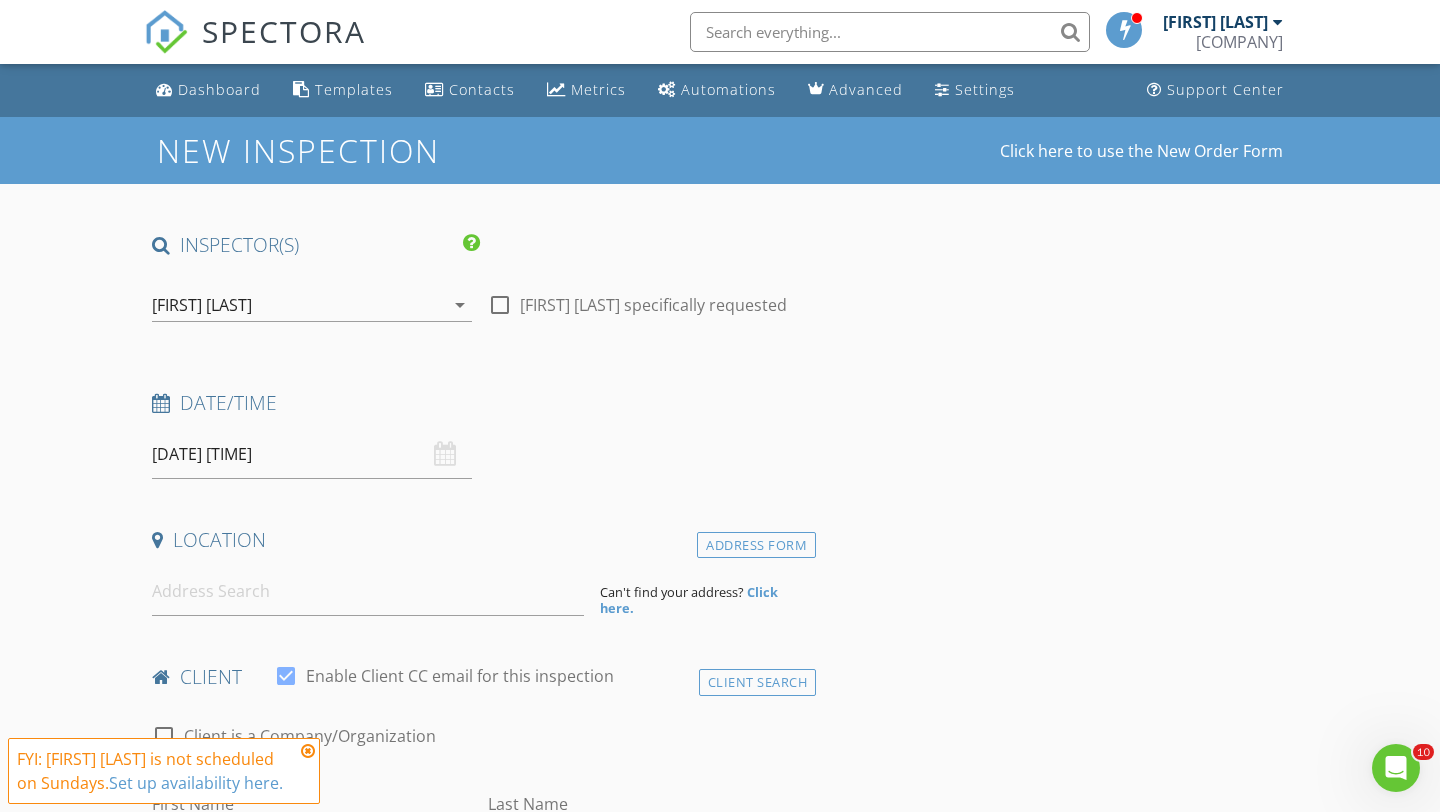 click on "[DATE] [TIME]" at bounding box center (312, 454) 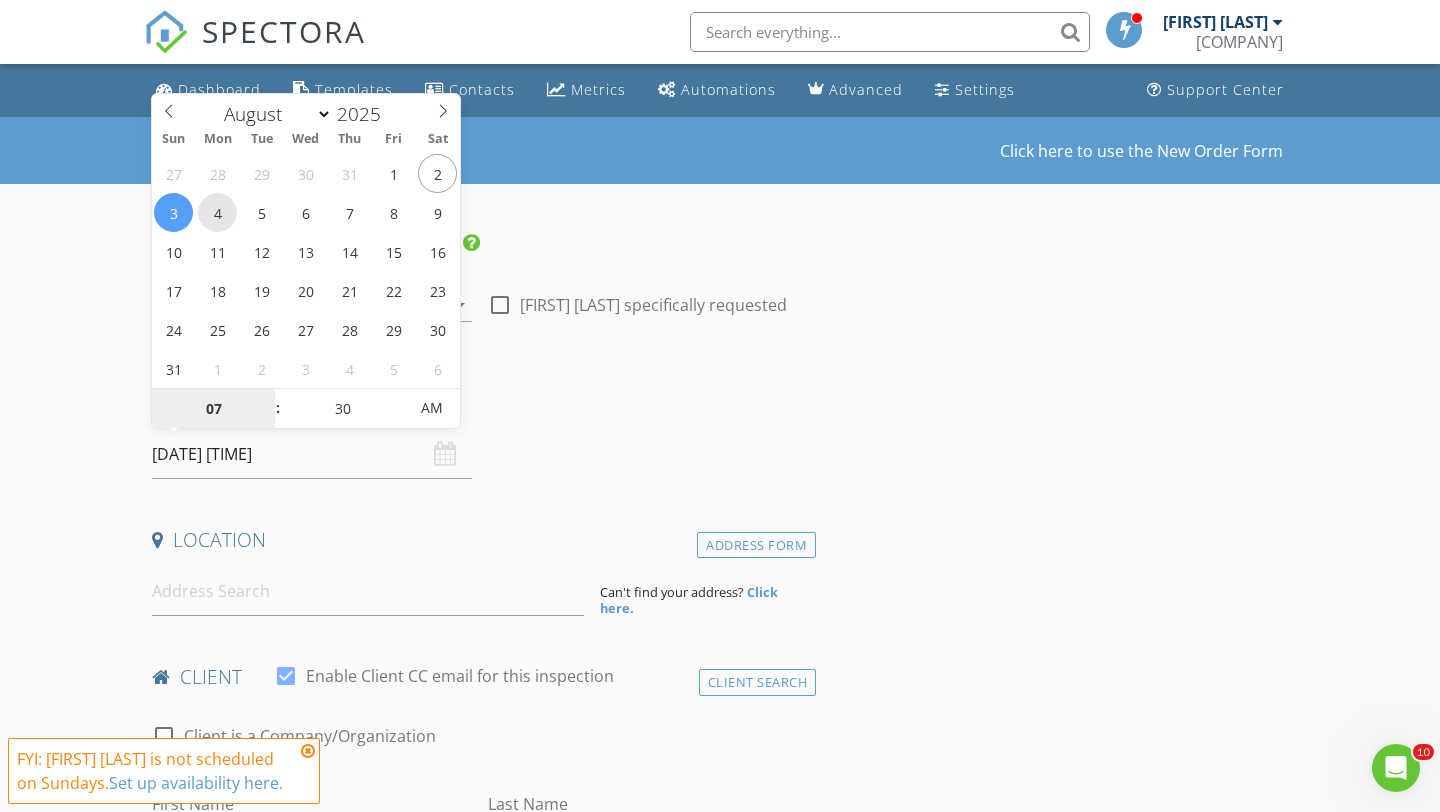 type on "[DATE] [TIME]" 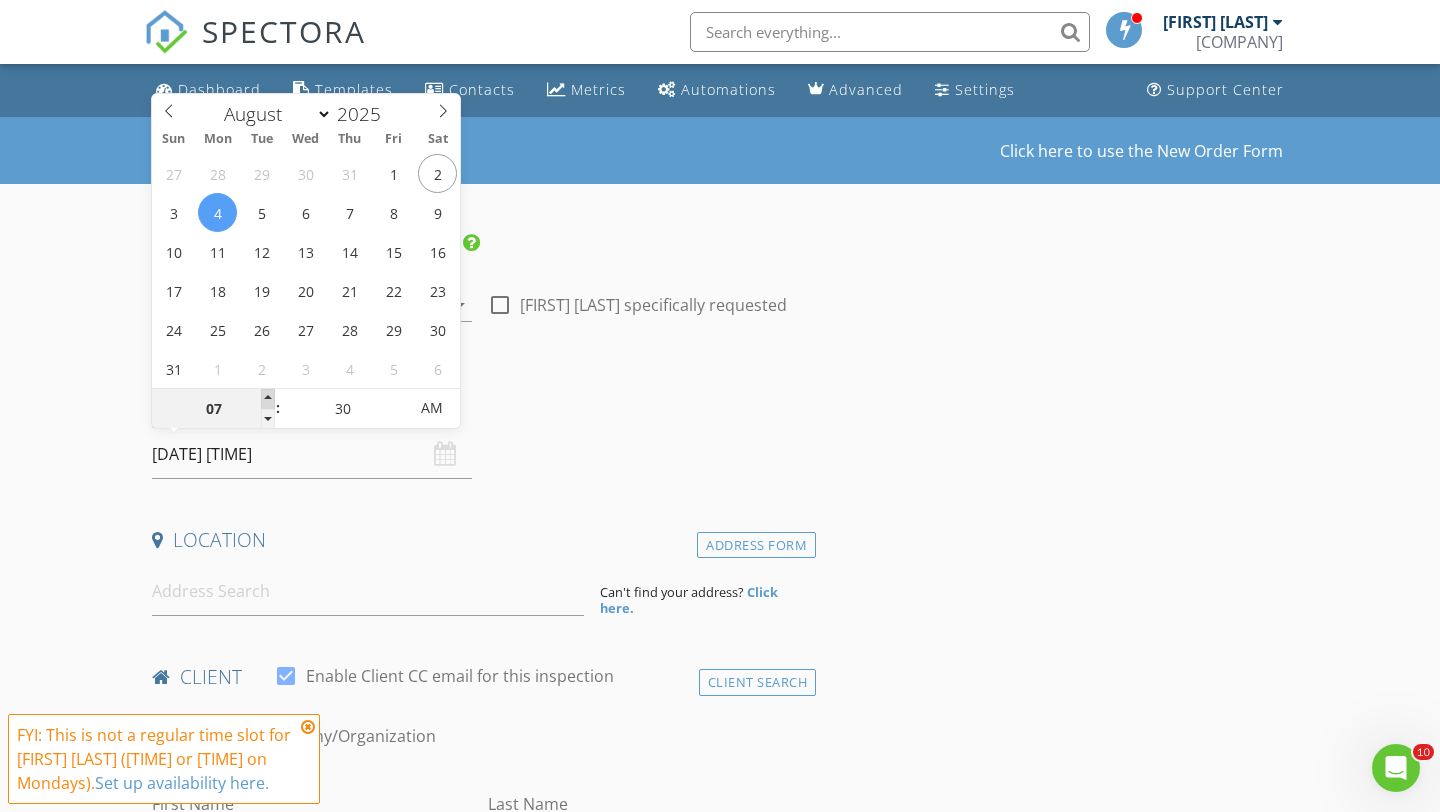 type on "08" 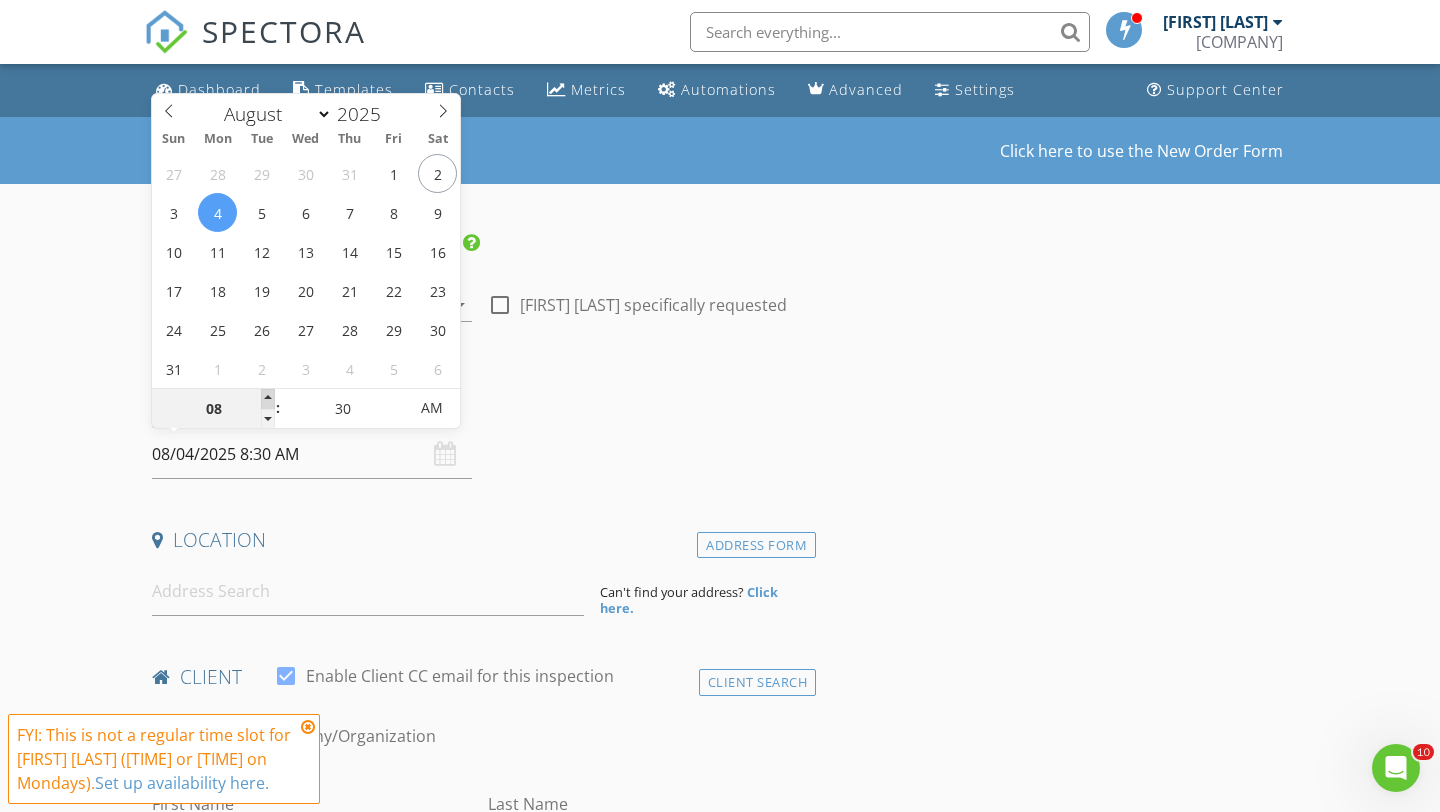 click at bounding box center [268, 399] 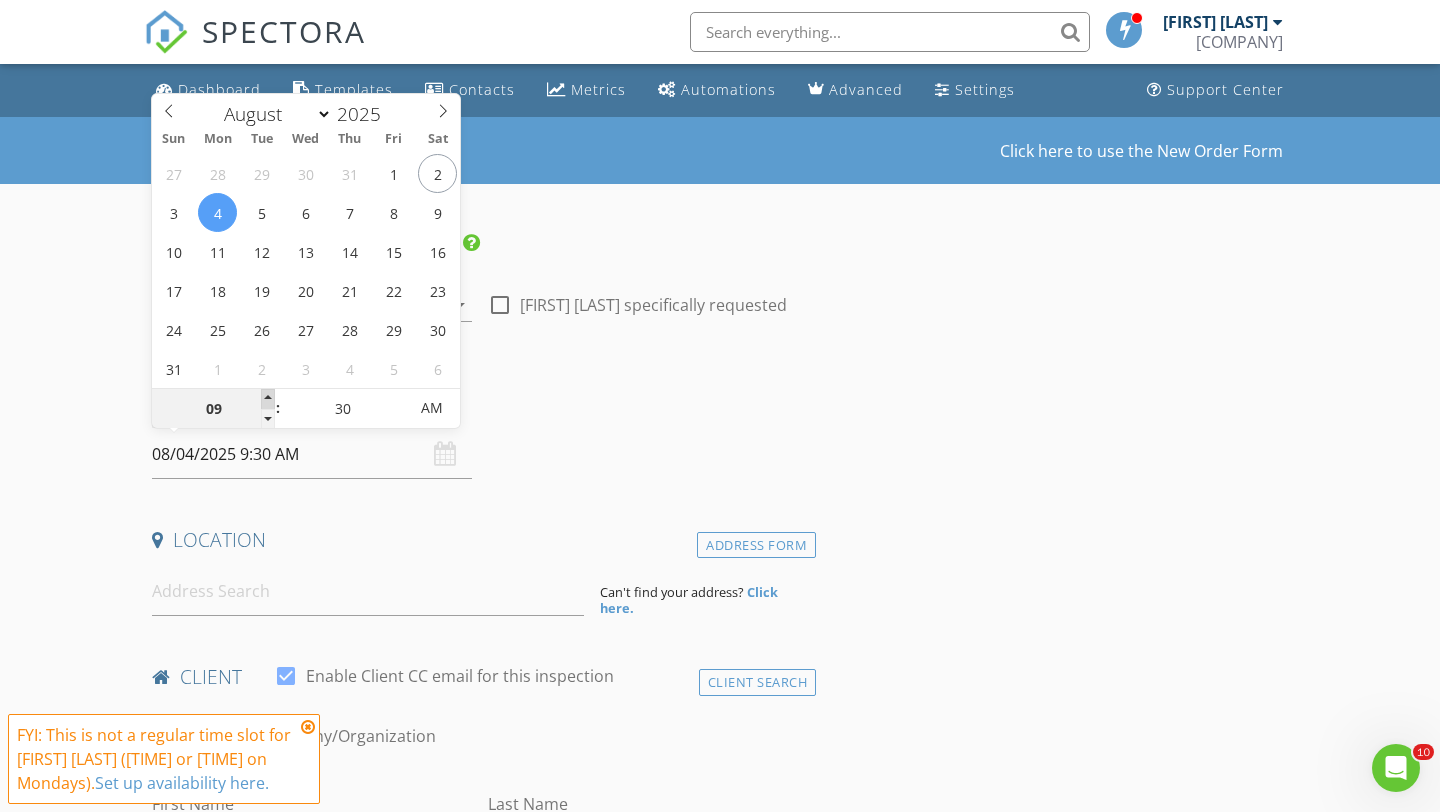 click at bounding box center [268, 399] 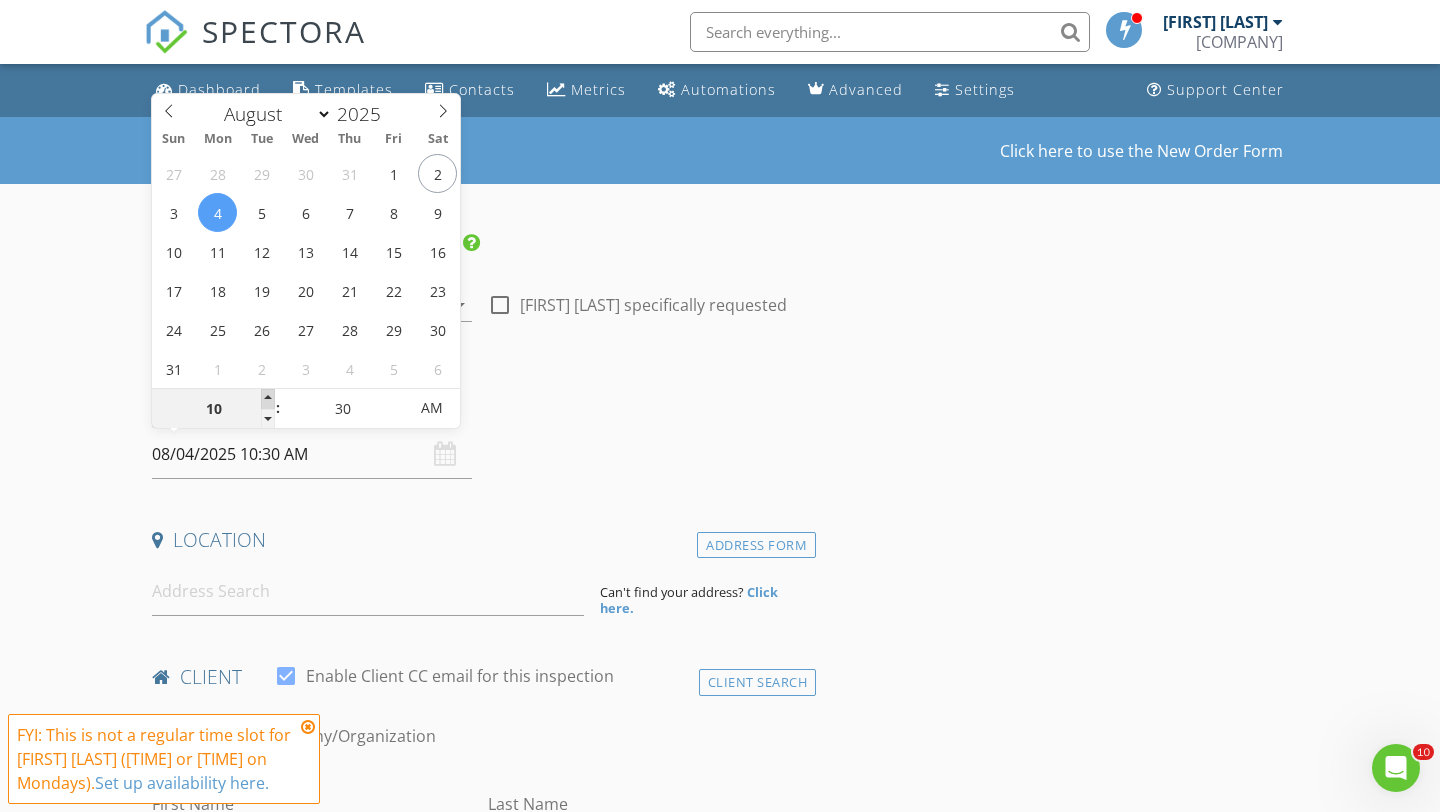 click at bounding box center (268, 399) 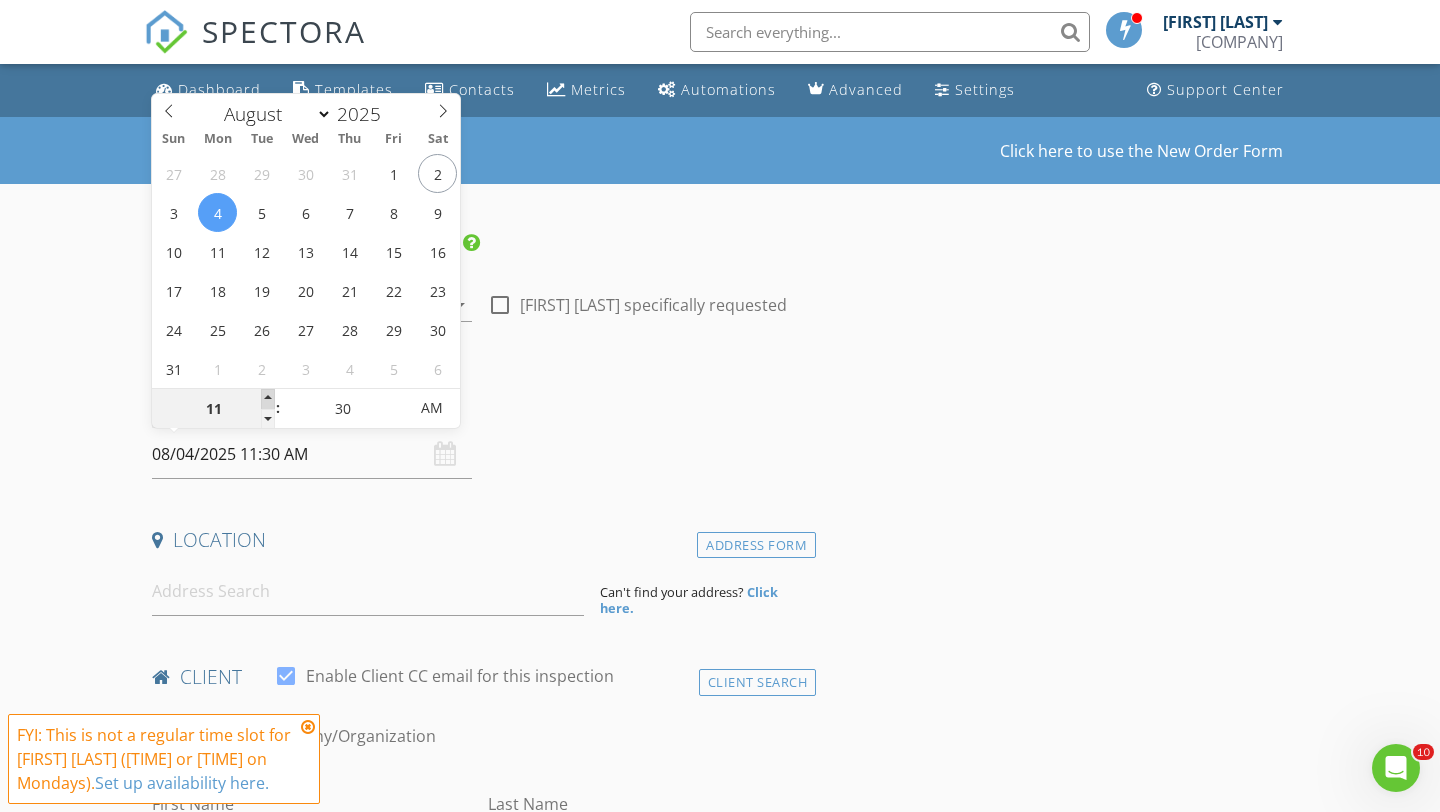 click at bounding box center [268, 399] 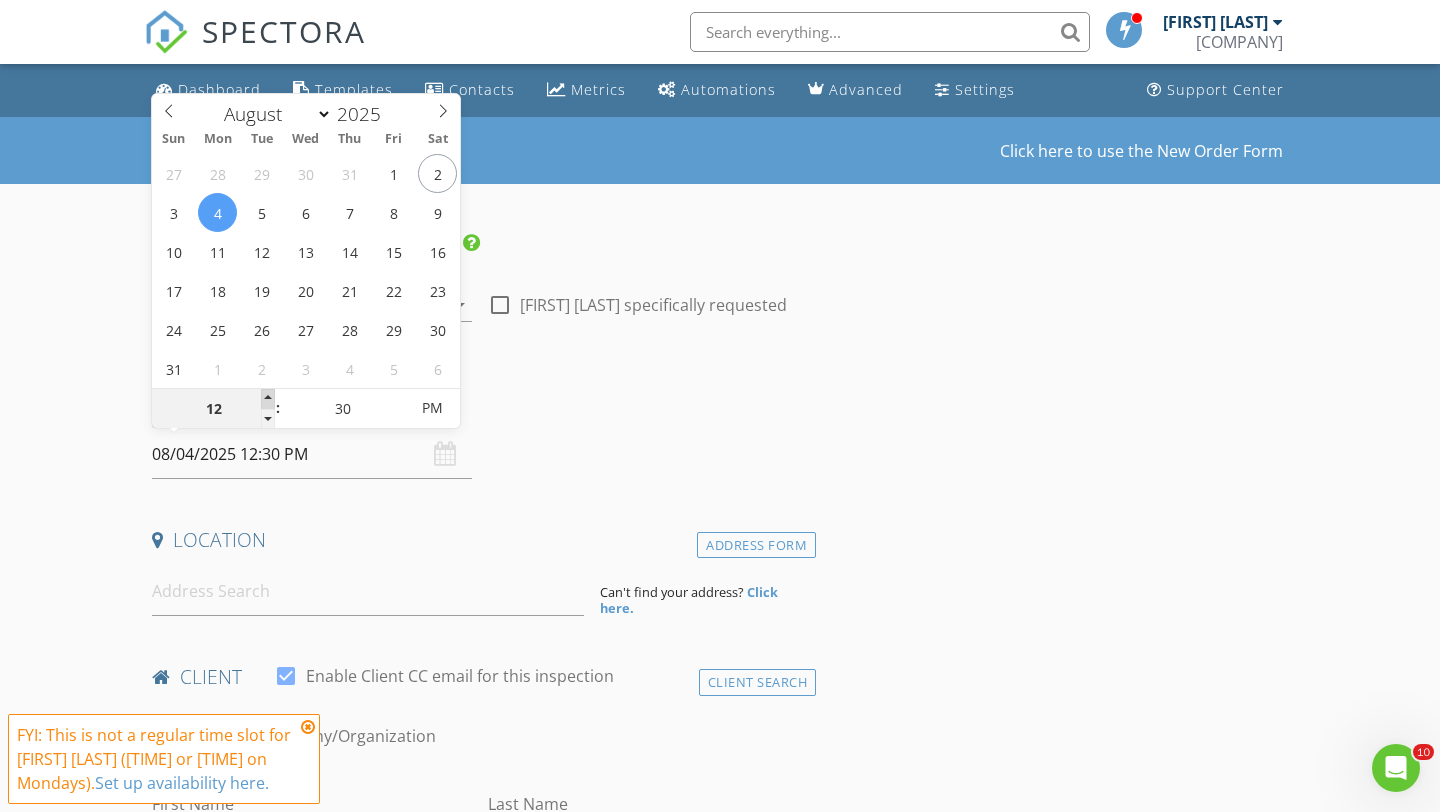 click at bounding box center [268, 399] 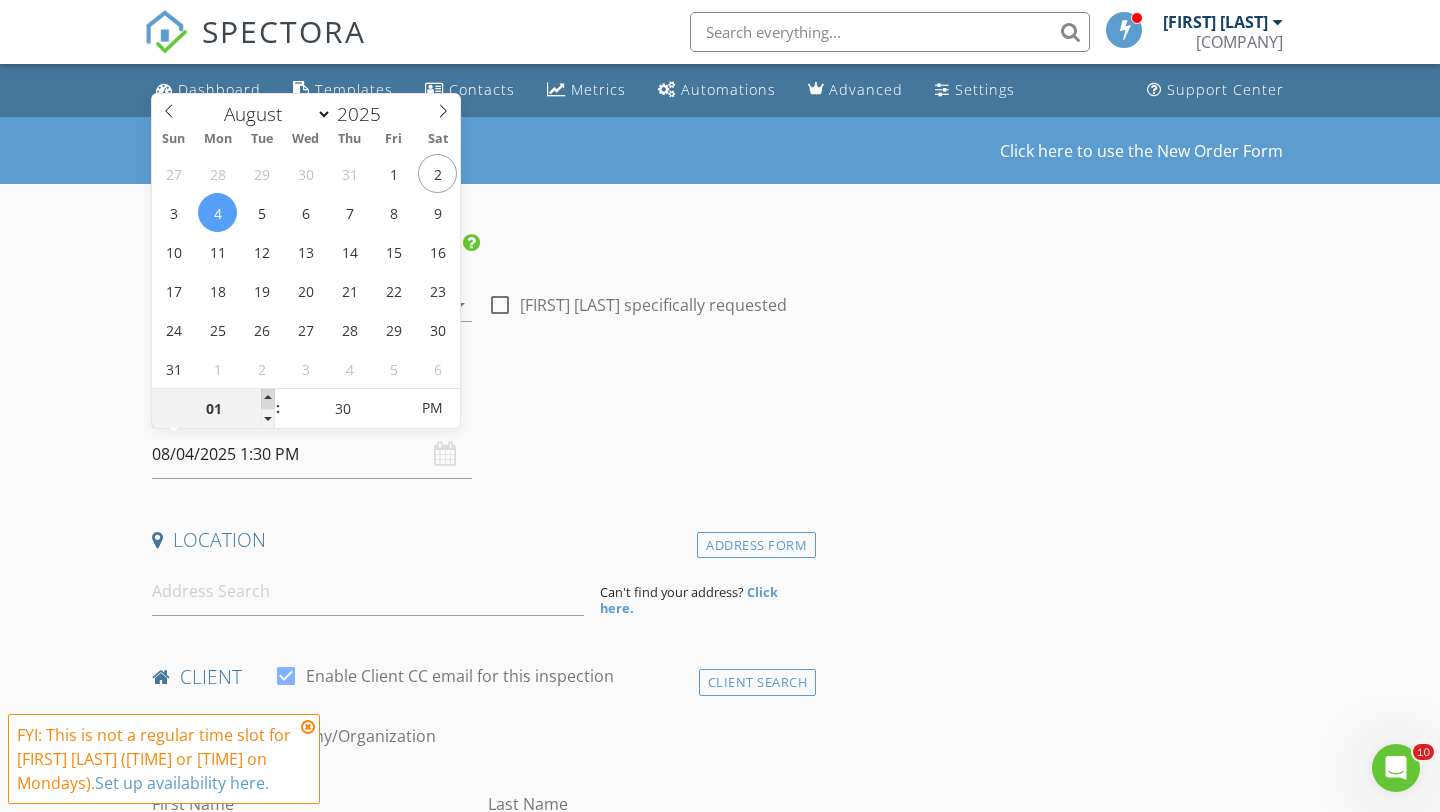 click at bounding box center (268, 399) 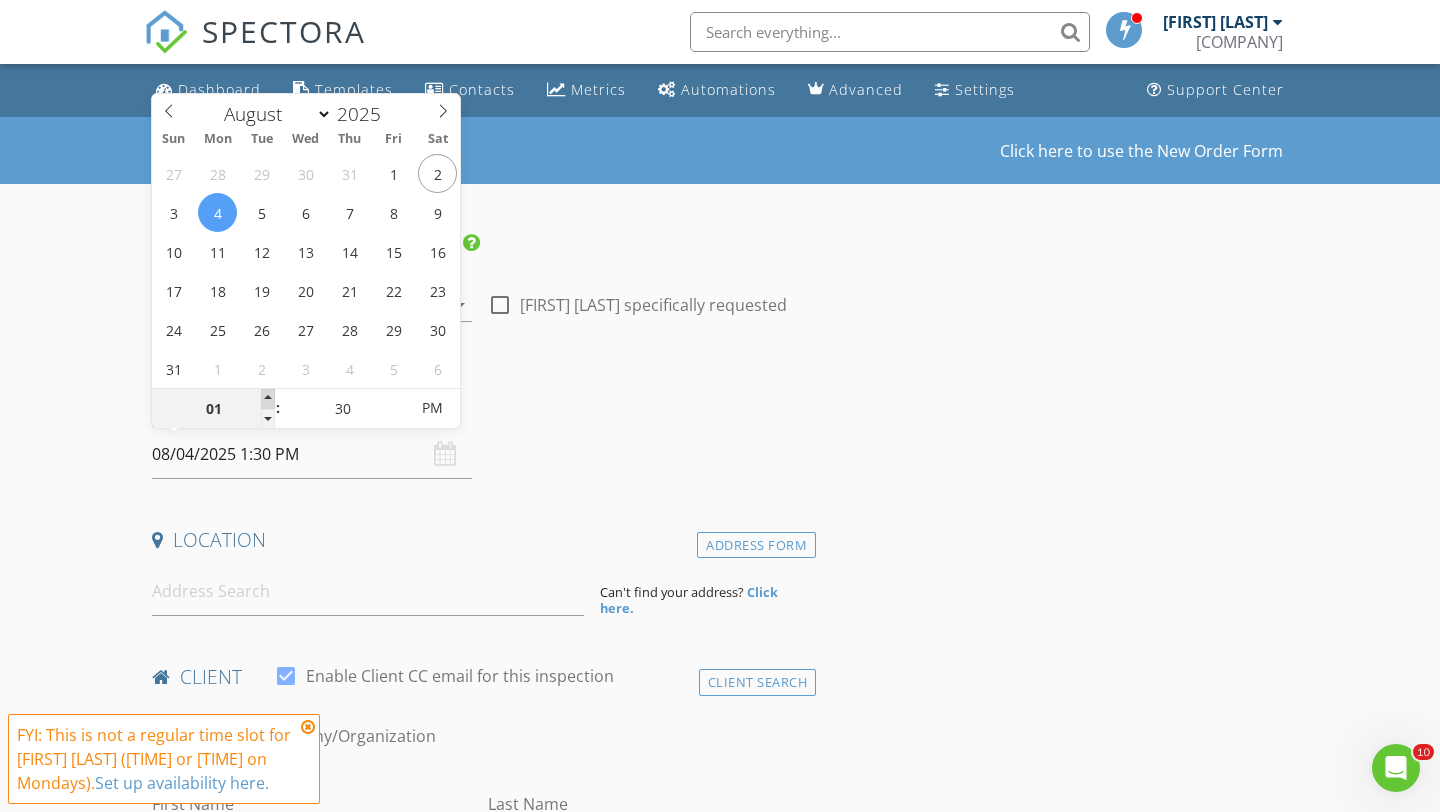 type on "02" 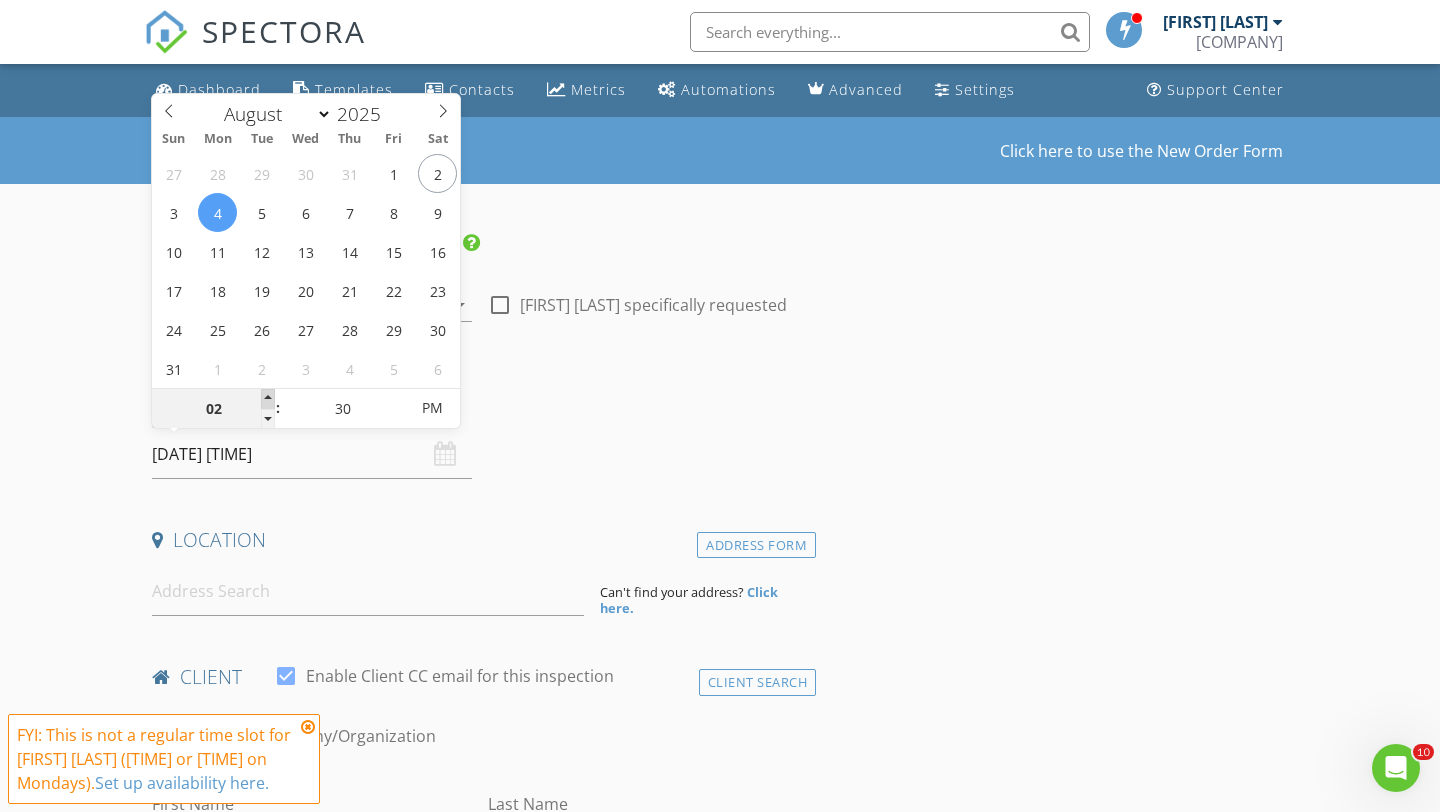 click at bounding box center (268, 399) 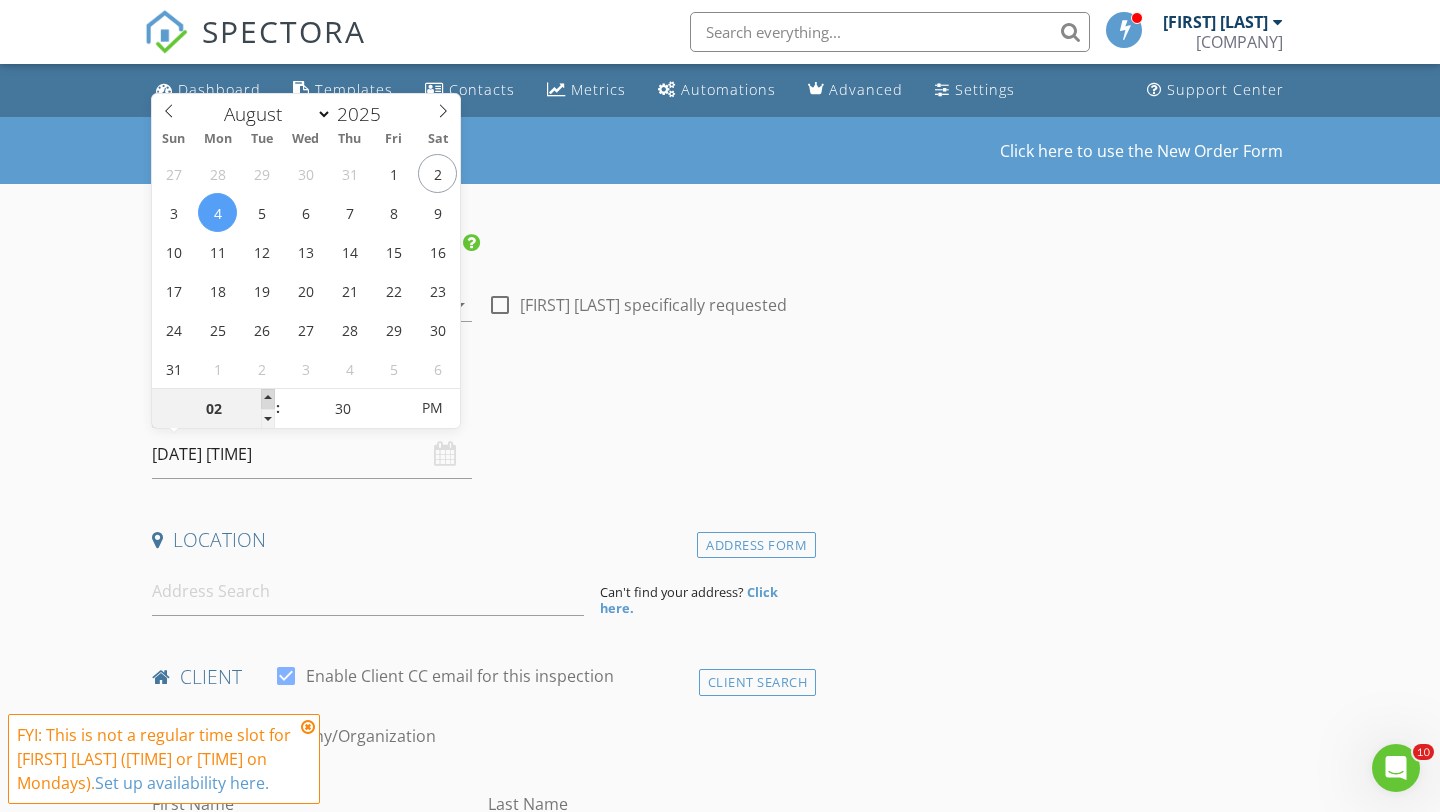 type on "03" 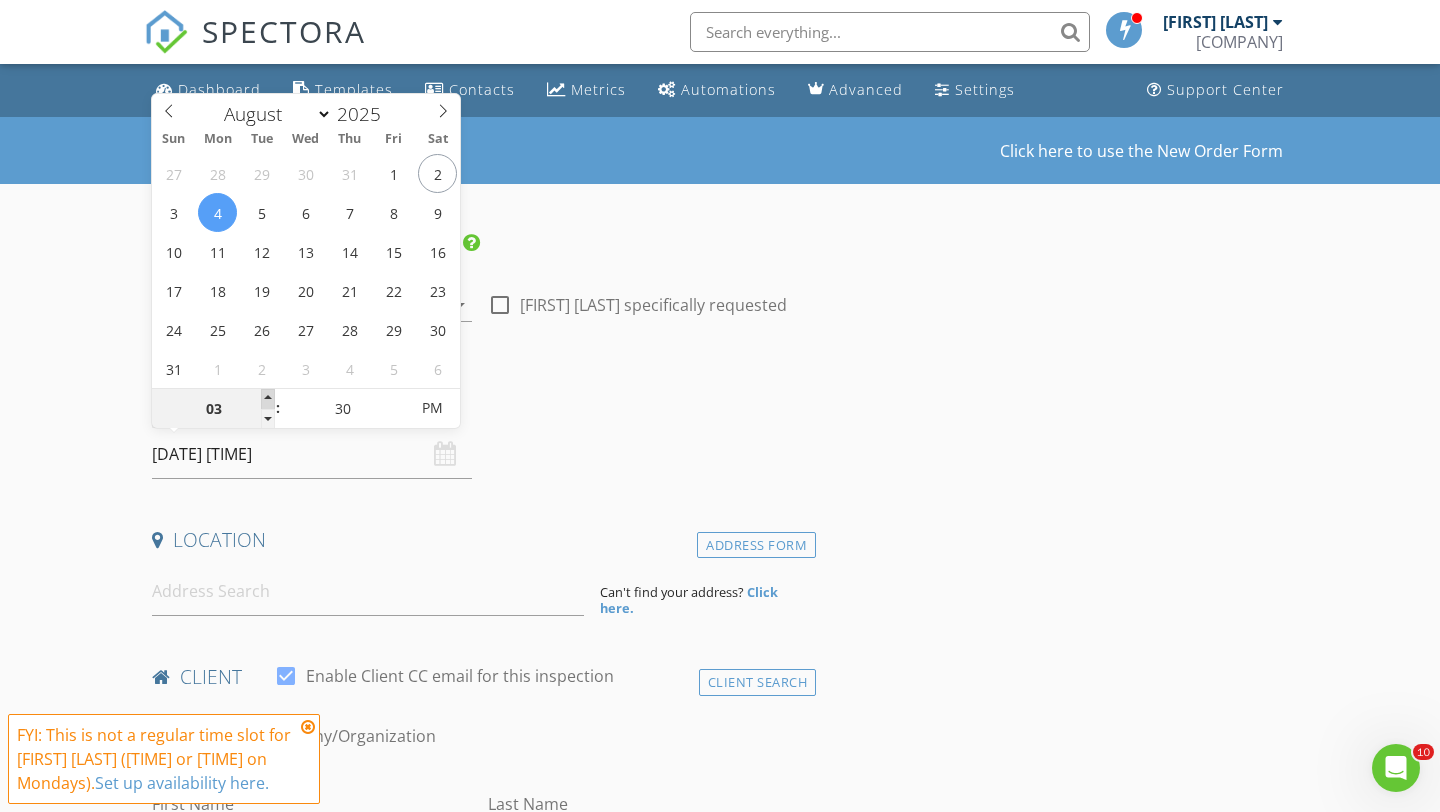 click at bounding box center [268, 399] 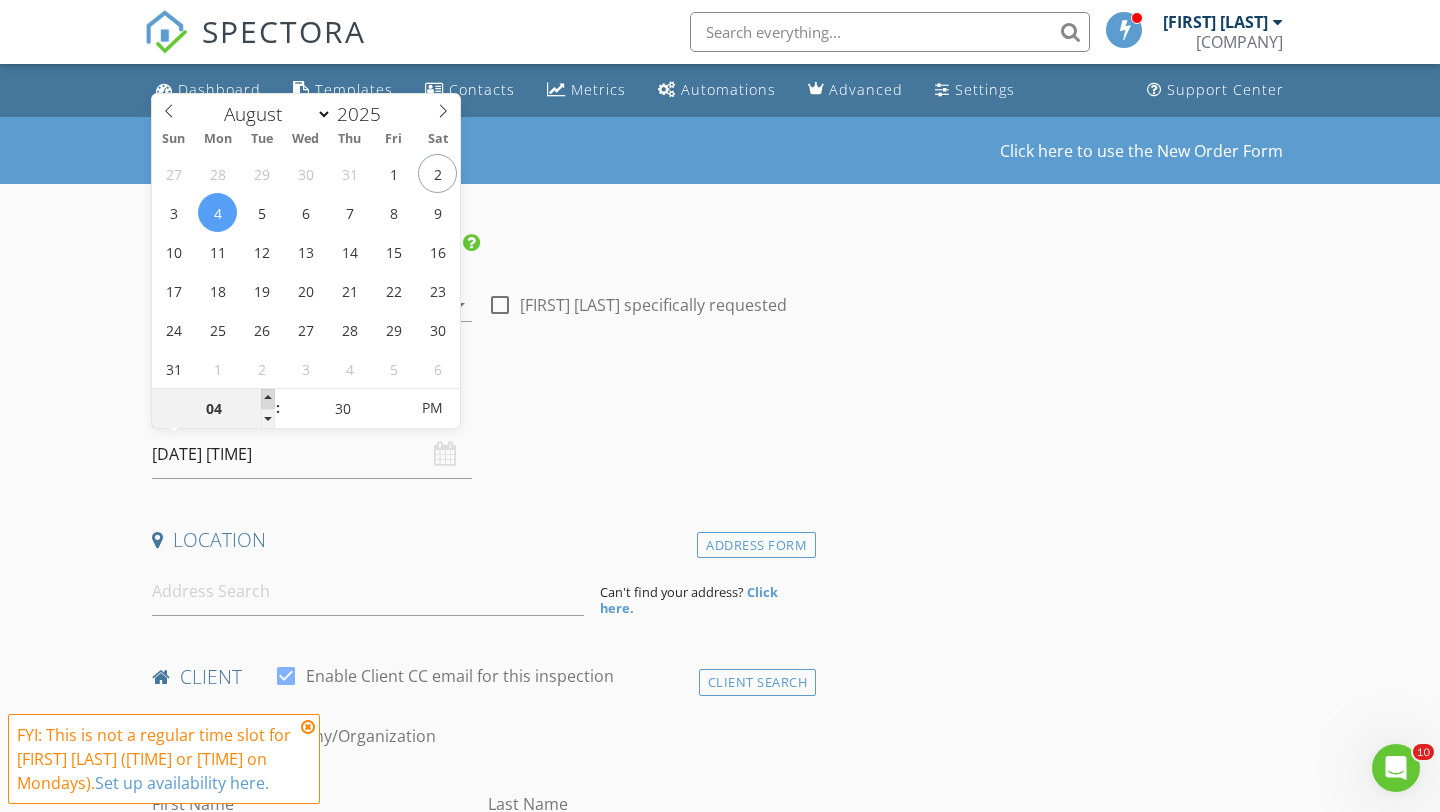 click at bounding box center (268, 399) 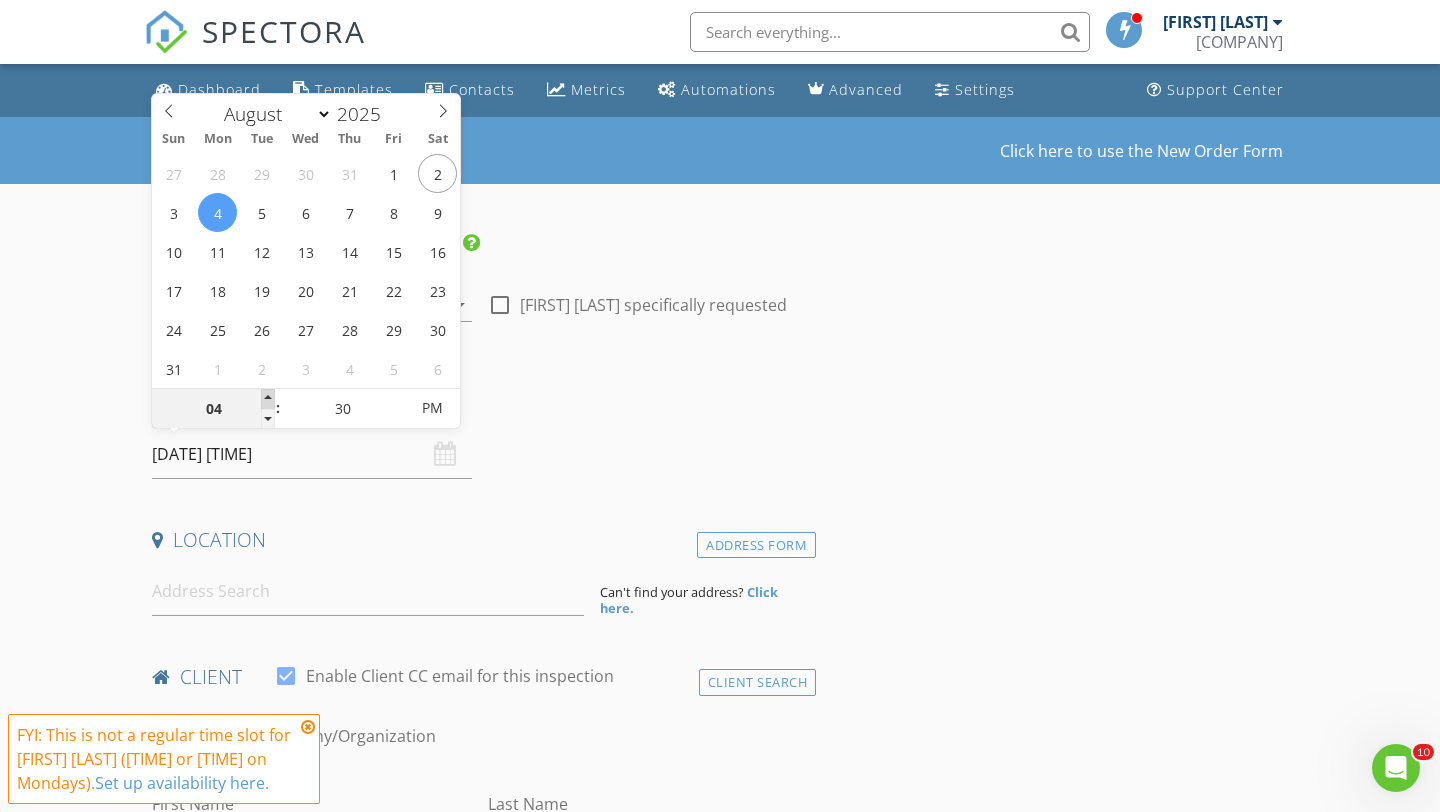 type on "05" 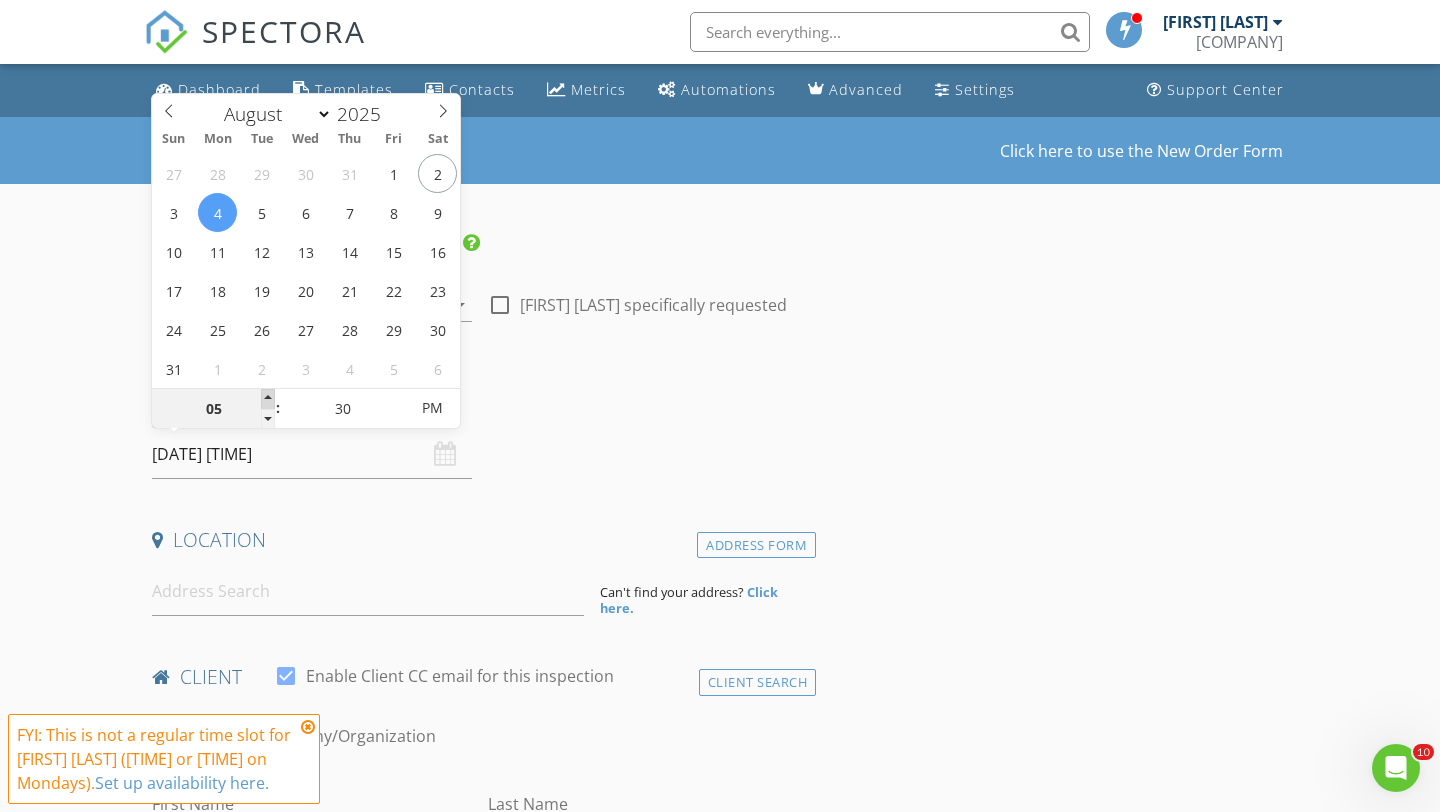 type on "[DATE] [TIME]" 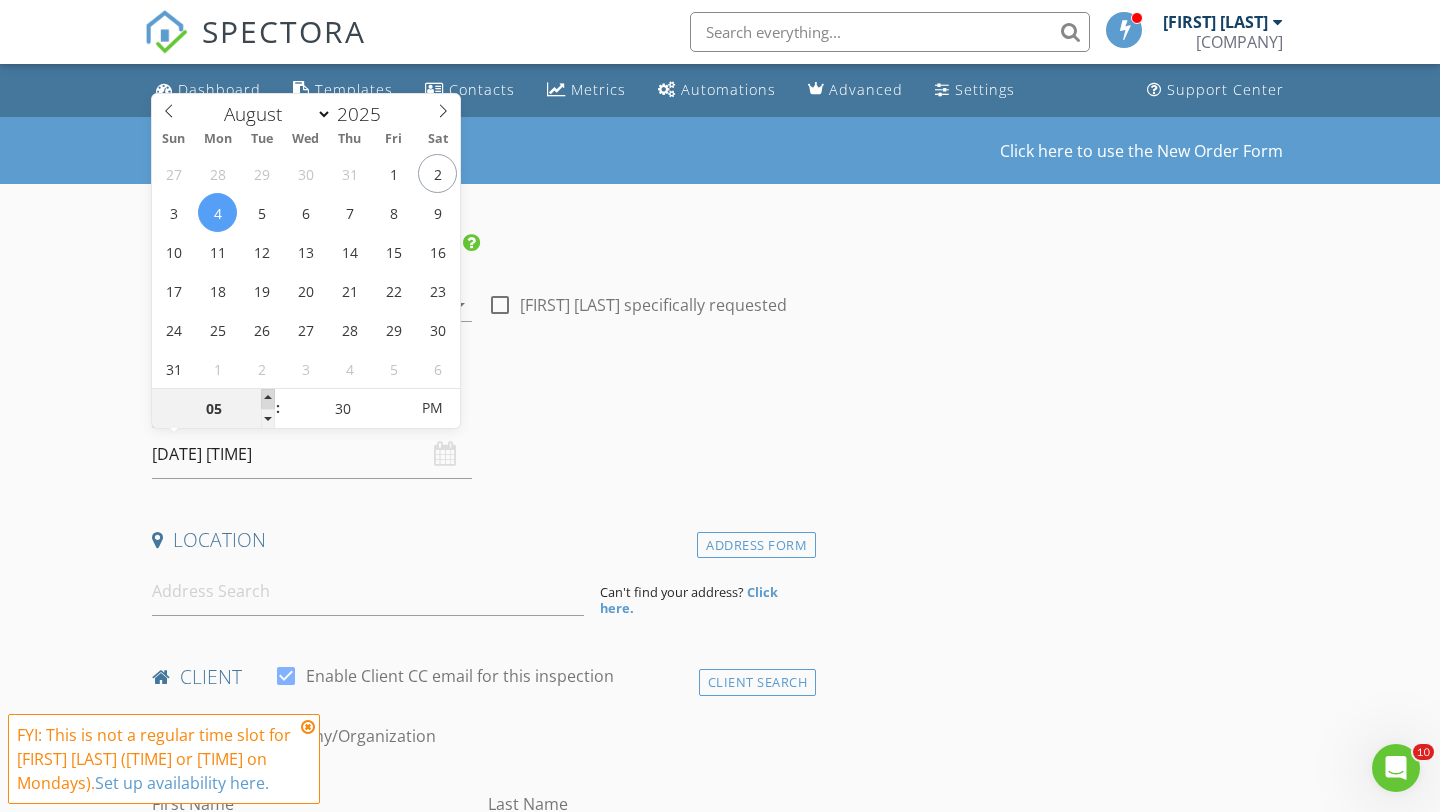 type on "06" 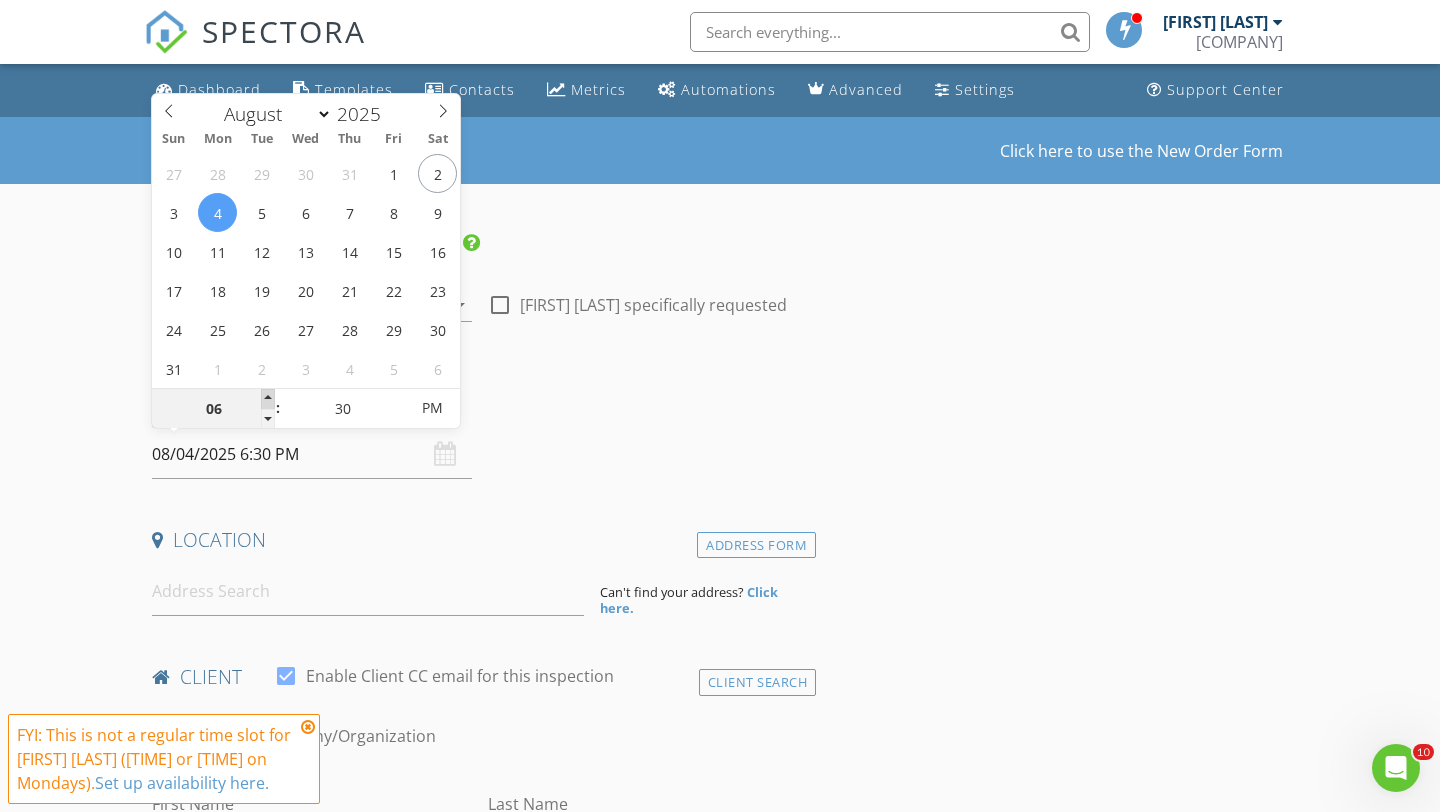 click at bounding box center (268, 399) 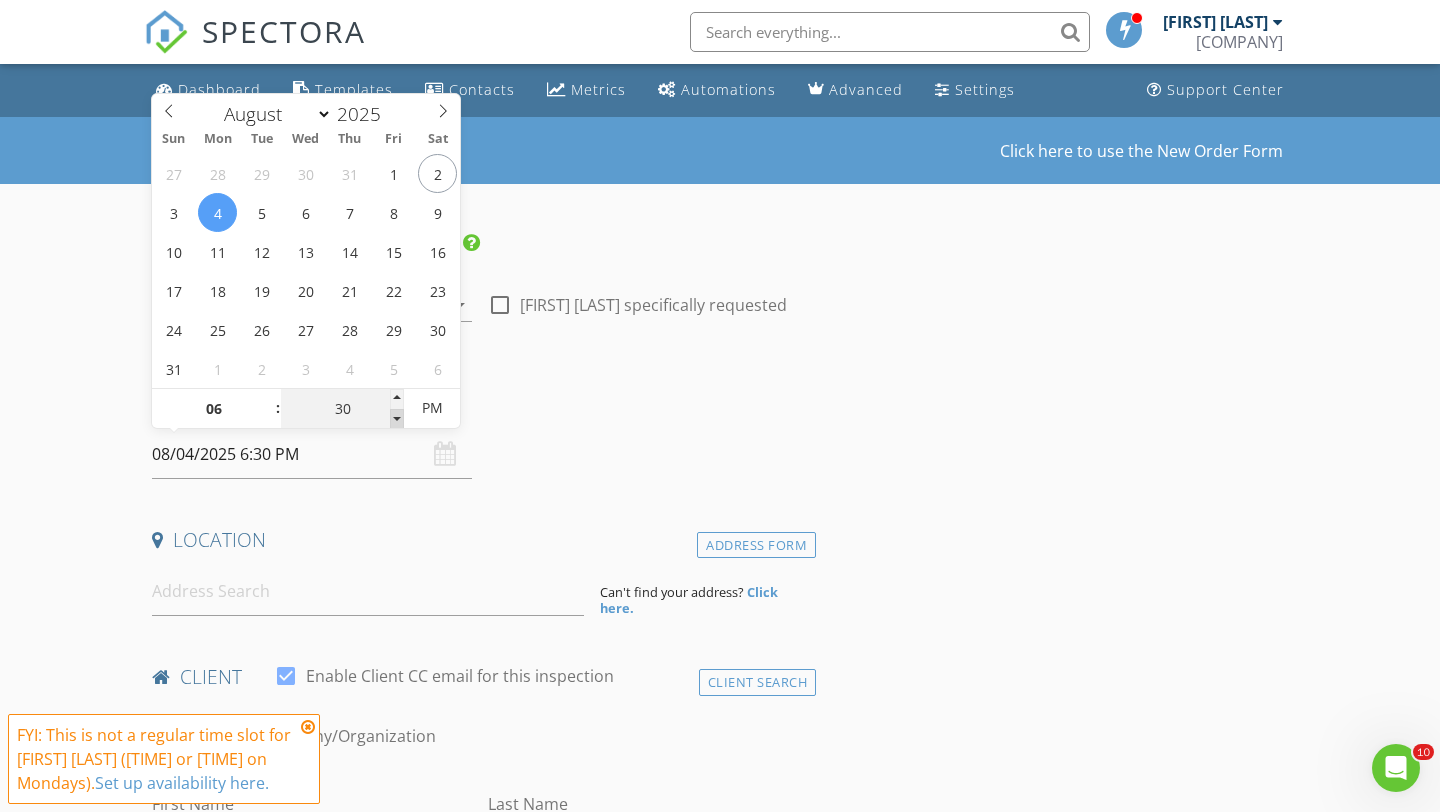 type on "25" 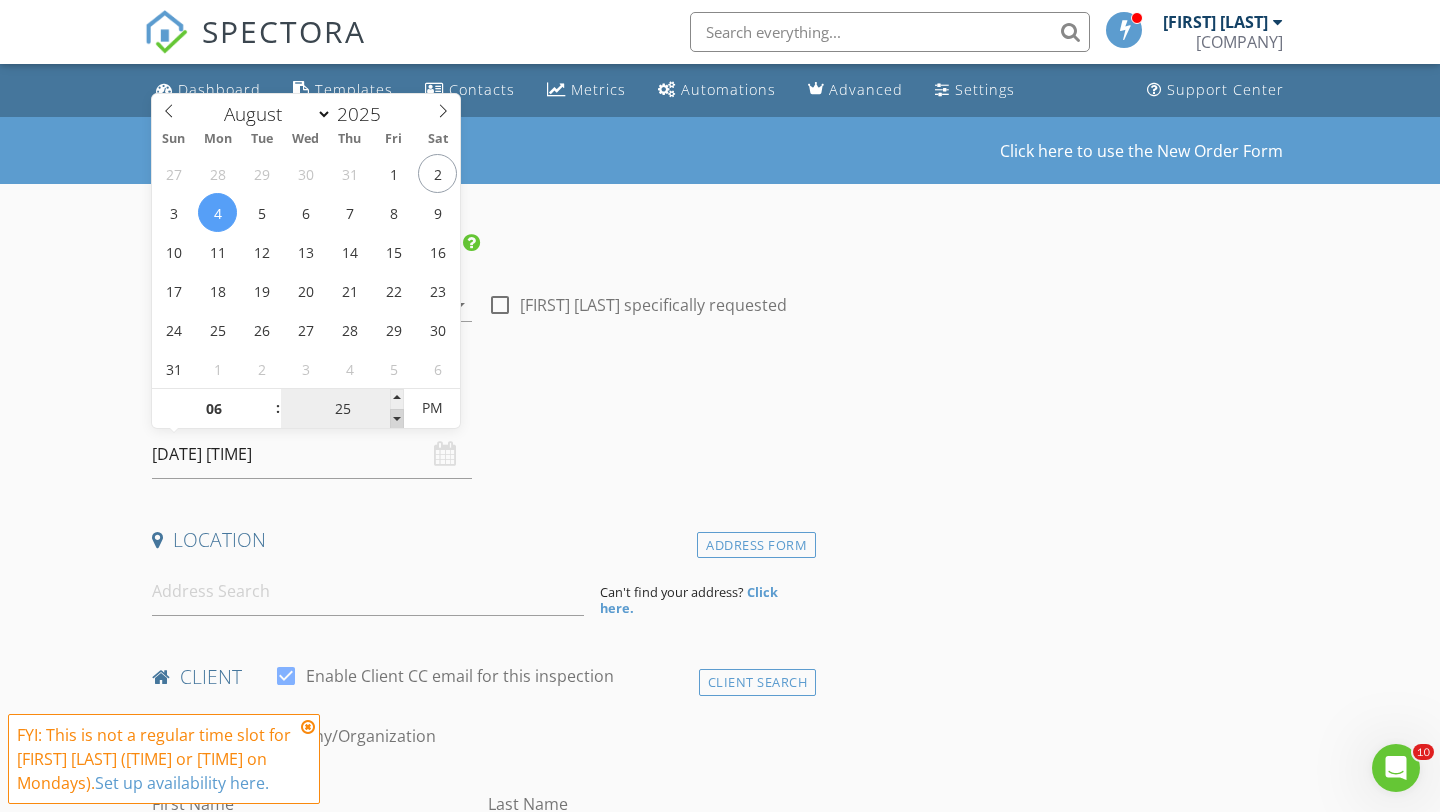 click at bounding box center [397, 419] 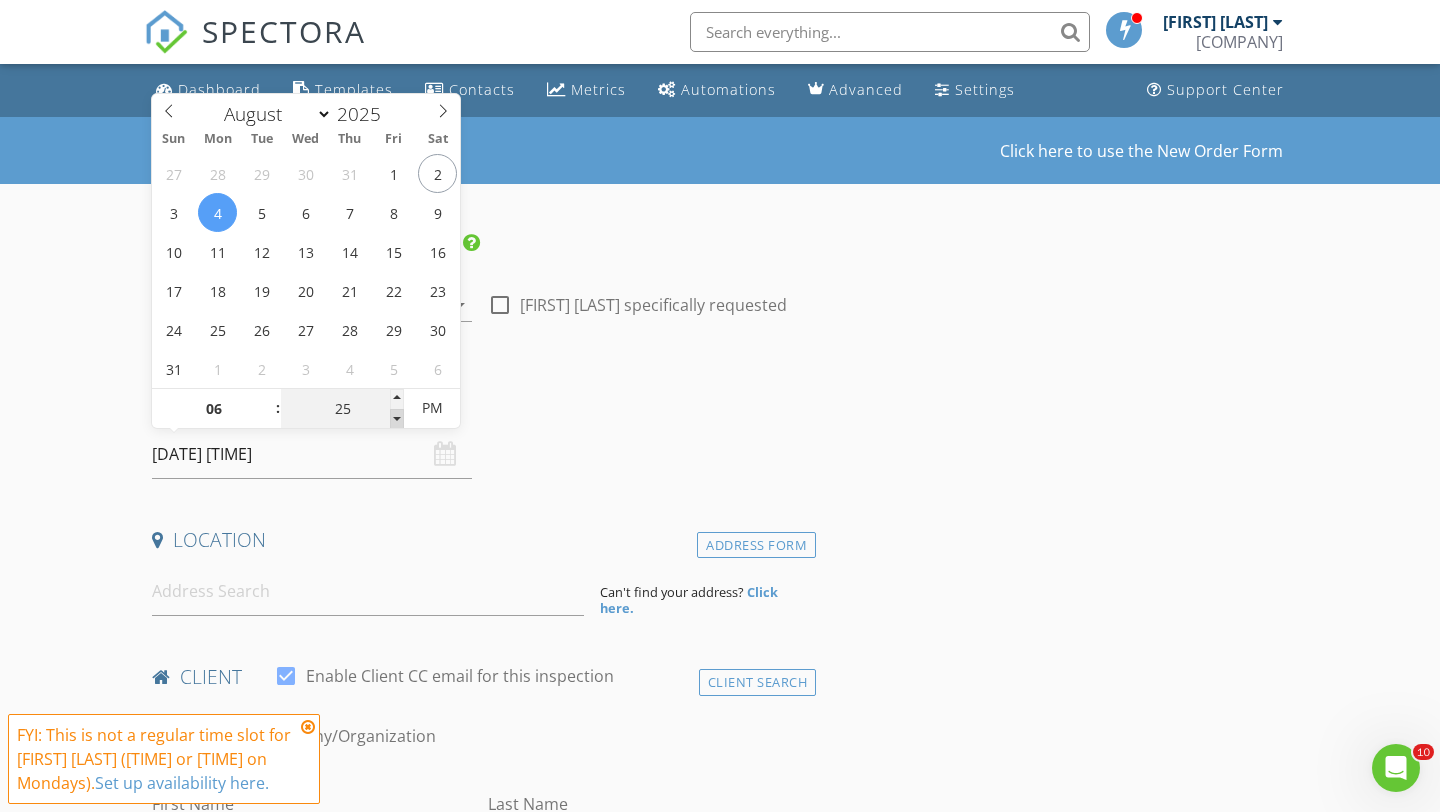 type on "20" 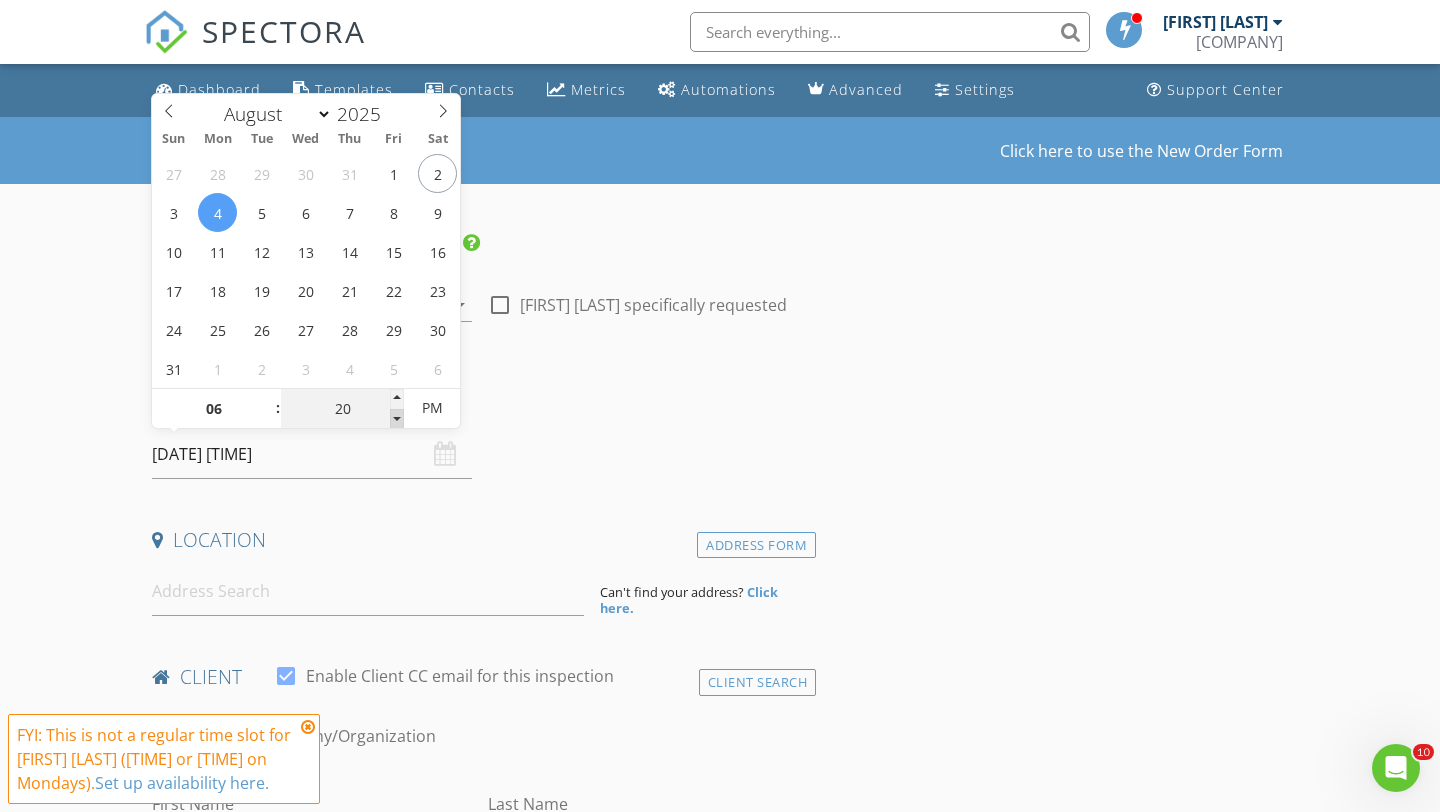 click at bounding box center [397, 419] 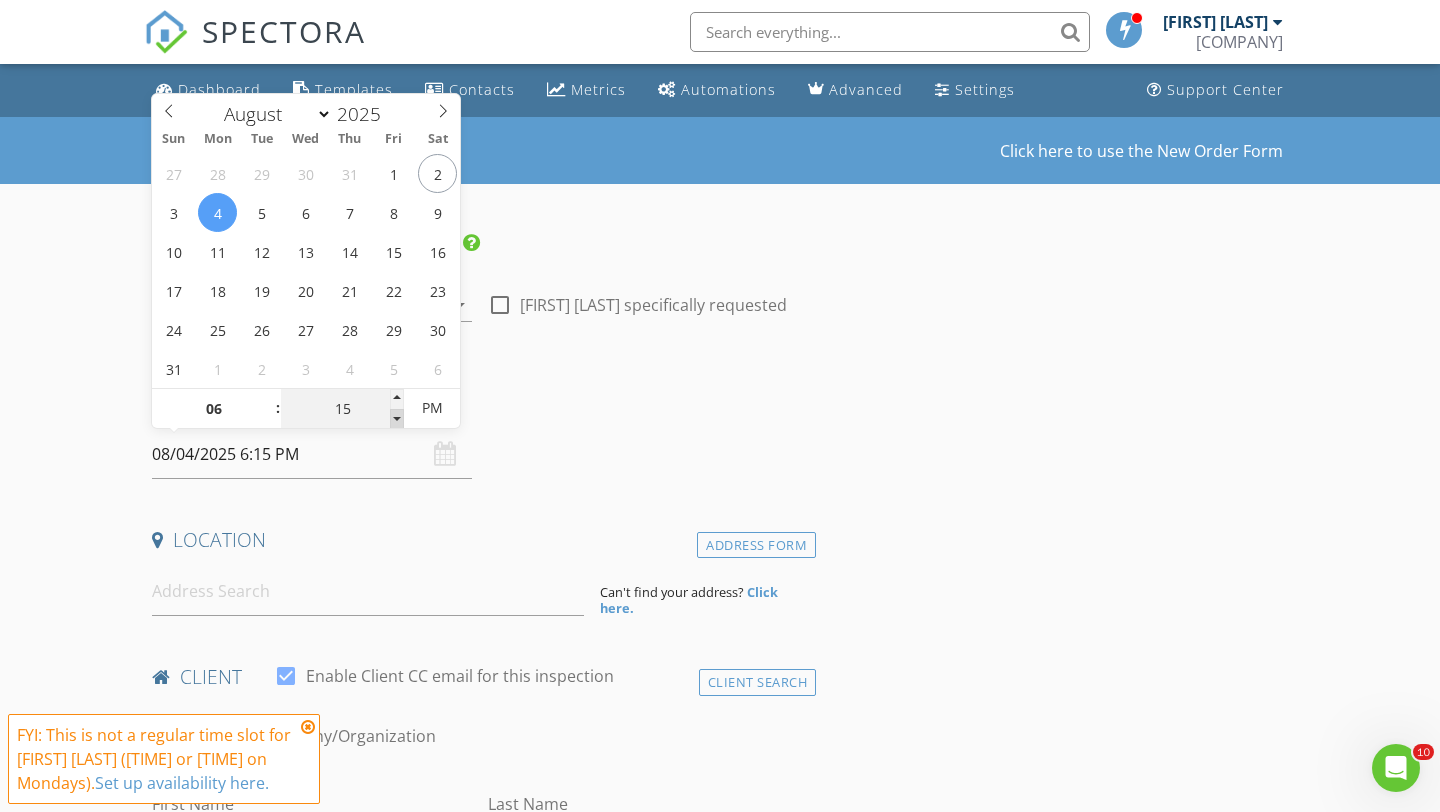 click at bounding box center [397, 419] 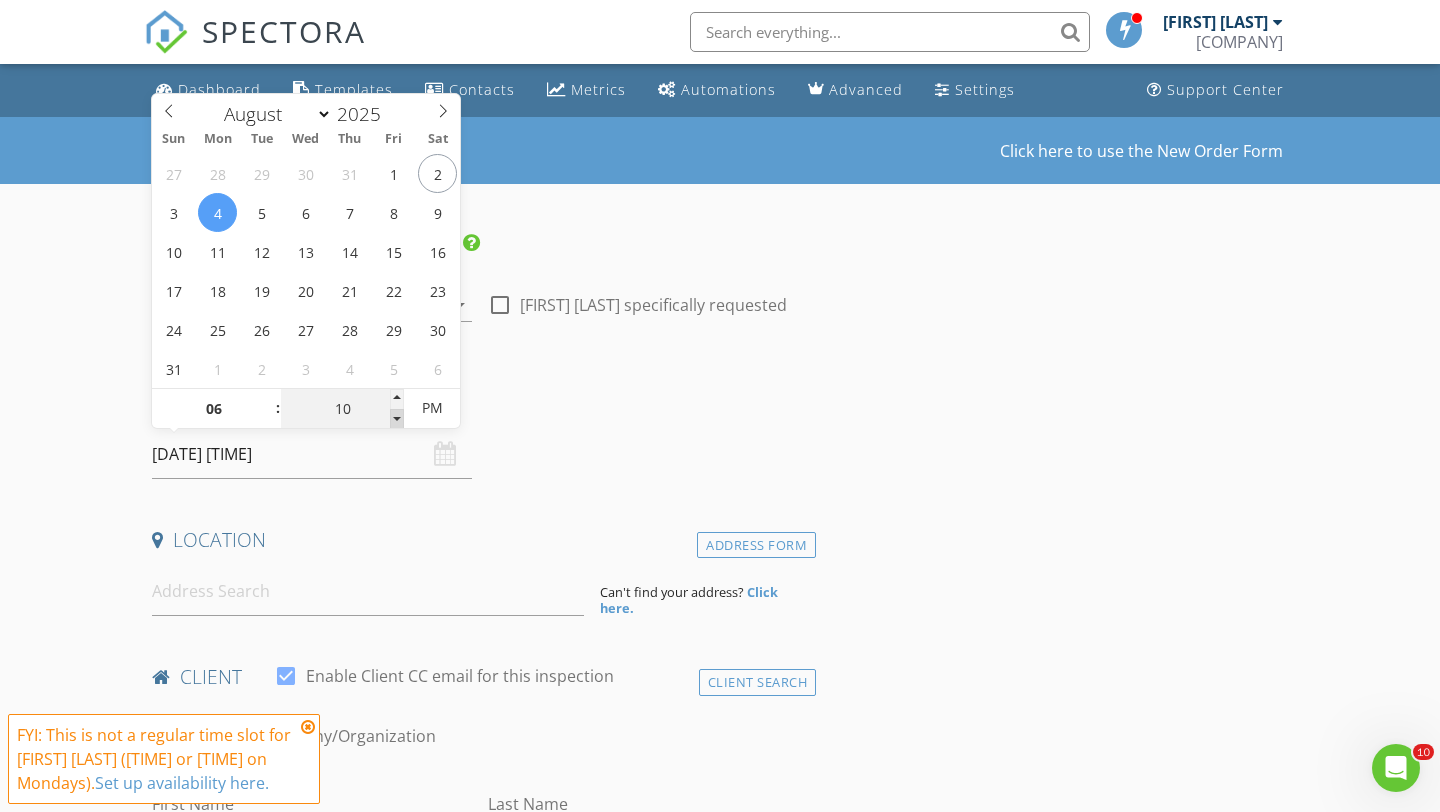 click at bounding box center [397, 419] 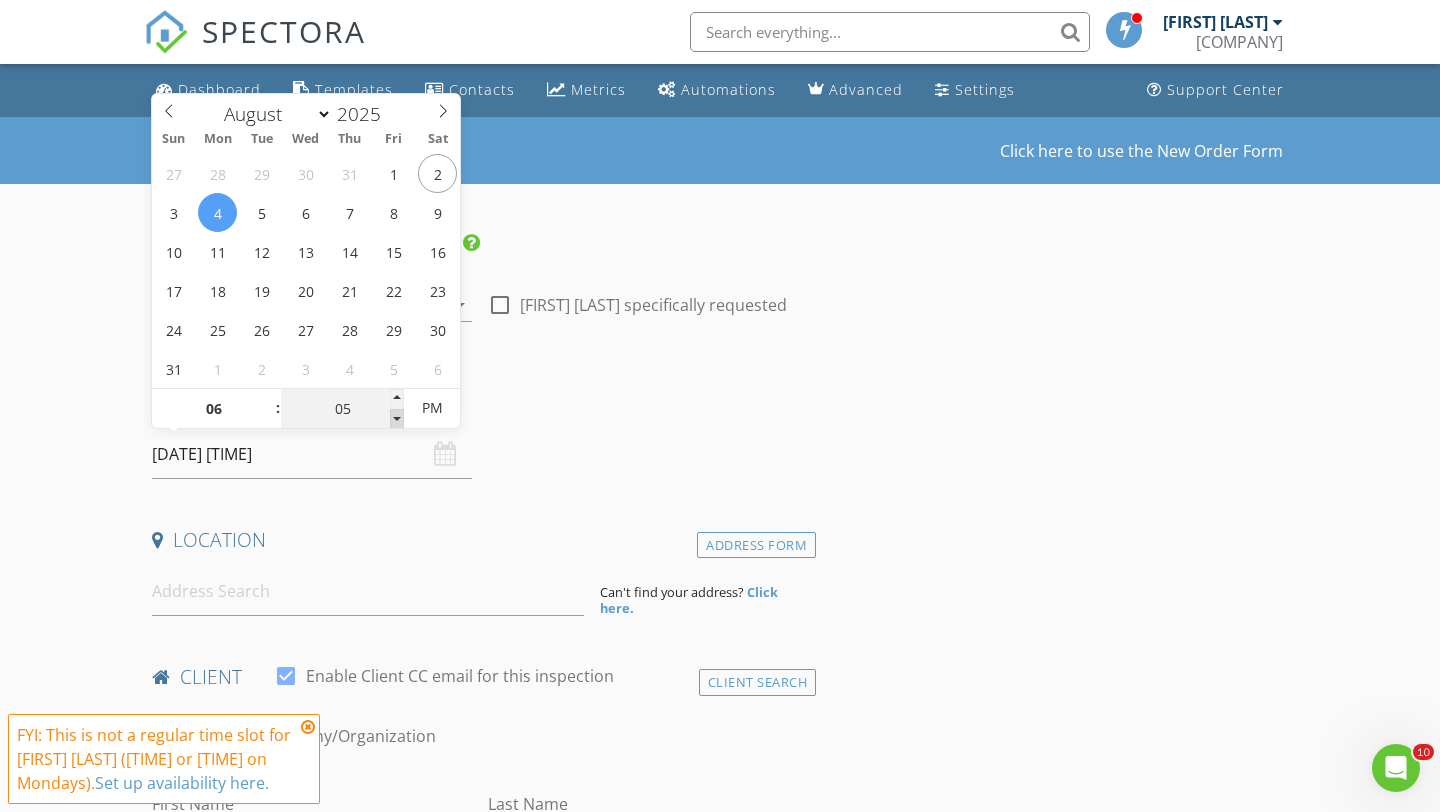 click at bounding box center [397, 419] 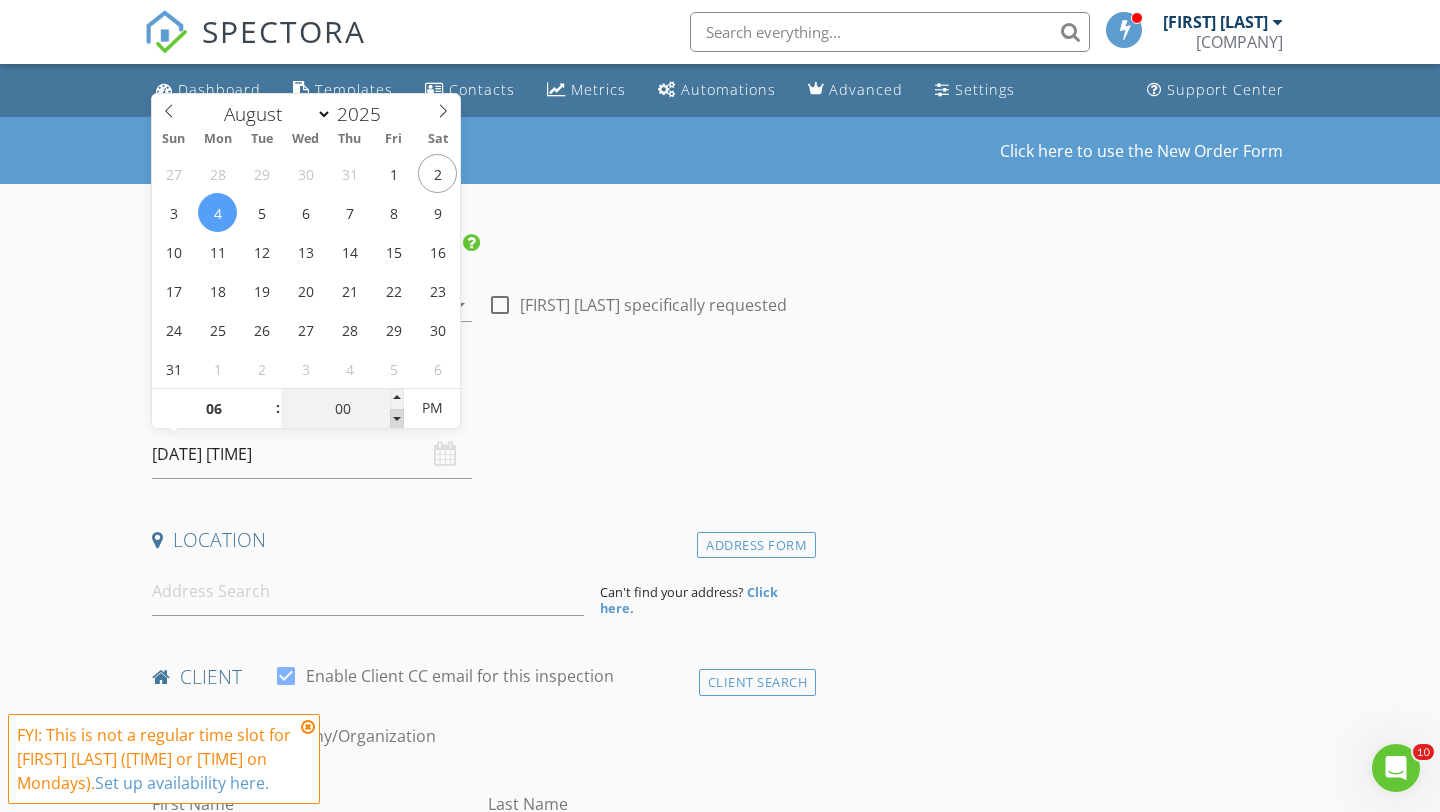 click at bounding box center (397, 419) 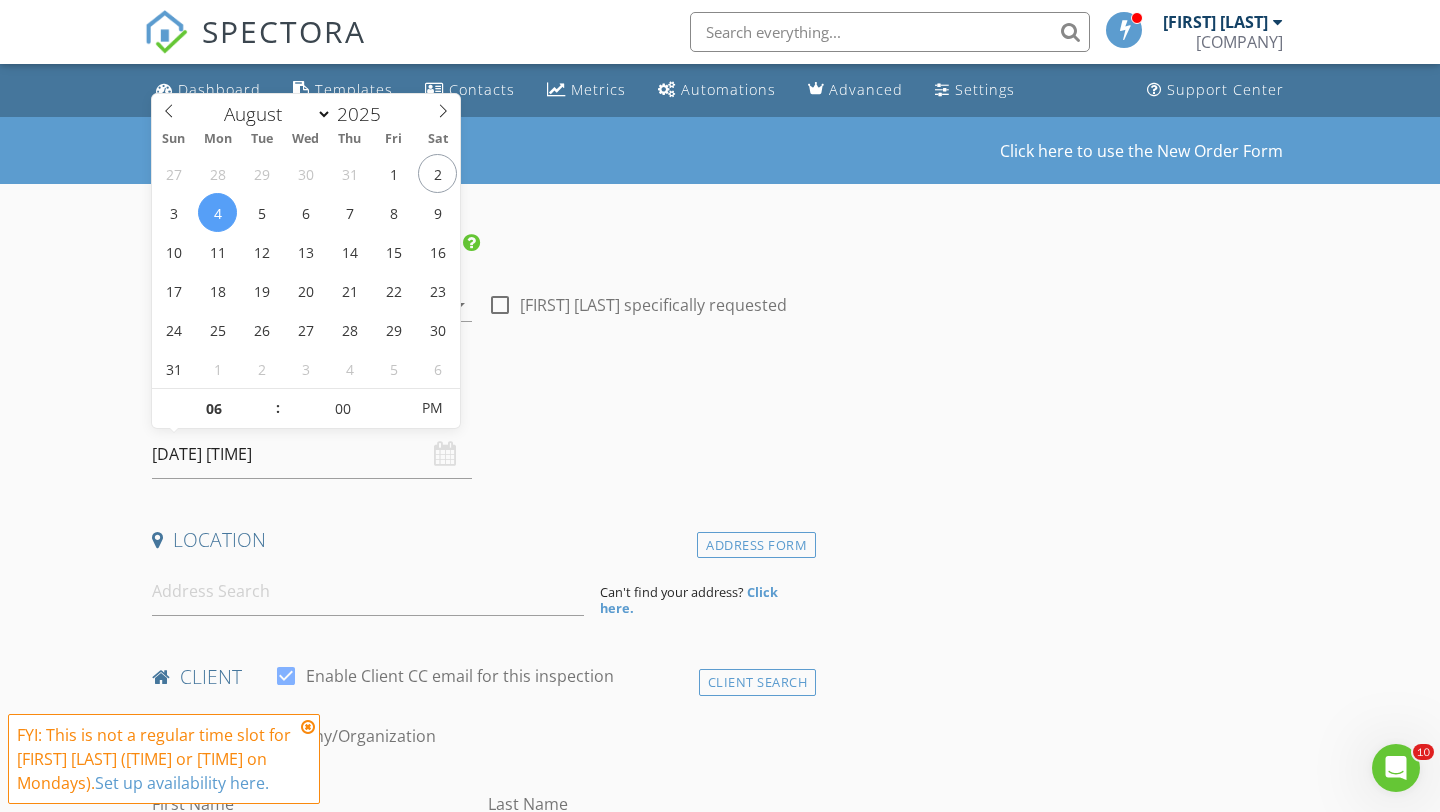 click on "Date/Time" at bounding box center [480, 410] 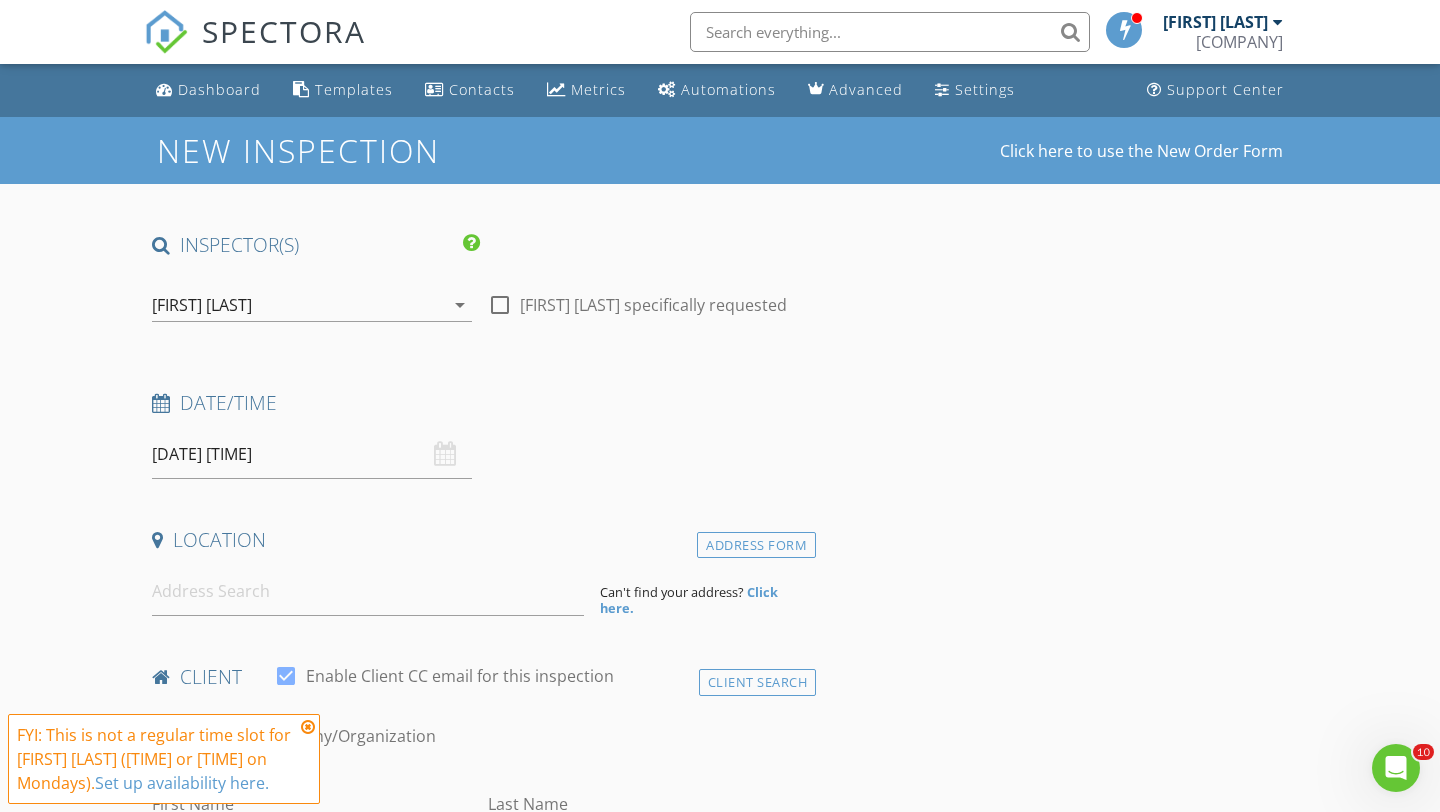 click on "[DATE] [TIME]" at bounding box center (312, 454) 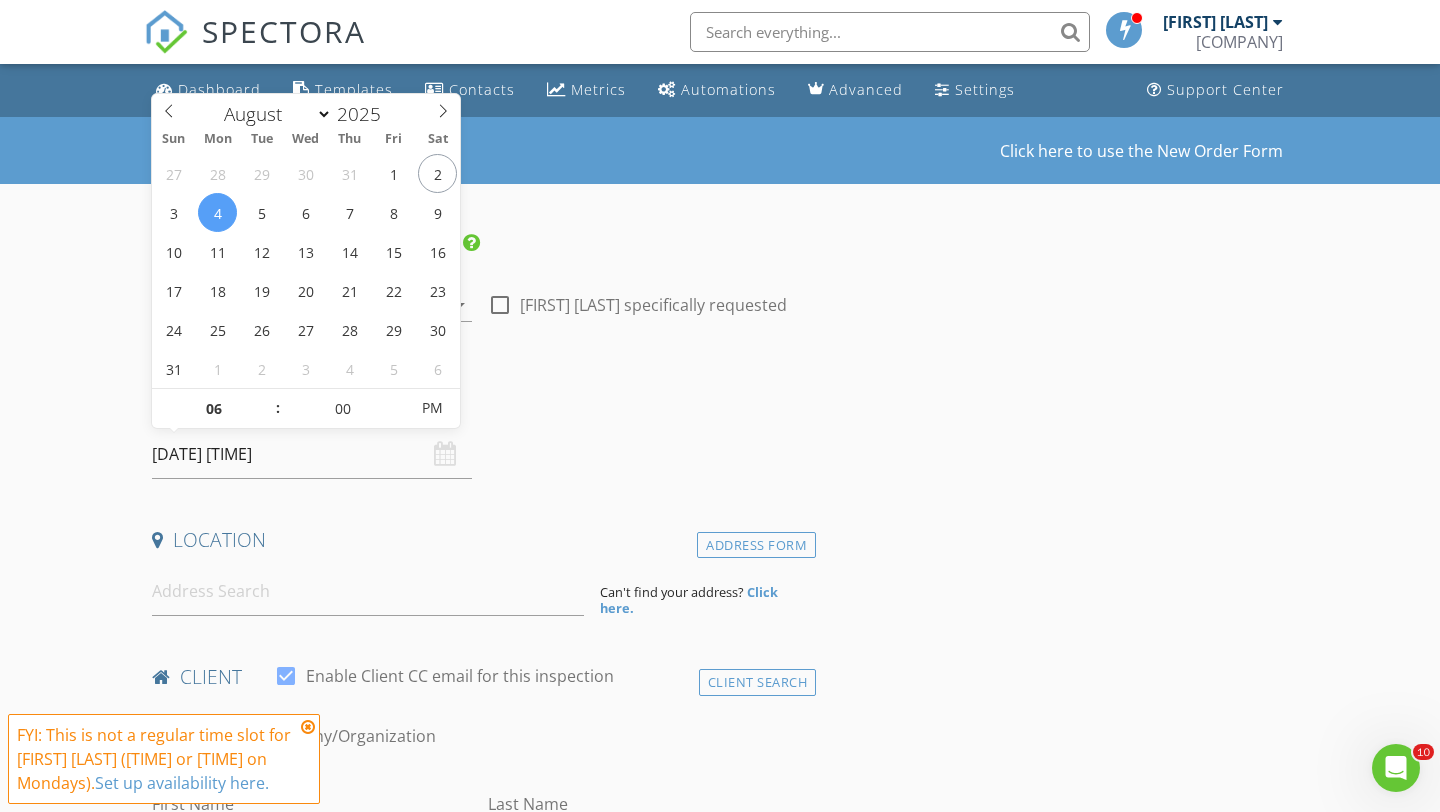 click on "Date/Time
[DATE] [TIME]" at bounding box center [480, 434] 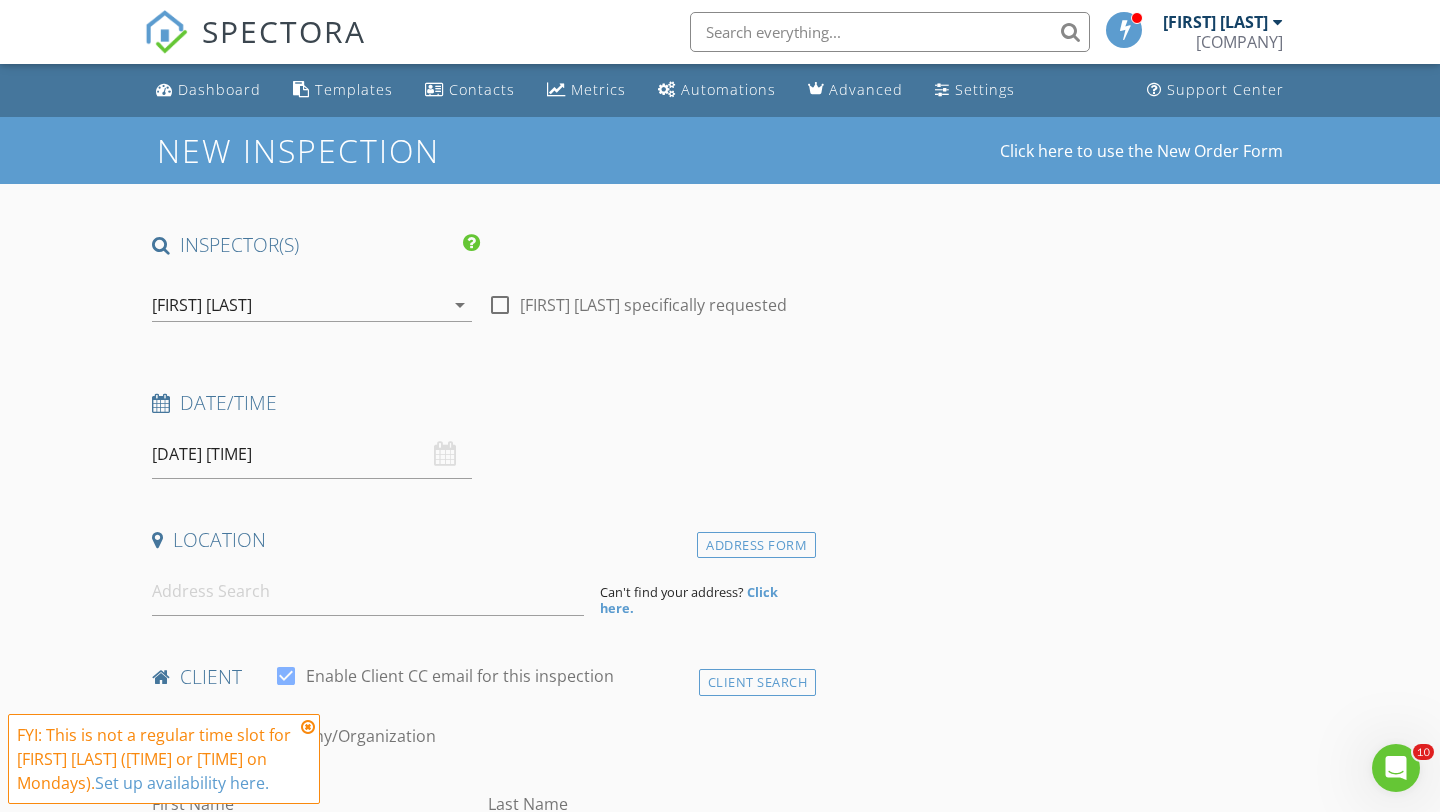click at bounding box center (312, 336) 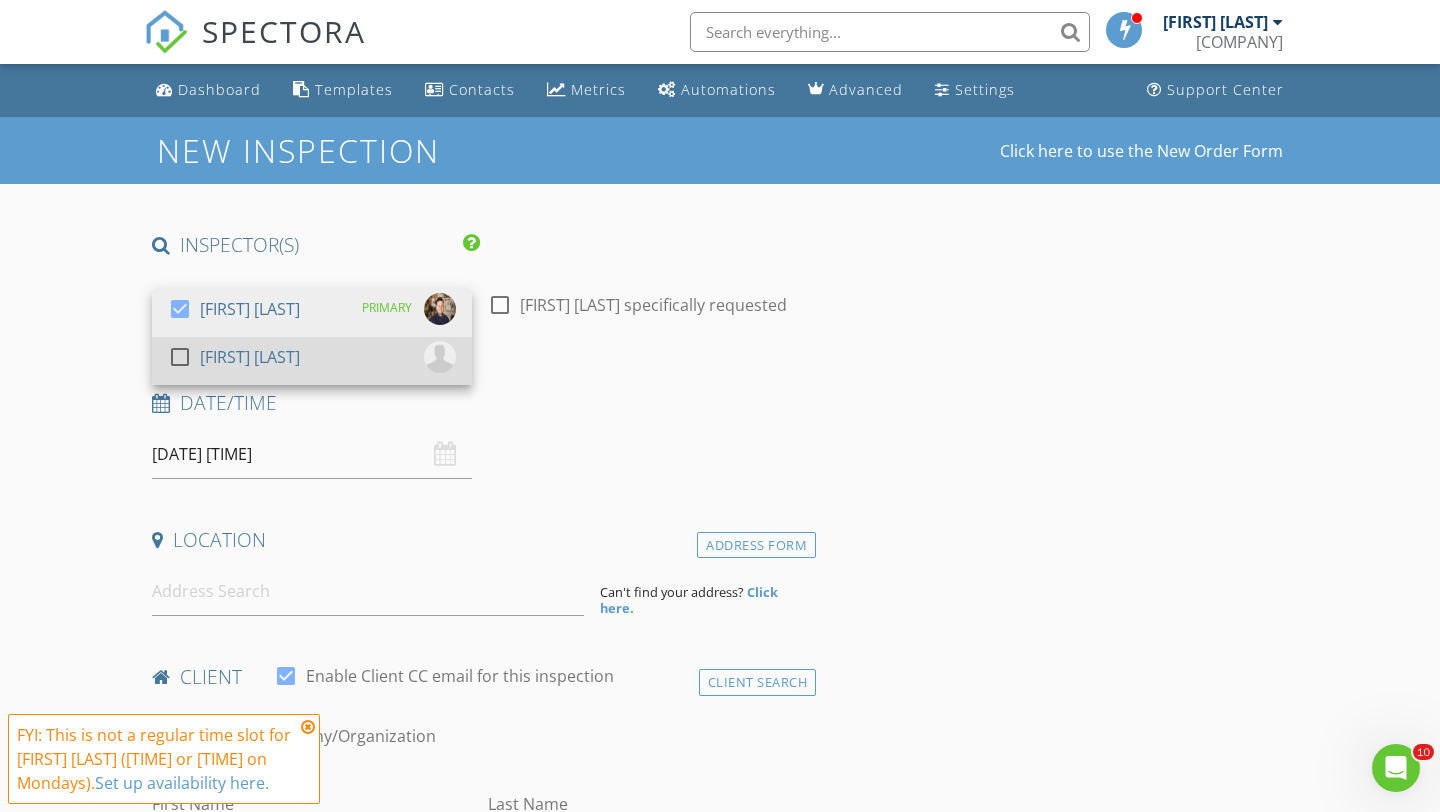 click on "[FIRST] [LAST]" at bounding box center [250, 357] 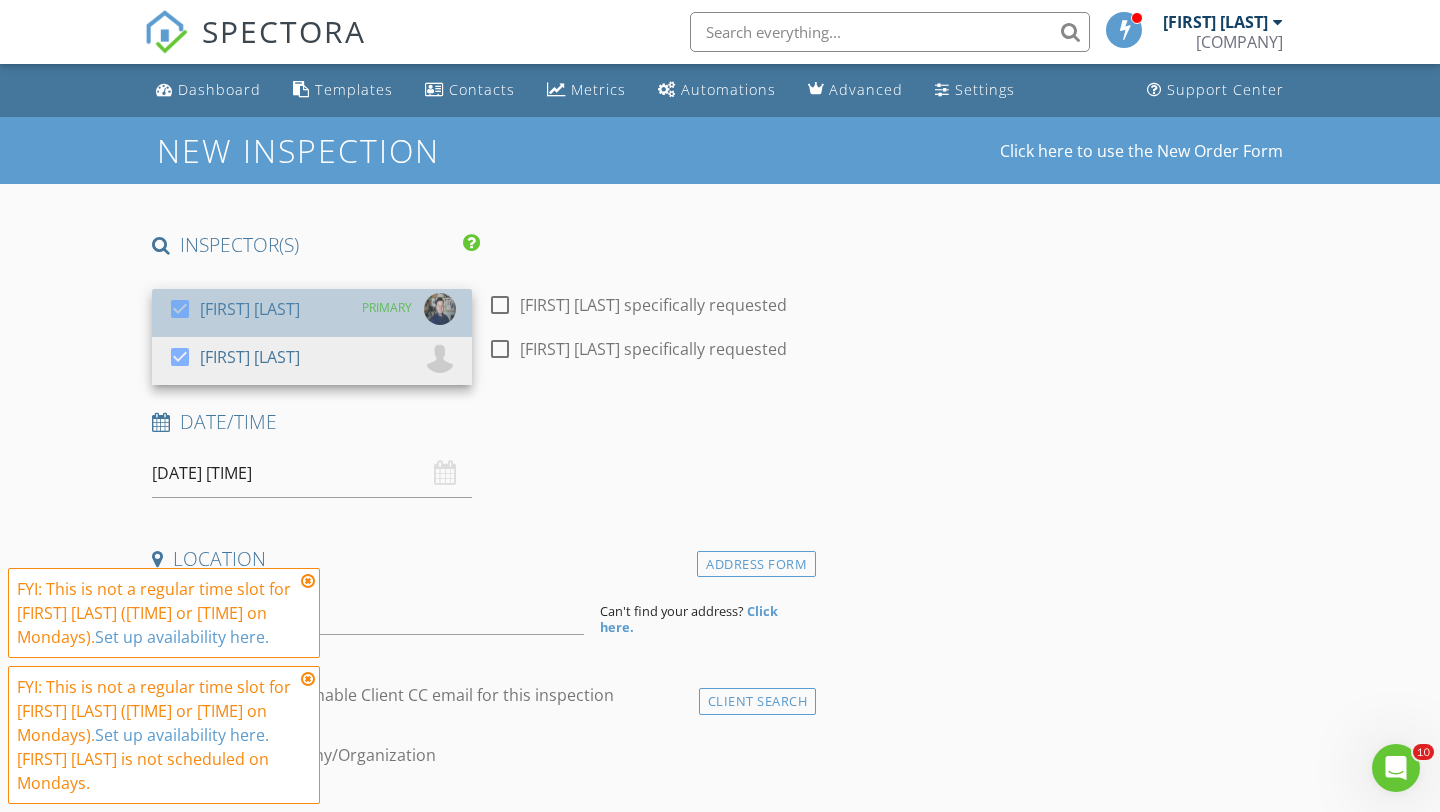 click on "check_box   [FIRST] [LAST]" at bounding box center [234, 313] 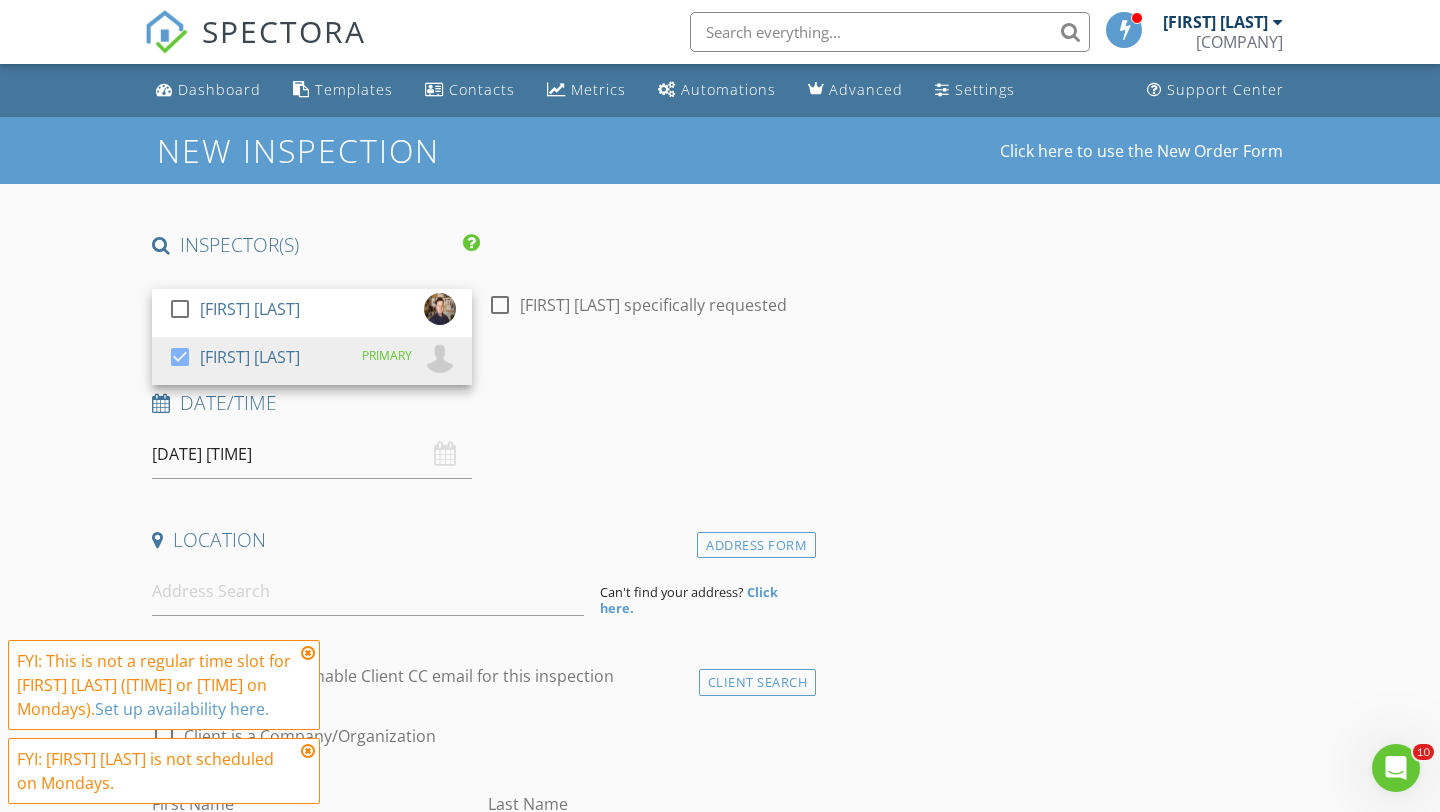 click on "Date/Time
[DATE] [TIME]" at bounding box center [480, 434] 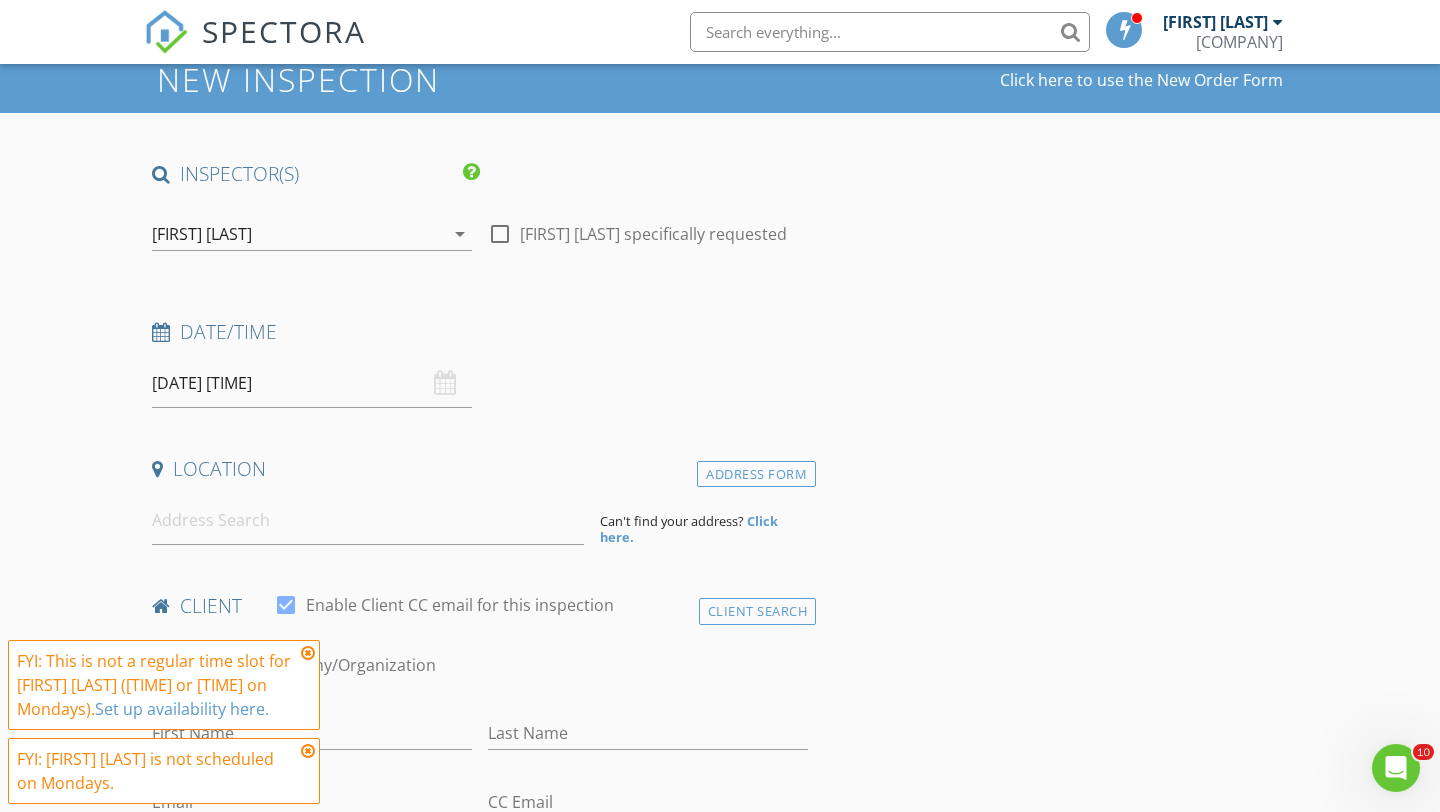 scroll, scrollTop: 73, scrollLeft: 0, axis: vertical 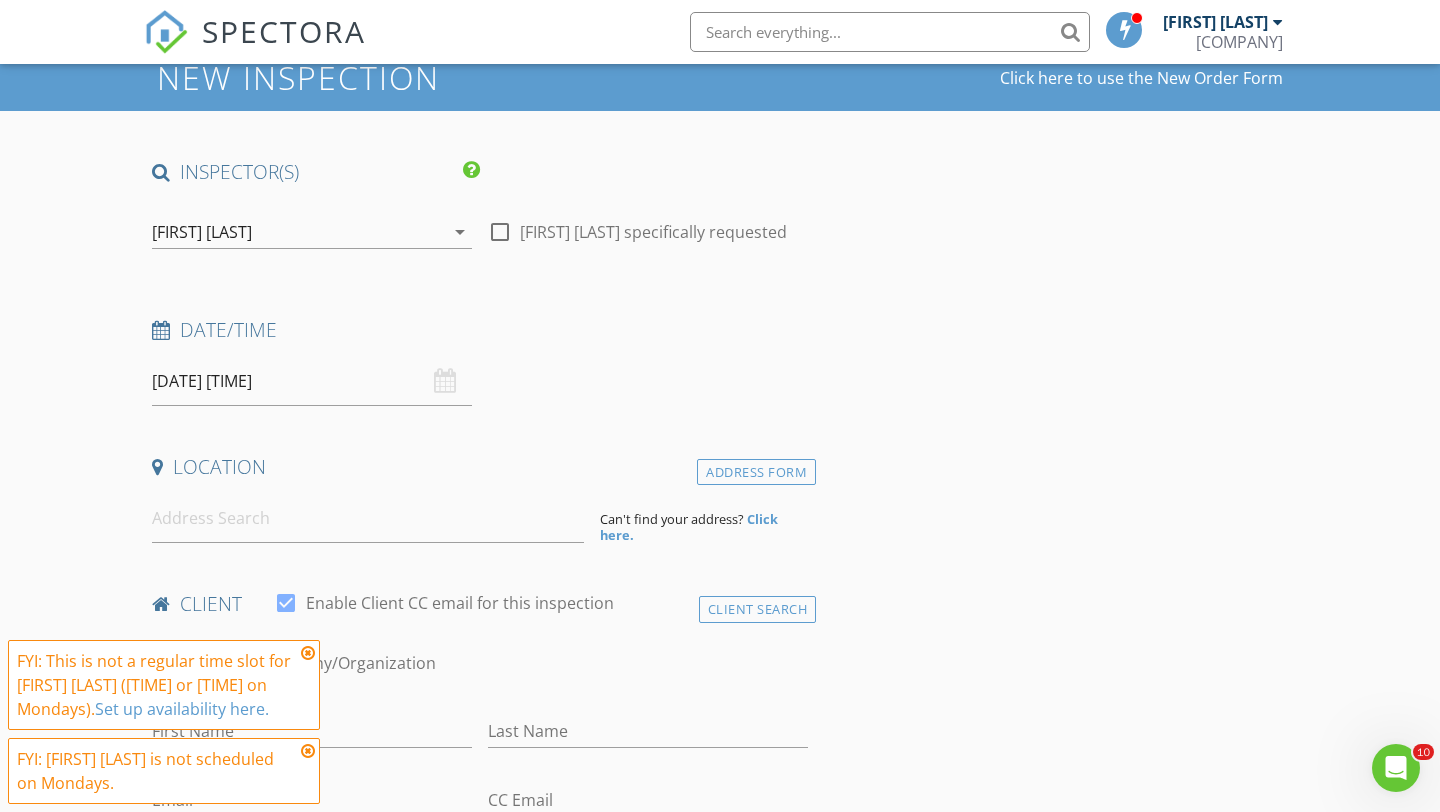 click at bounding box center (308, 653) 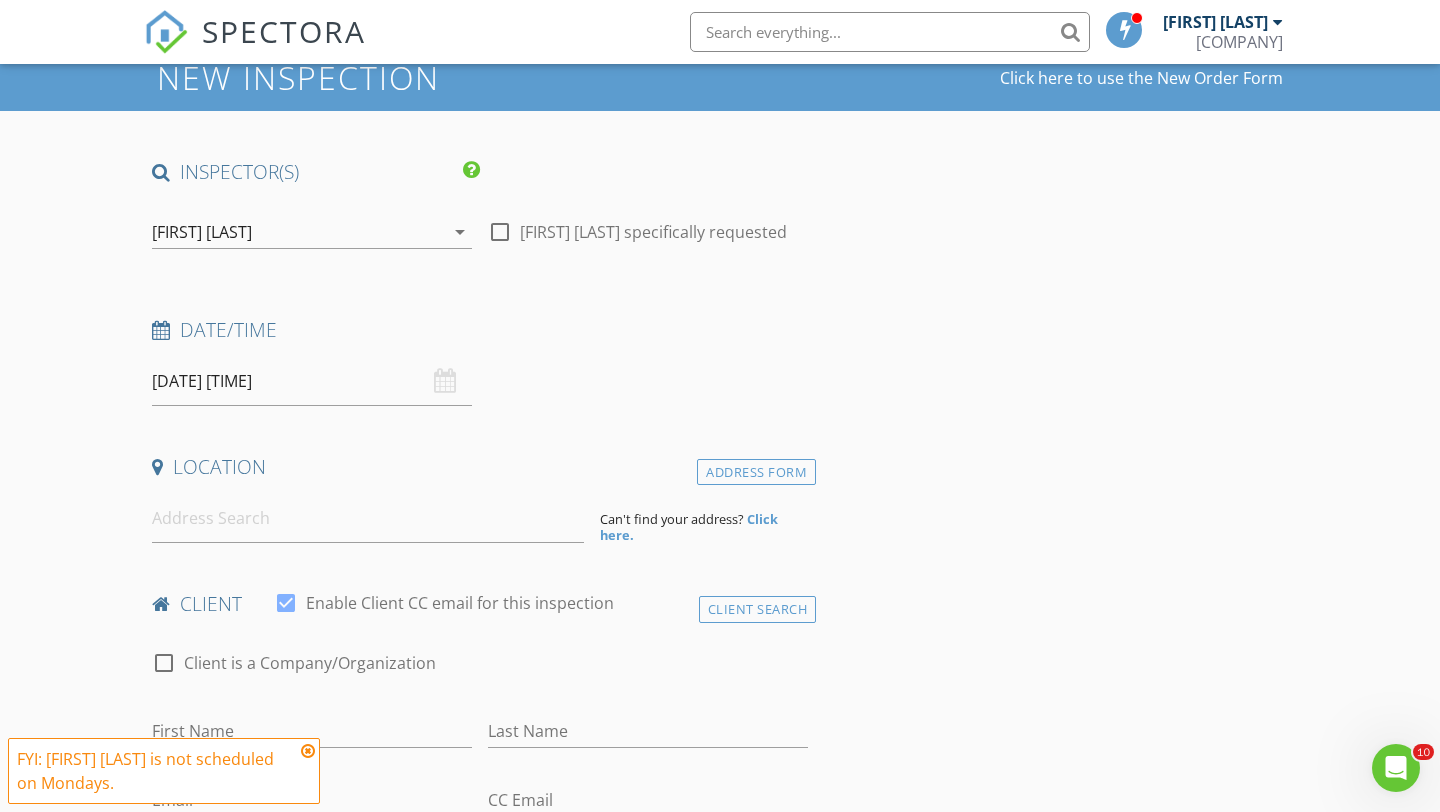 click at bounding box center (308, 751) 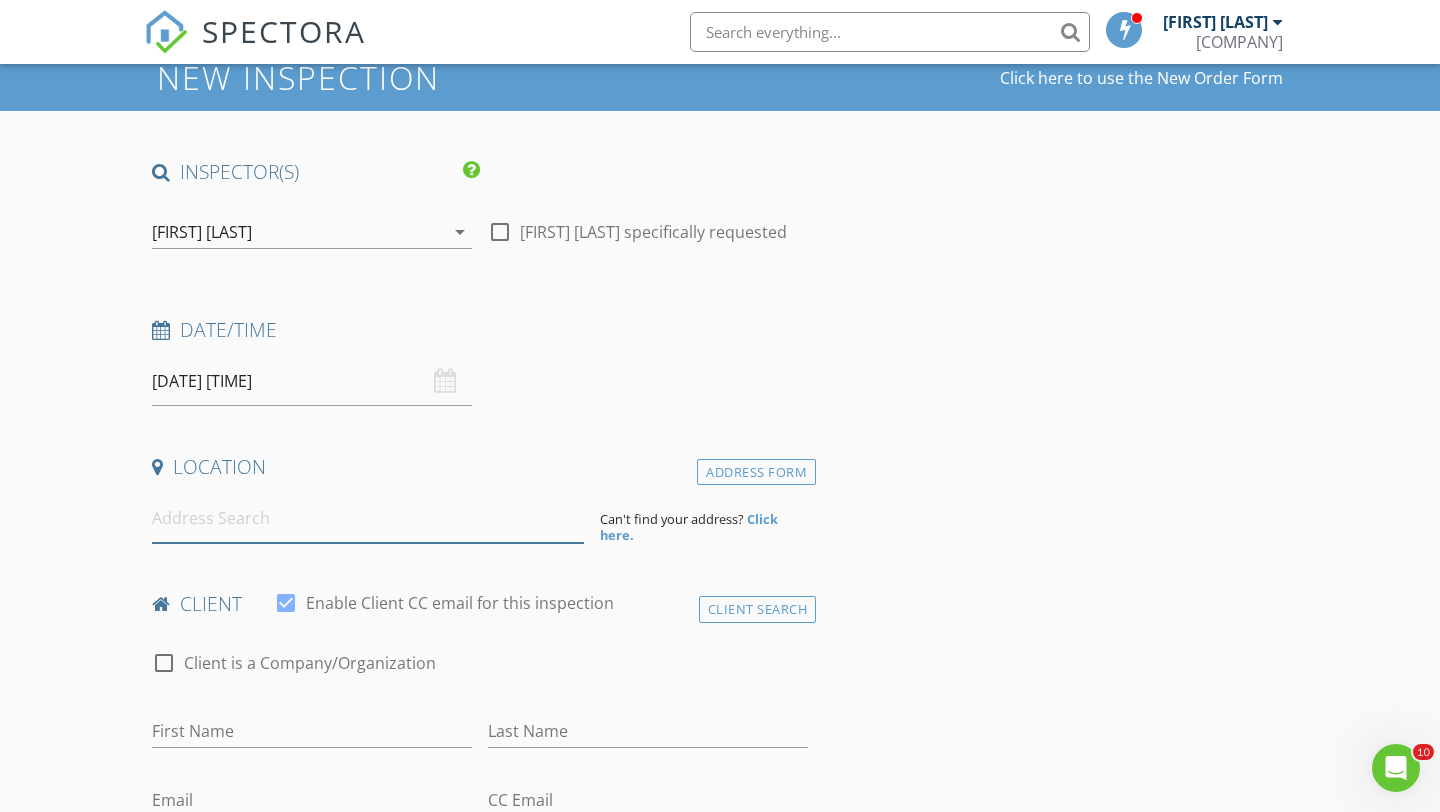 click at bounding box center [368, 518] 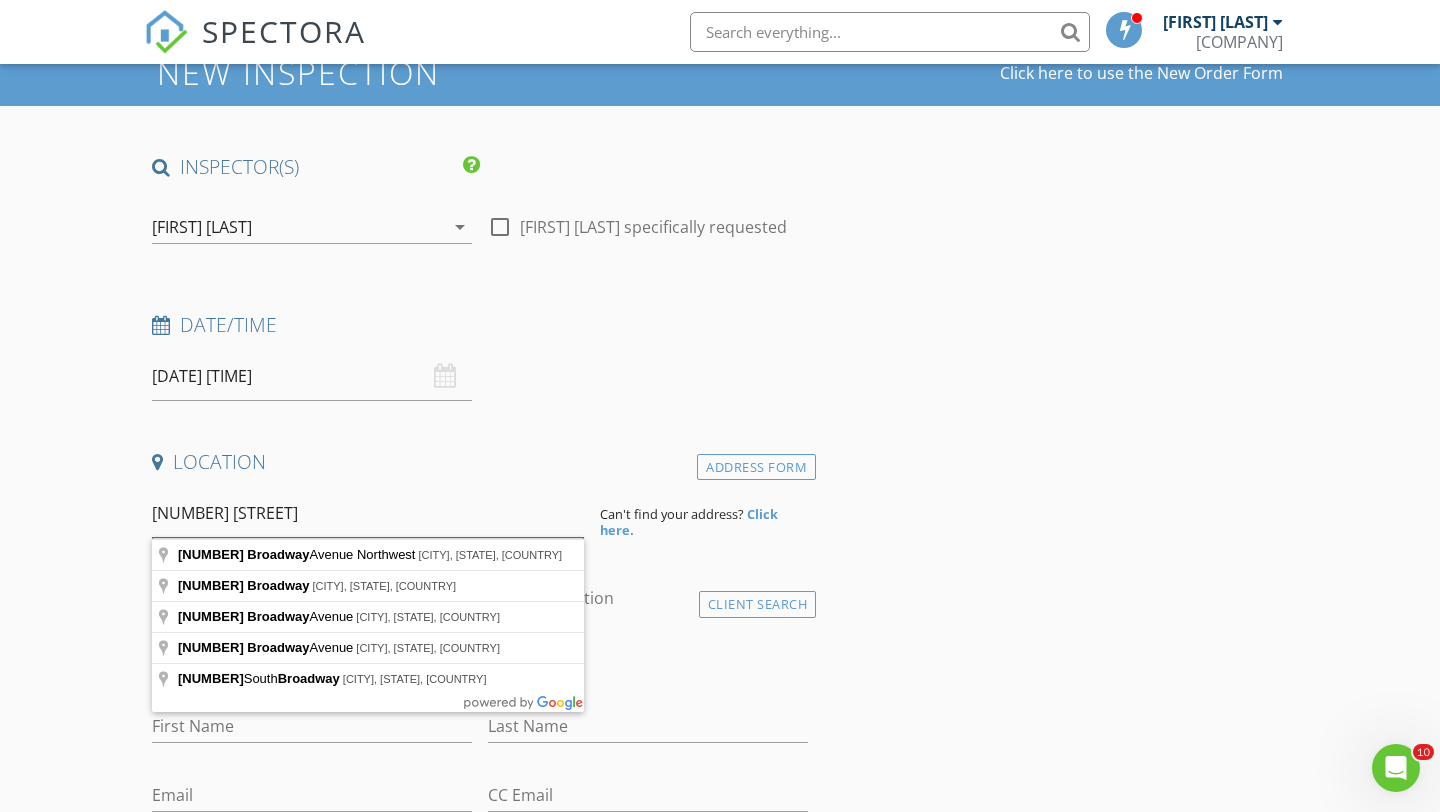 scroll, scrollTop: 72, scrollLeft: 0, axis: vertical 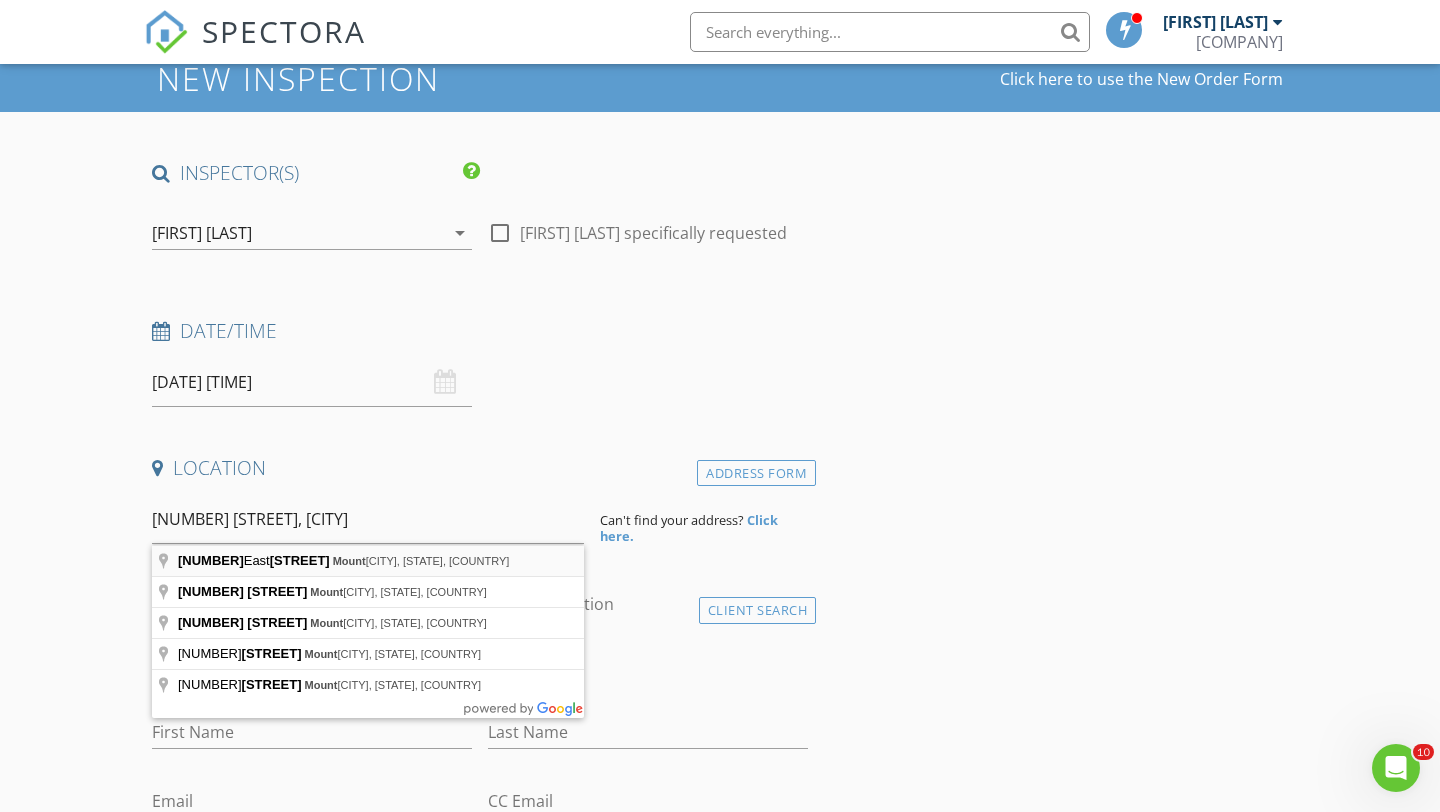 type on "[NUMBER] [STREET], [CITY], [STATE], [COUNTRY]" 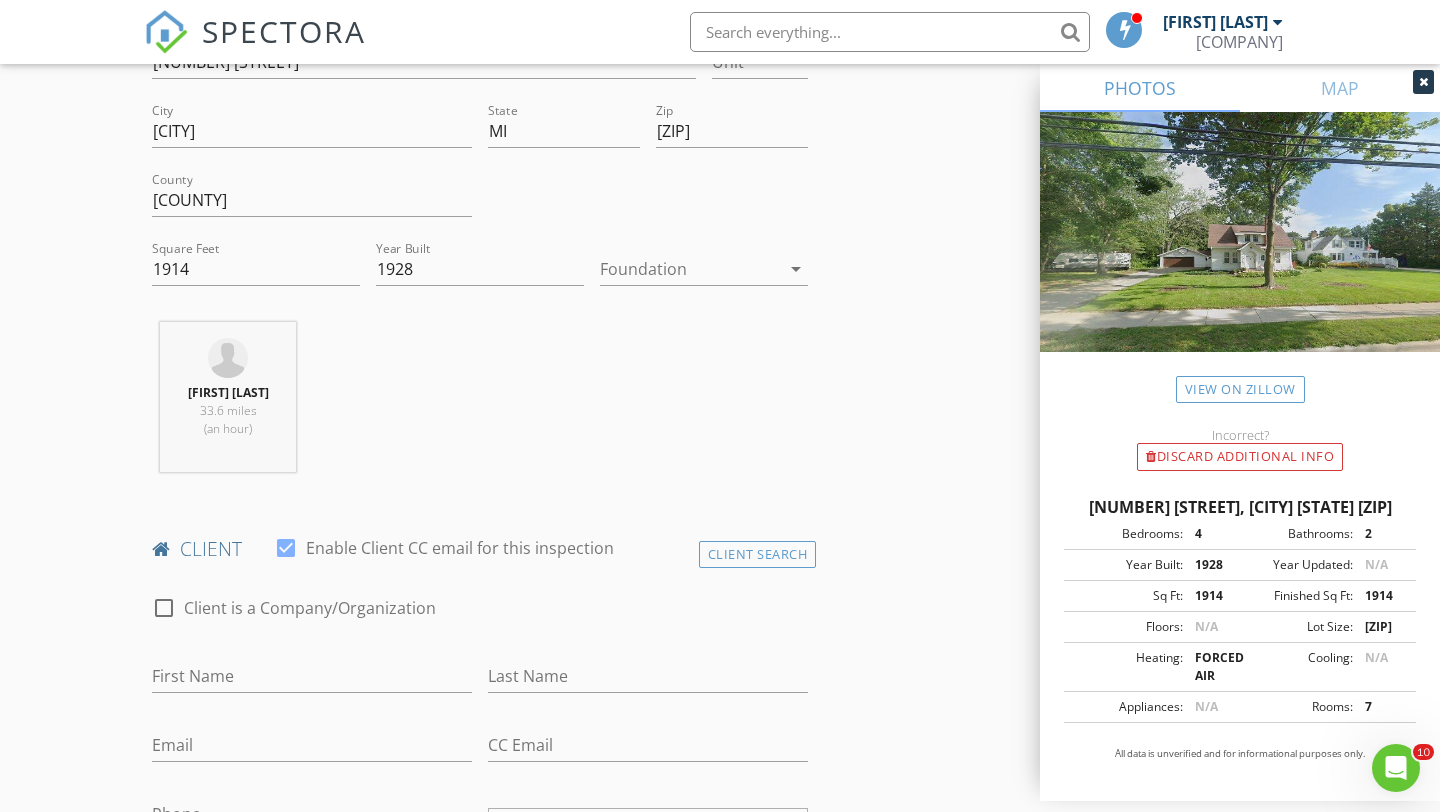scroll, scrollTop: 607, scrollLeft: 0, axis: vertical 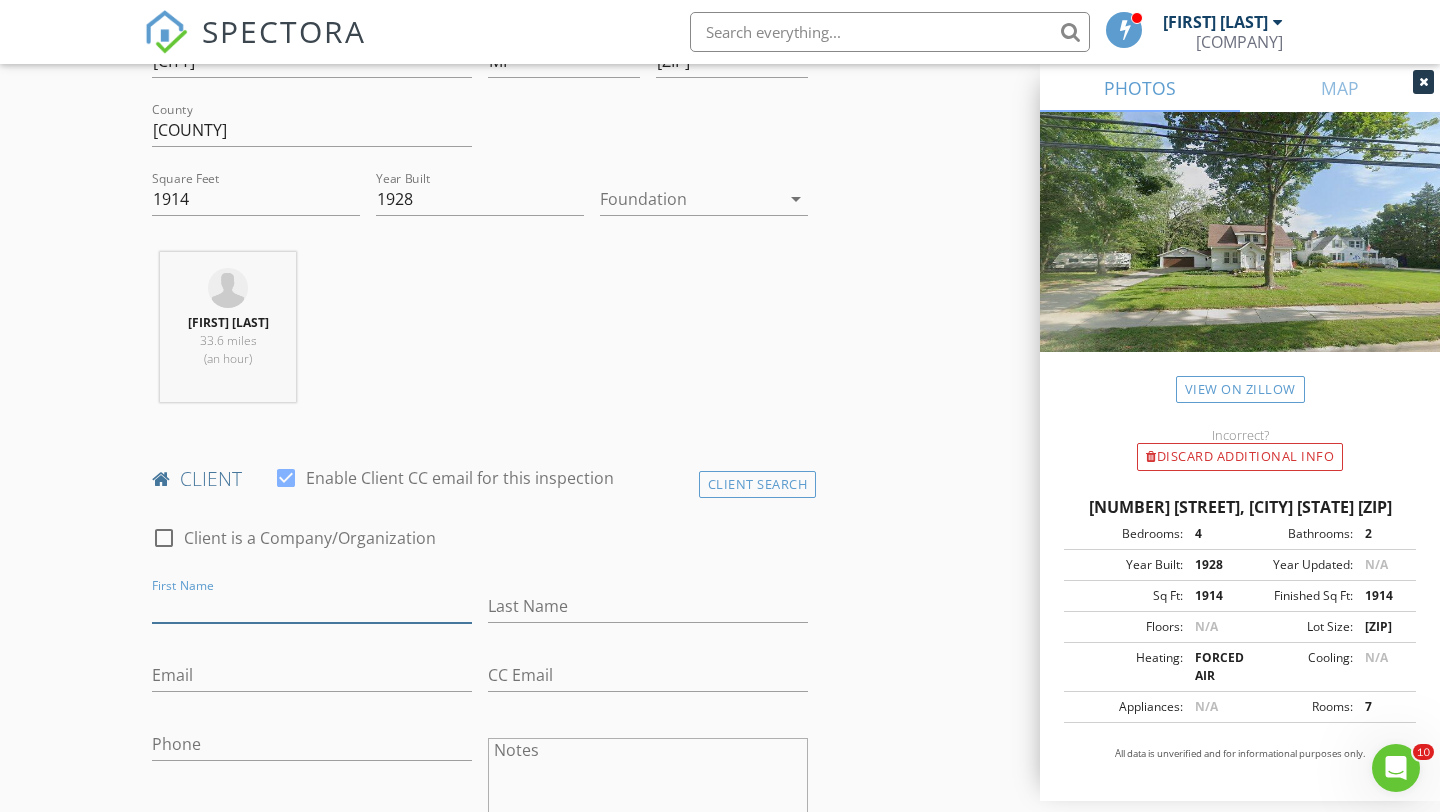 click on "First Name" at bounding box center (312, 606) 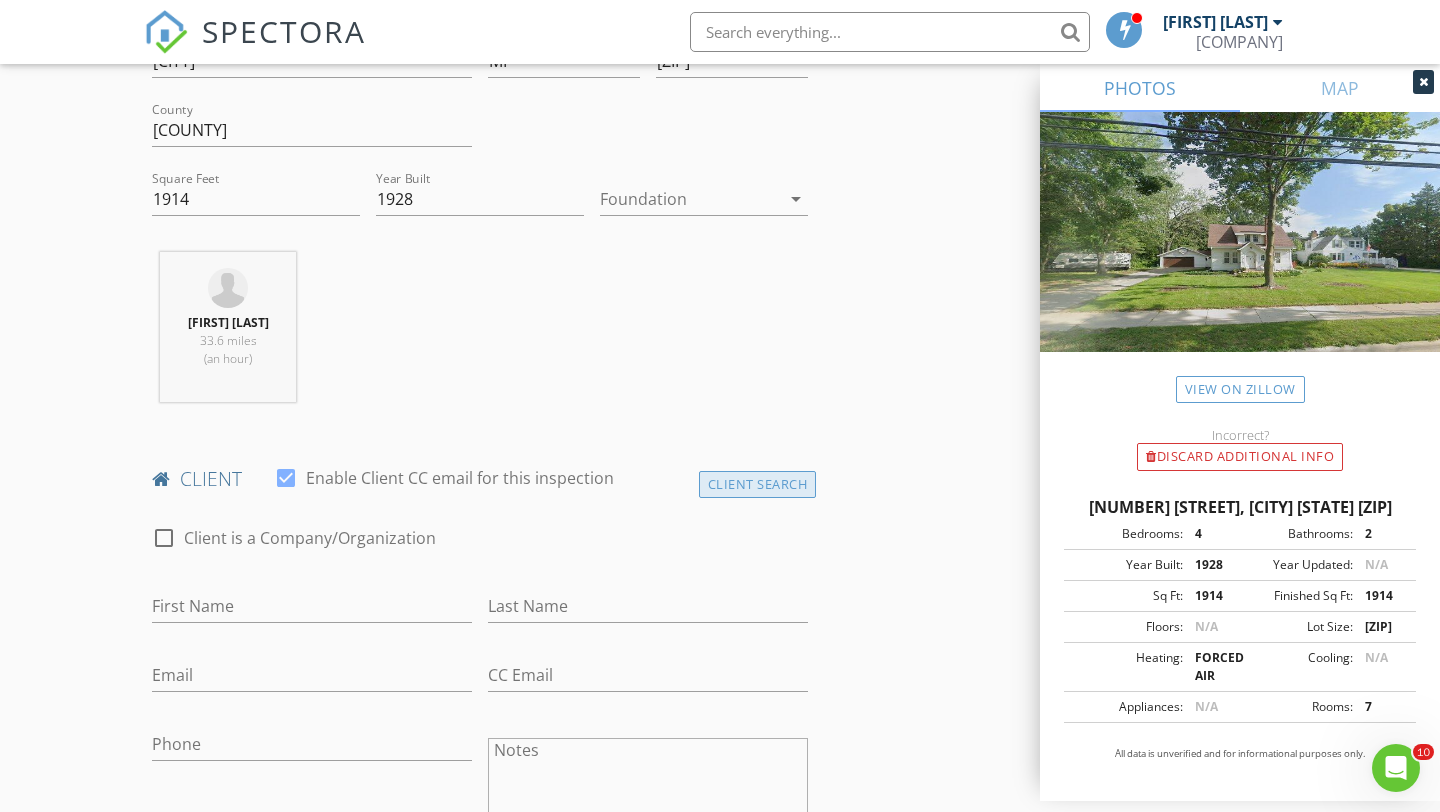 click on "Client Search" at bounding box center [758, 484] 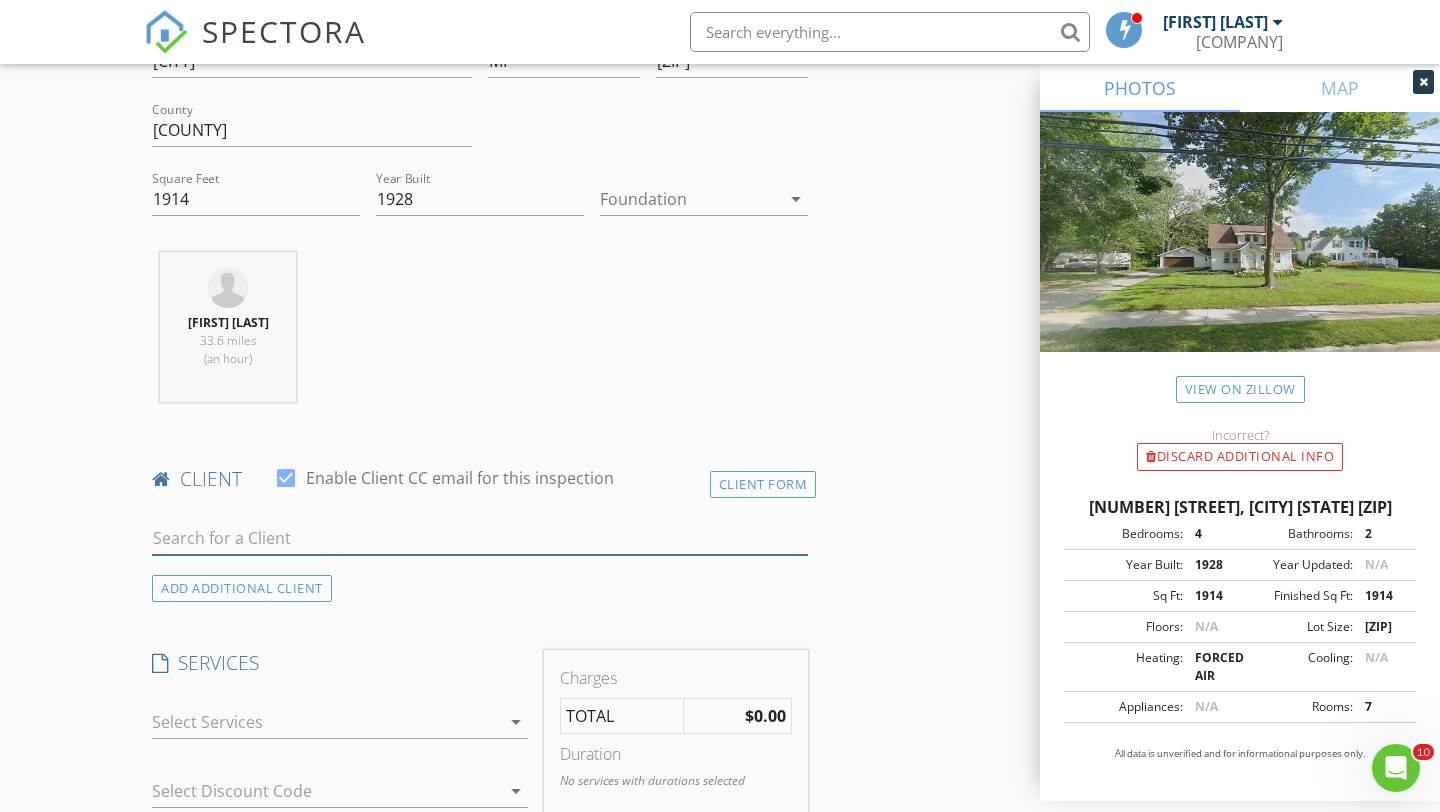 click at bounding box center [480, 538] 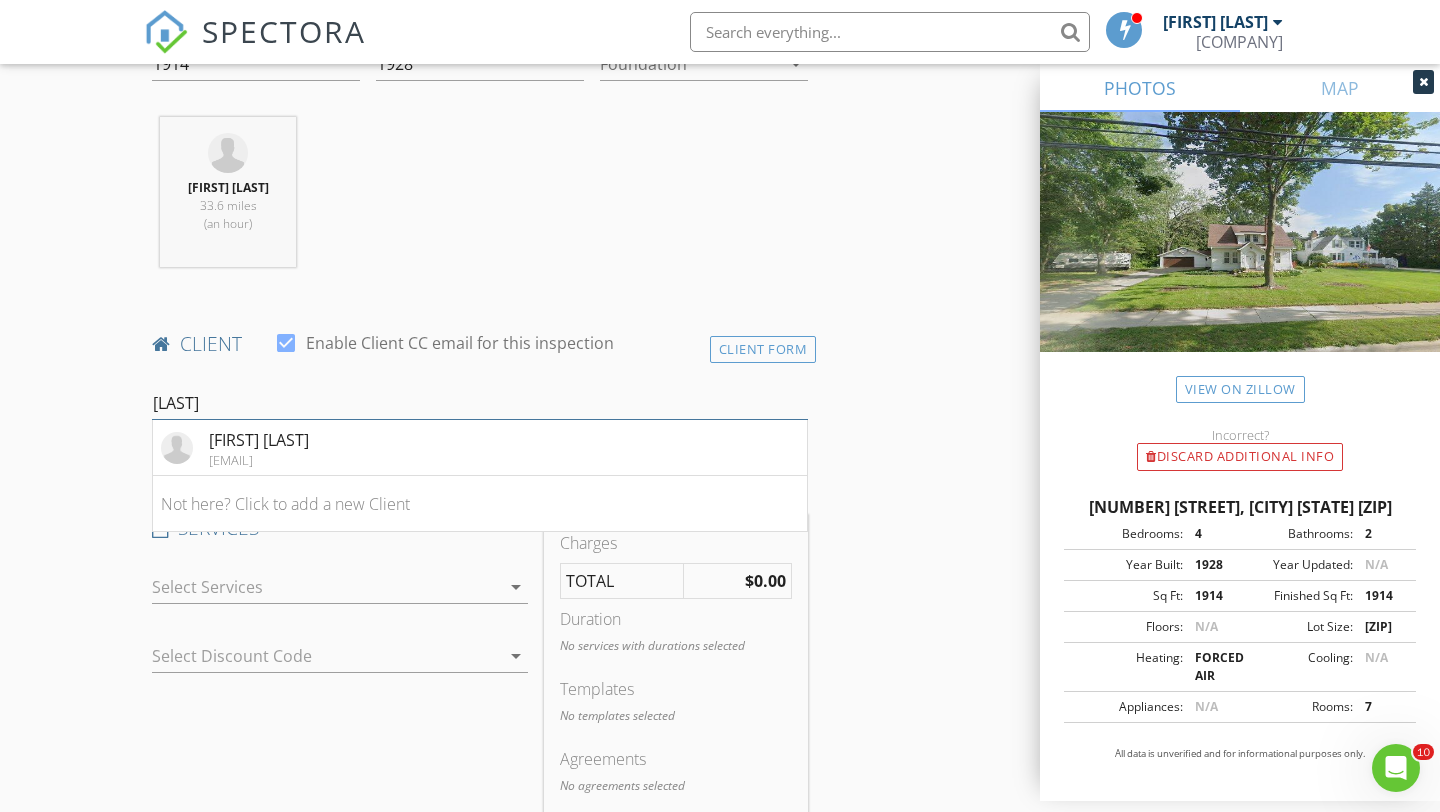 scroll, scrollTop: 743, scrollLeft: 0, axis: vertical 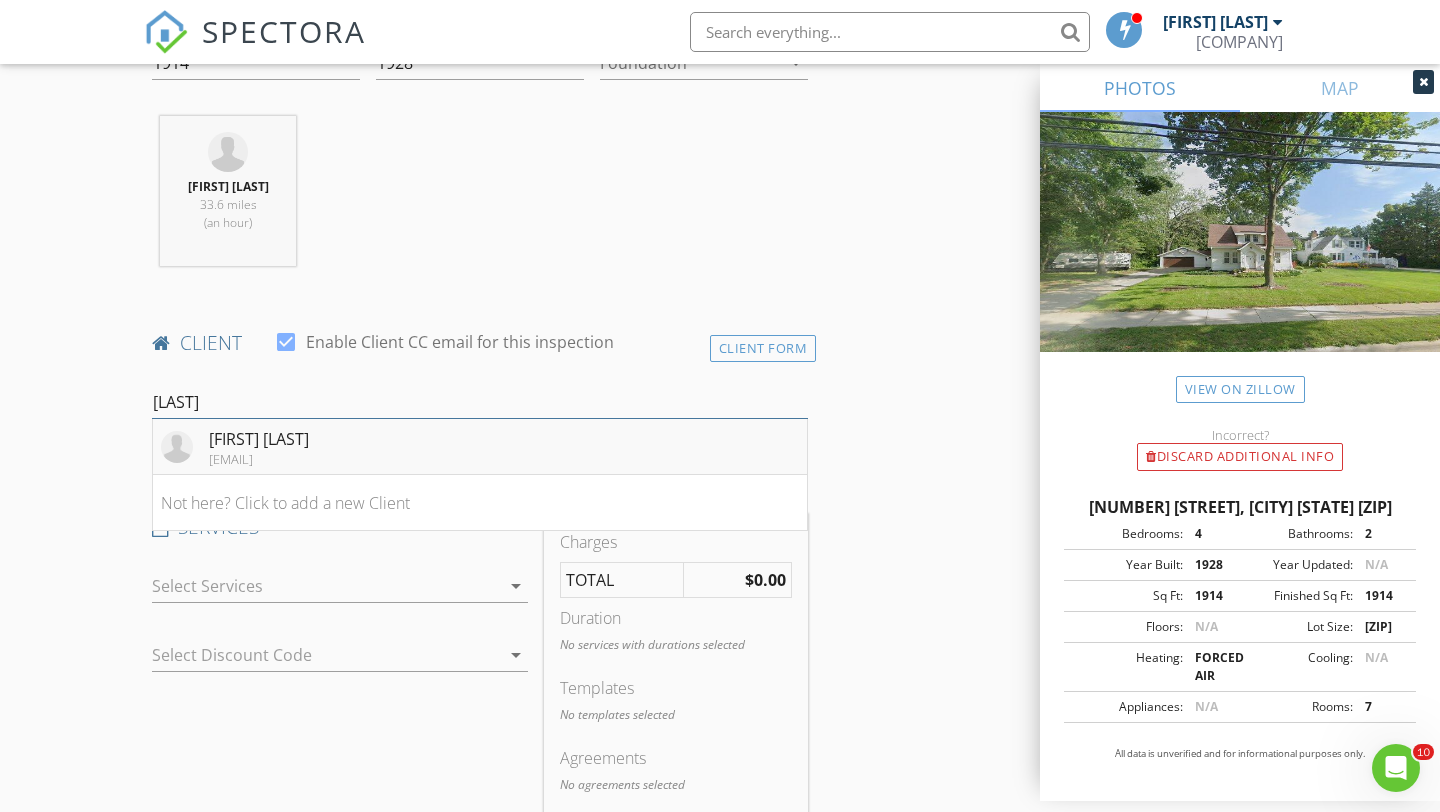 type on "[LAST]" 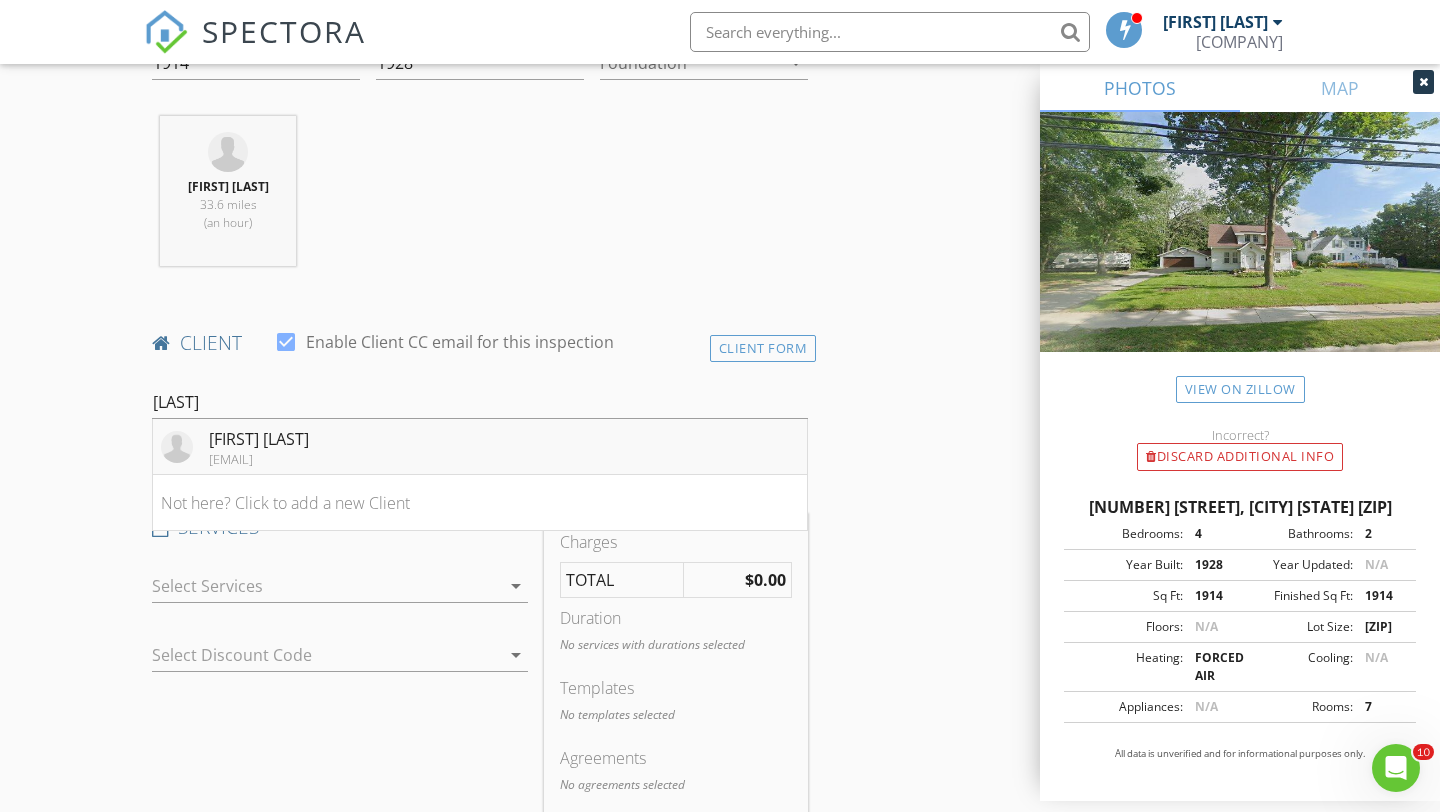 click on "[FIRST] [LAST]" at bounding box center (259, 439) 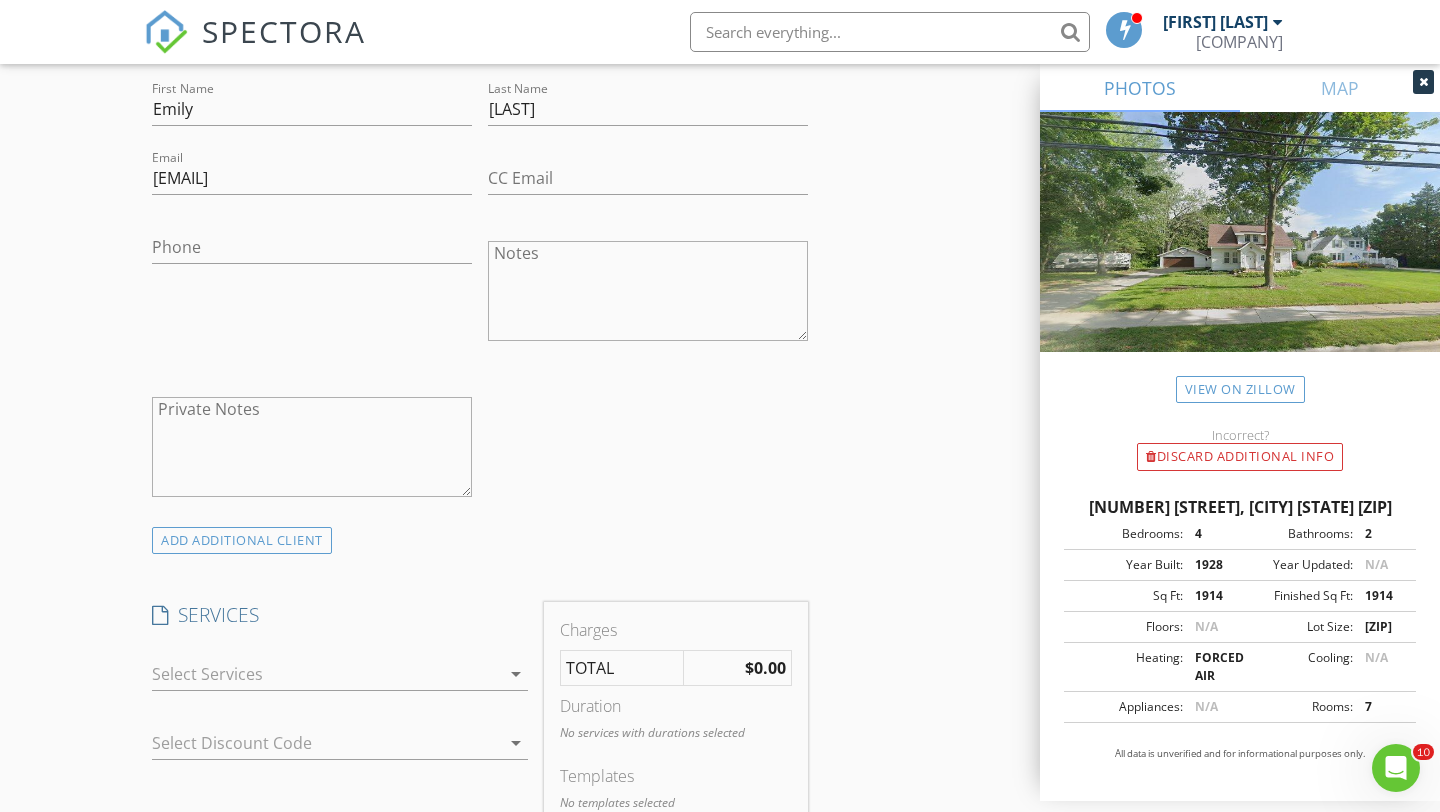 scroll, scrollTop: 1193, scrollLeft: 0, axis: vertical 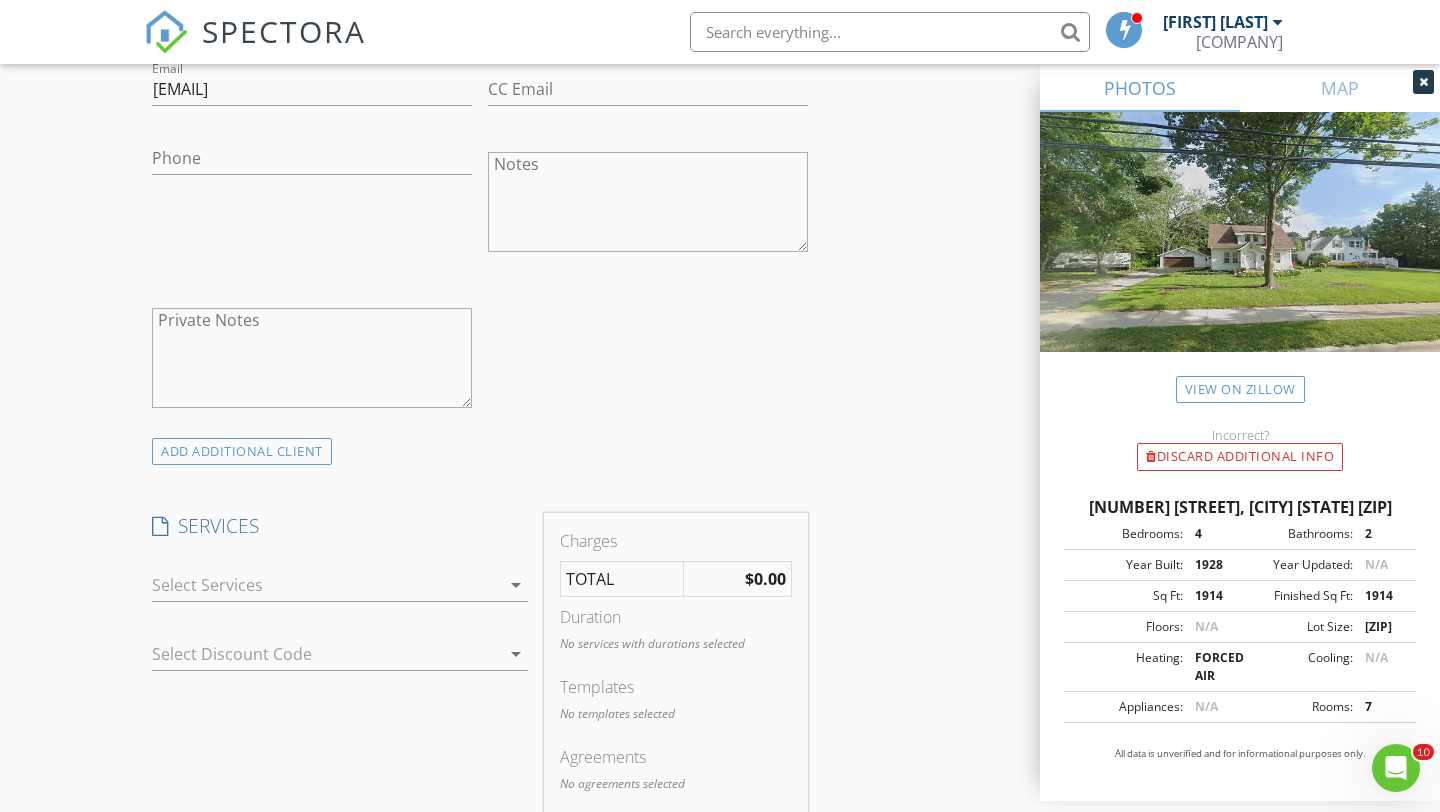 click at bounding box center [326, 585] 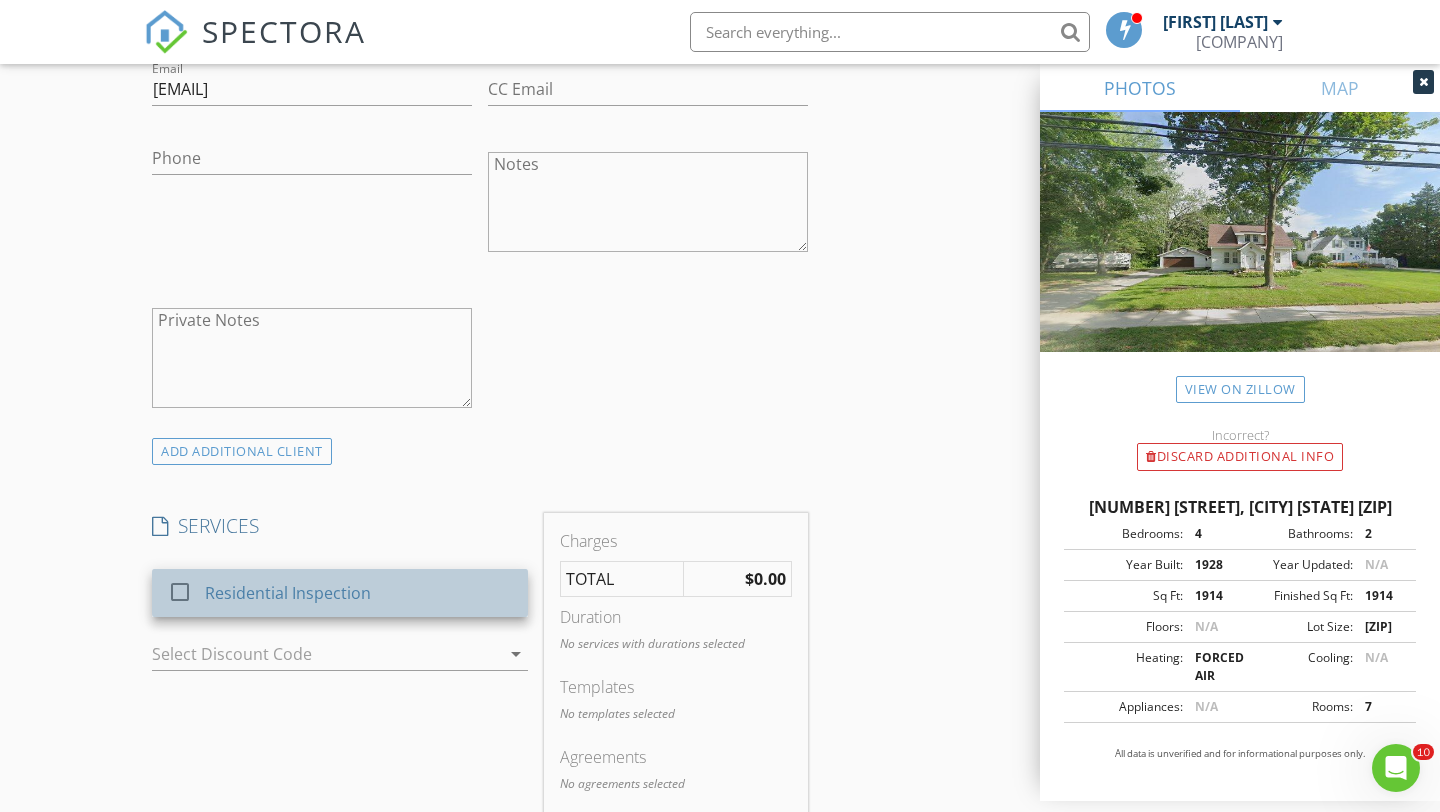 click on "Residential Inspection" at bounding box center [288, 593] 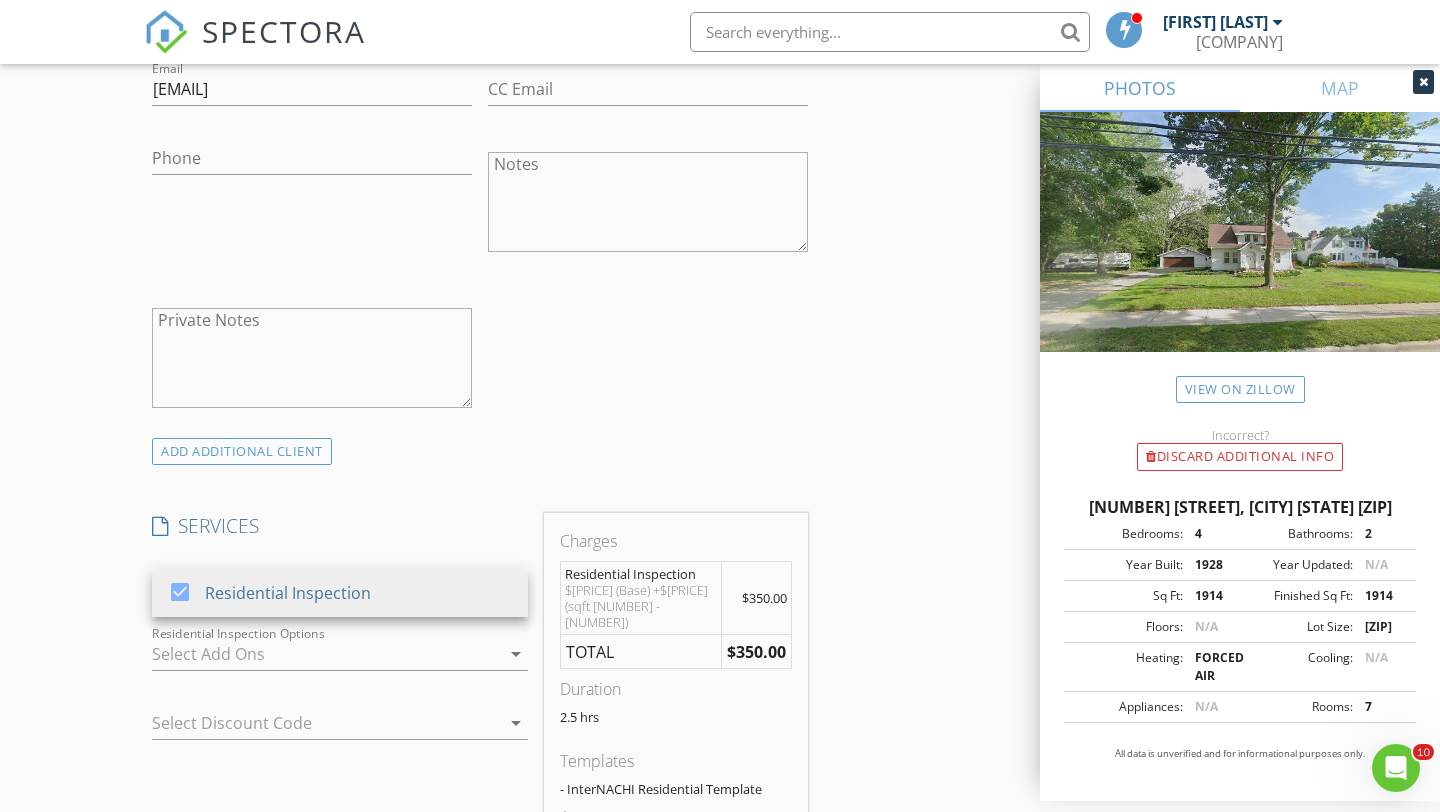 click on "INSPECTOR(S)
check_box_outline_blank   [FIRST] [LAST]     check_box   [FIRST] [LAST]   PRIMARY   [FIRST] [LAST] arrow_drop_down   check_box_outline_blank [FIRST] [LAST] specifically requested
Date/Time
[DATE] [TIME]
Location
Address Search       Address [NUMBER] [STREET]   Unit   City [CITY]   State [STATE]   Zip [ZIP]   County [COUNTY]     Square Feet [NUMBER]   Year Built [NUMBER]   Foundation arrow_drop_down     [FIRST] [LAST]     [NUMBER] miles     (an hour)
client
check_box Enable Client CC email for this inspection   Client Search     check_box_outline_blank Client is a Company/Organization     First Name [FIRST]   Last Name [LAST]   Email [EMAIL]   CC Email   Phone           Notes   Private Notes
ADDITIONAL client
SERVICES
check_box   Residential Inspection" at bounding box center [480, 677] 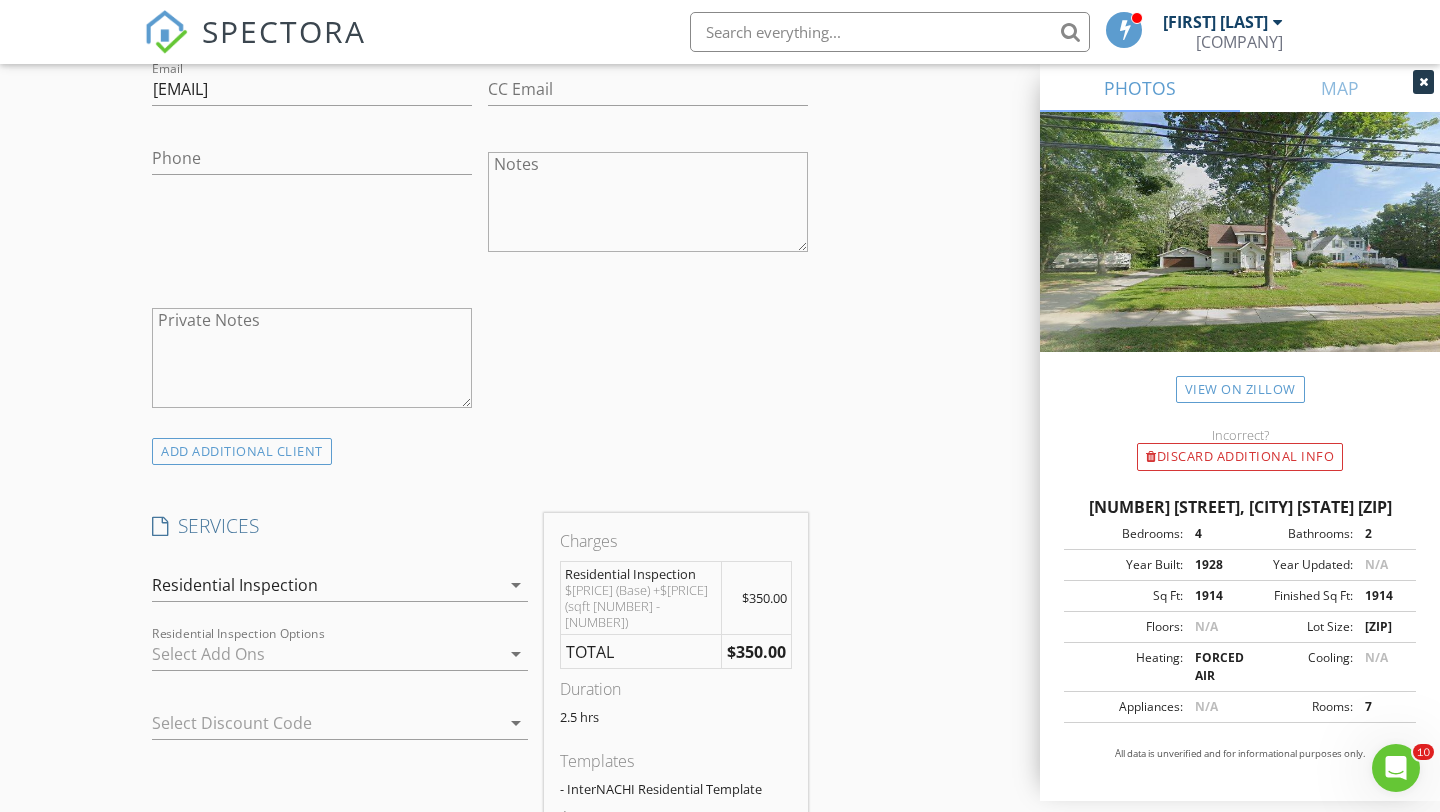 scroll, scrollTop: 1352, scrollLeft: 0, axis: vertical 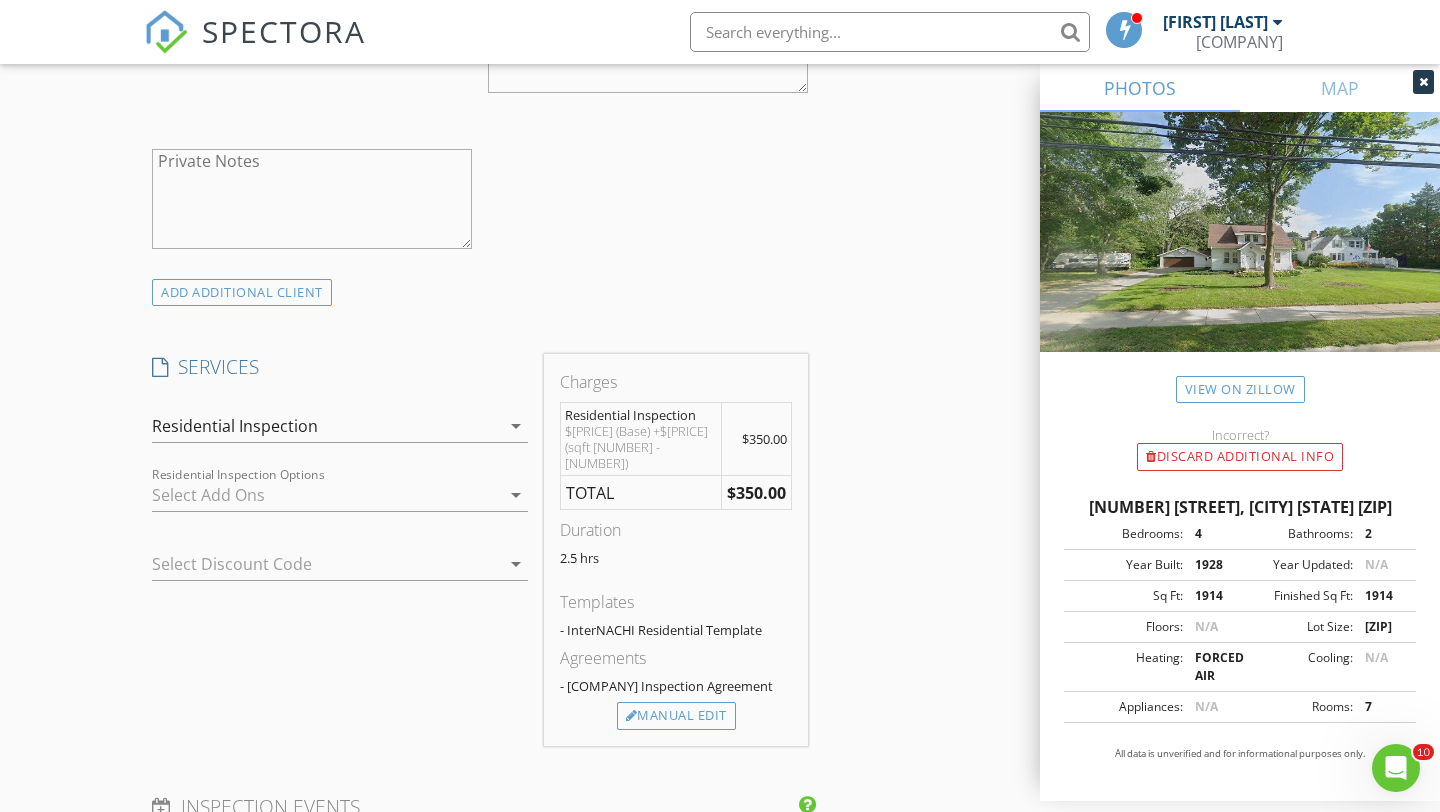 click at bounding box center (312, 564) 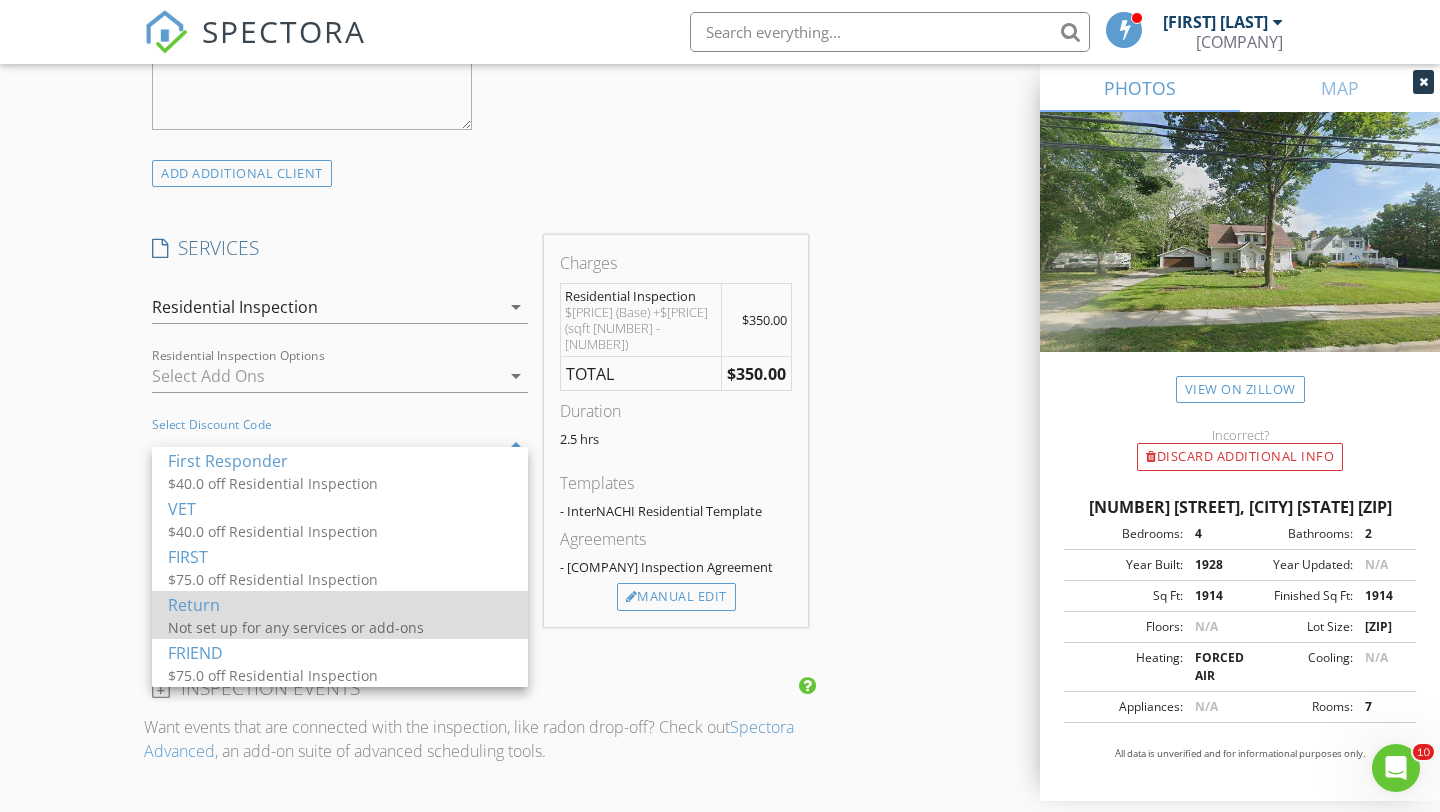 scroll, scrollTop: 1474, scrollLeft: 0, axis: vertical 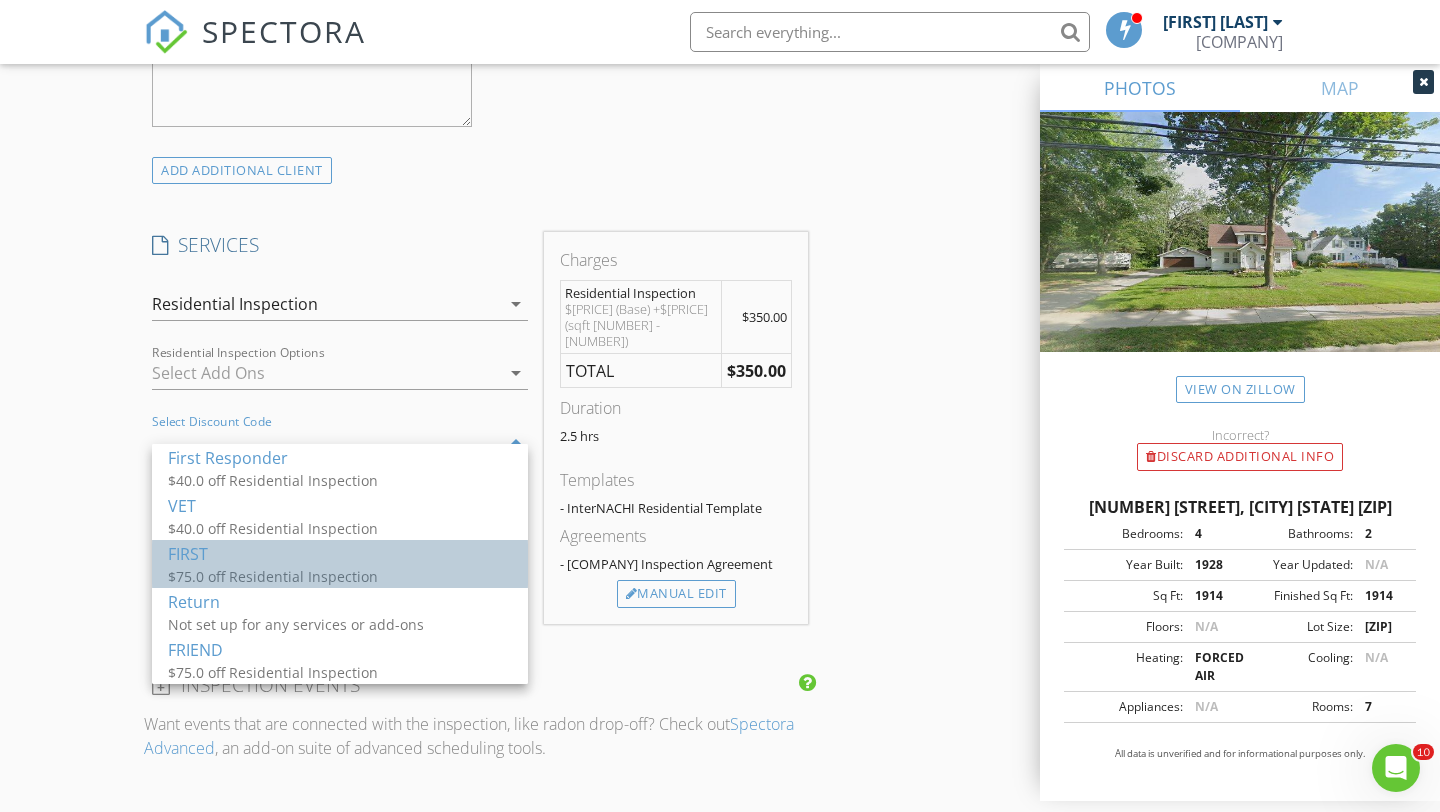 click on "FIRST" at bounding box center [340, 554] 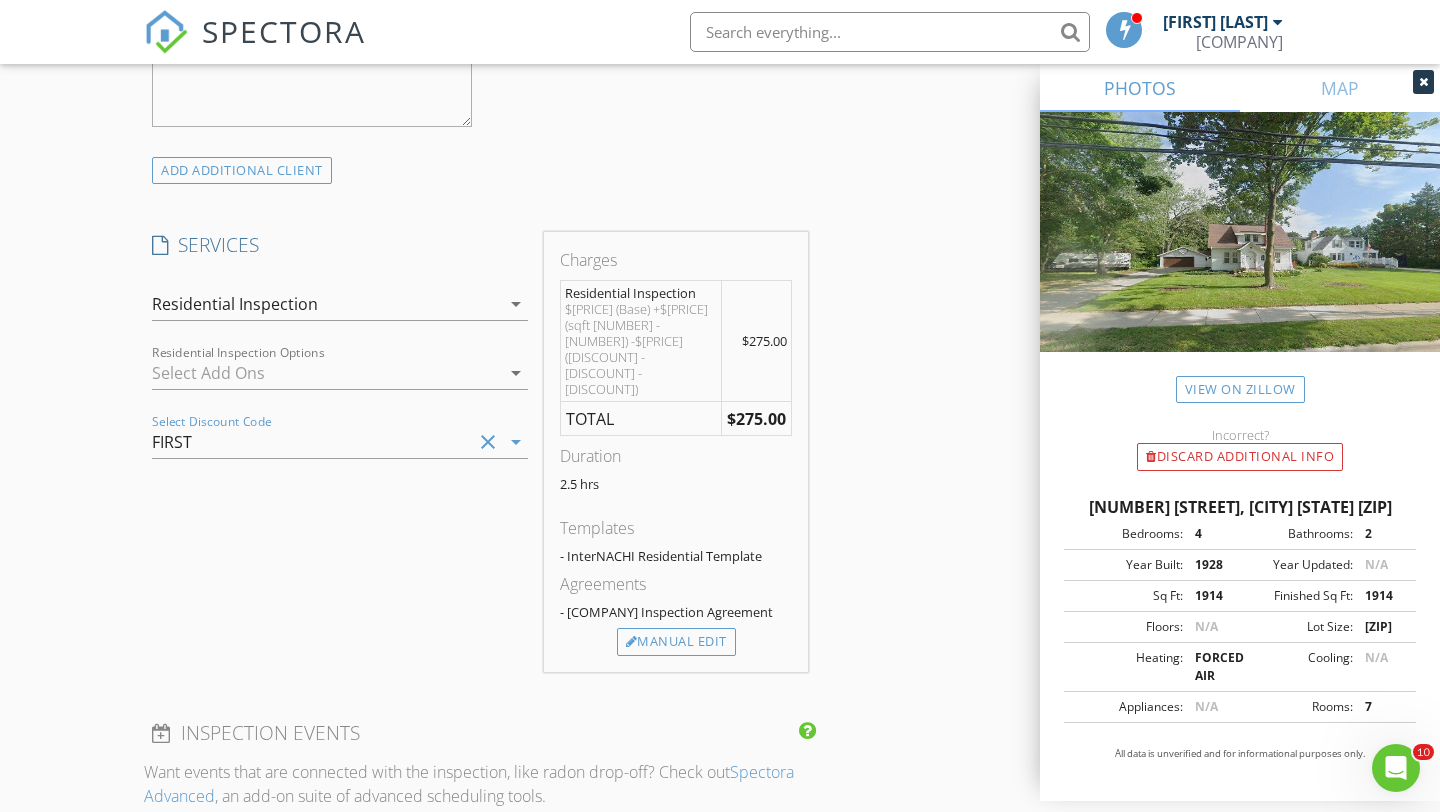 click on "INSPECTOR(S)
check_box_outline_blank   [FIRST] [LAST]     check_box   [FIRST] [LAST]   PRIMARY   [FIRST] [LAST] arrow_drop_down   check_box_outline_blank [FIRST] [LAST] specifically requested
Date/Time
[DATE] [TIME]
Location
Address Search       Address [NUMBER] [STREET]   Unit   City [CITY]   State [STATE]   Zip [ZIP]   County [COUNTY]     Square Feet [NUMBER]   Year Built [NUMBER]   Foundation arrow_drop_down     [FIRST] [LAST]     [NUMBER] miles     (an hour)
client
check_box Enable Client CC email for this inspection   Client Search     check_box_outline_blank Client is a Company/Organization     First Name [FIRST]   Last Name [LAST]   Email [EMAIL]   CC Email   Phone           Notes   Private Notes
ADD ADDITIONAL client
SERVICES
check_box     arrow_drop_down" at bounding box center [720, 478] 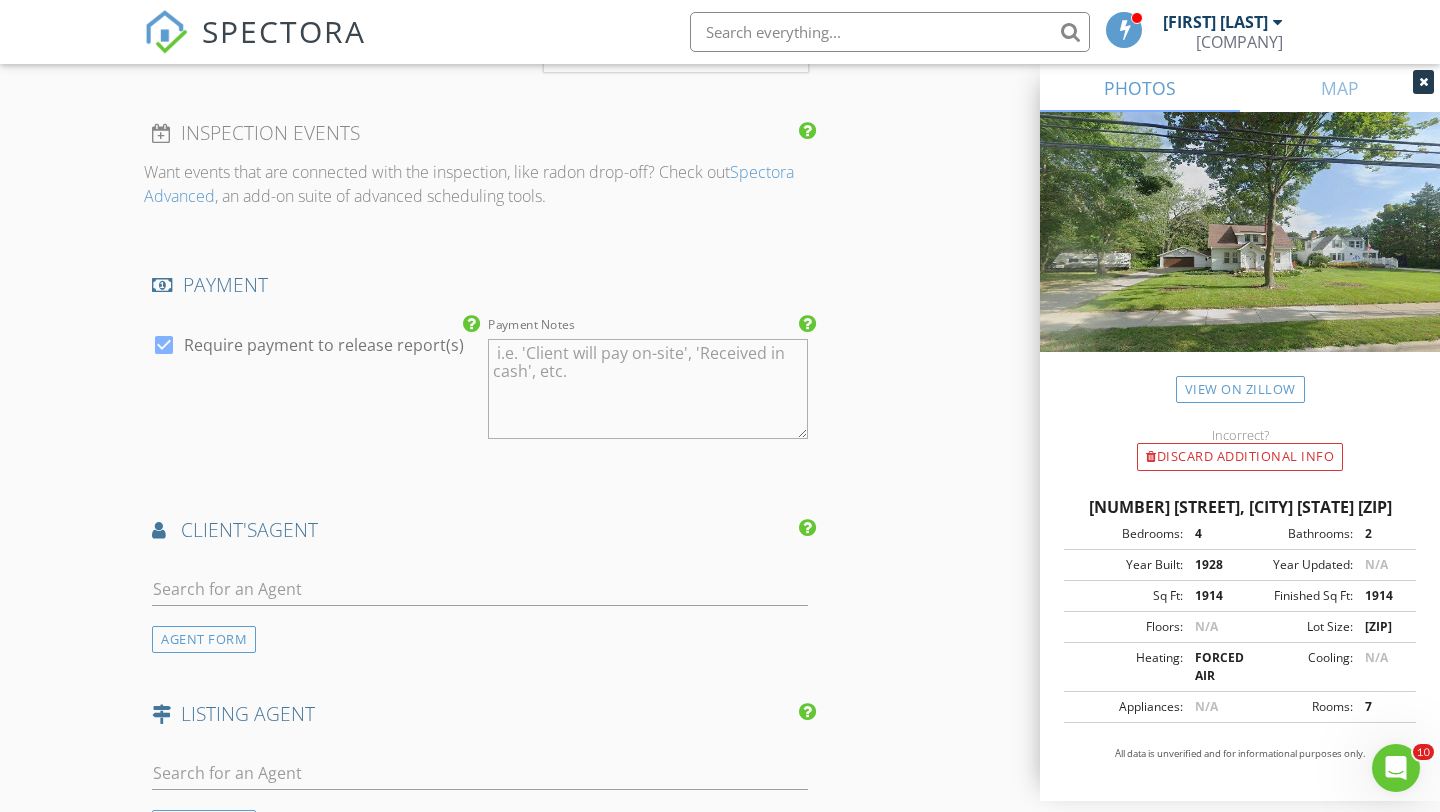 scroll, scrollTop: 2087, scrollLeft: 0, axis: vertical 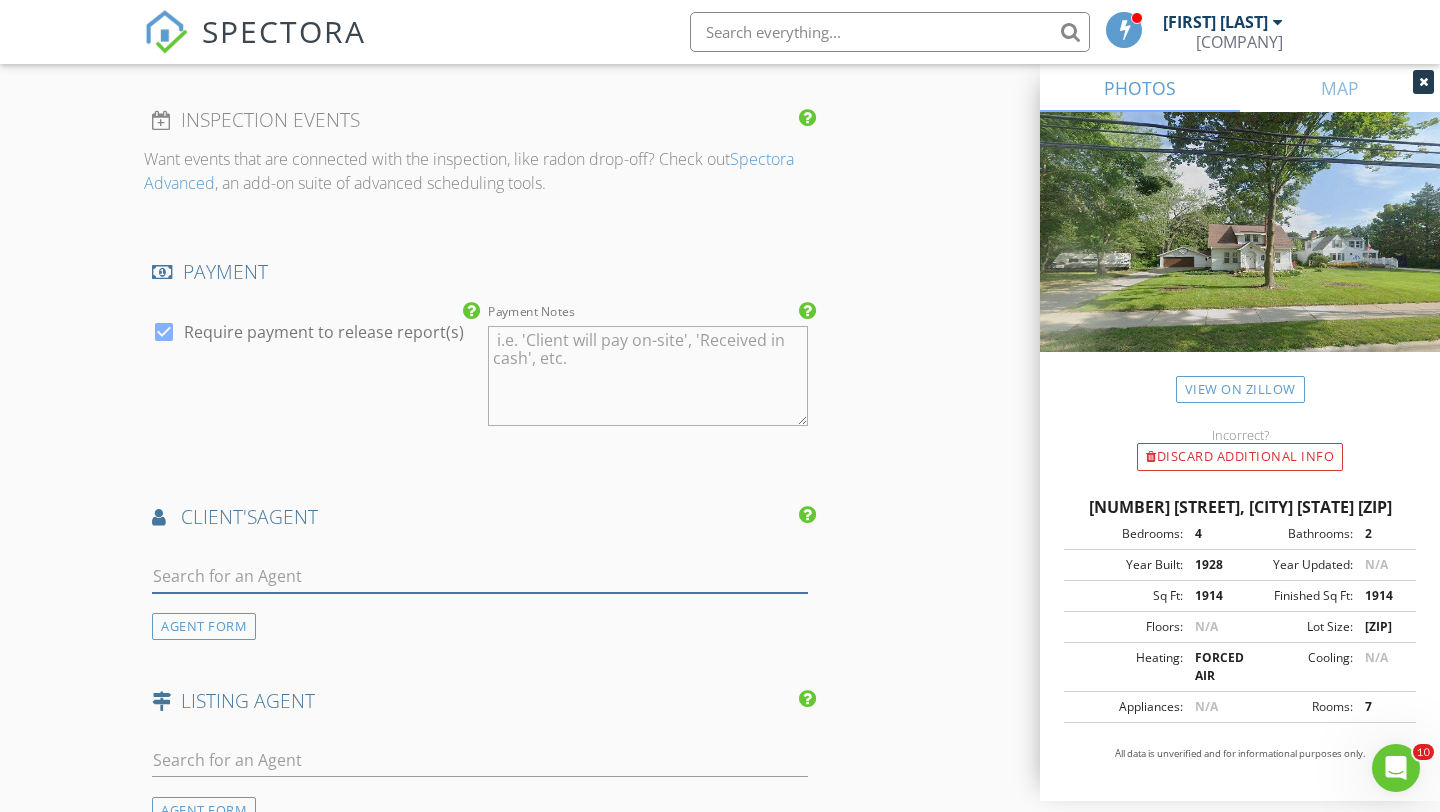 click at bounding box center [480, 576] 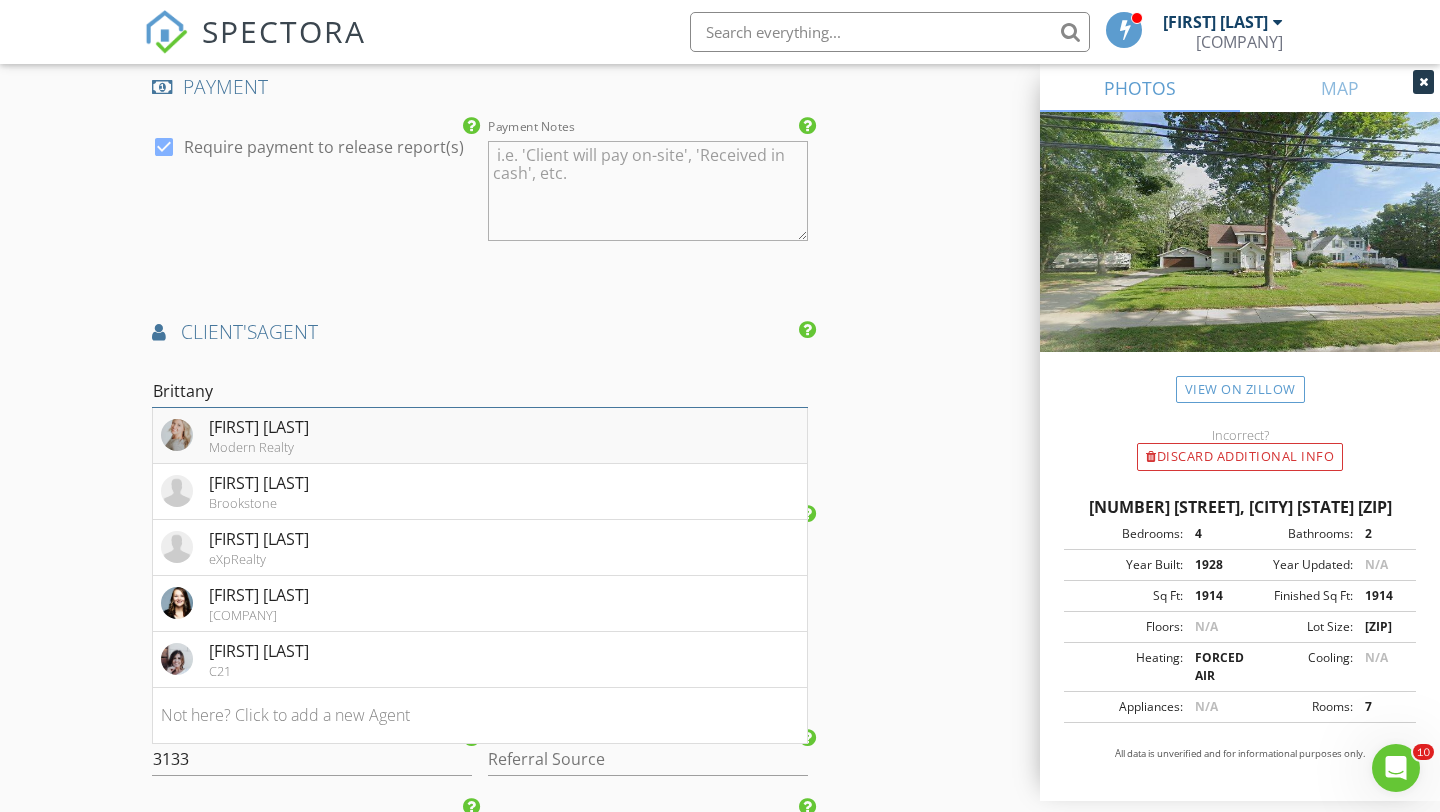 scroll, scrollTop: 2276, scrollLeft: 0, axis: vertical 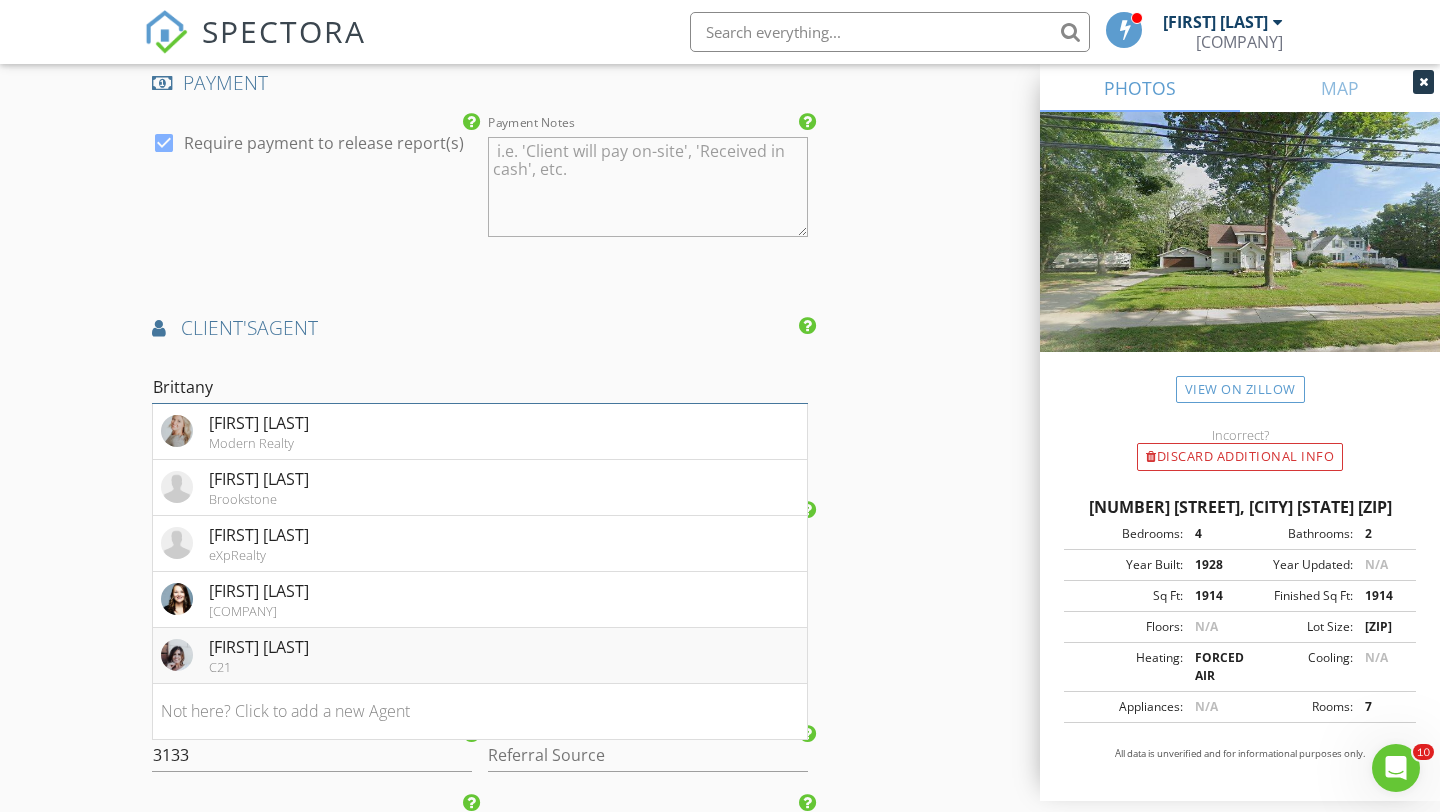 type on "Brittany" 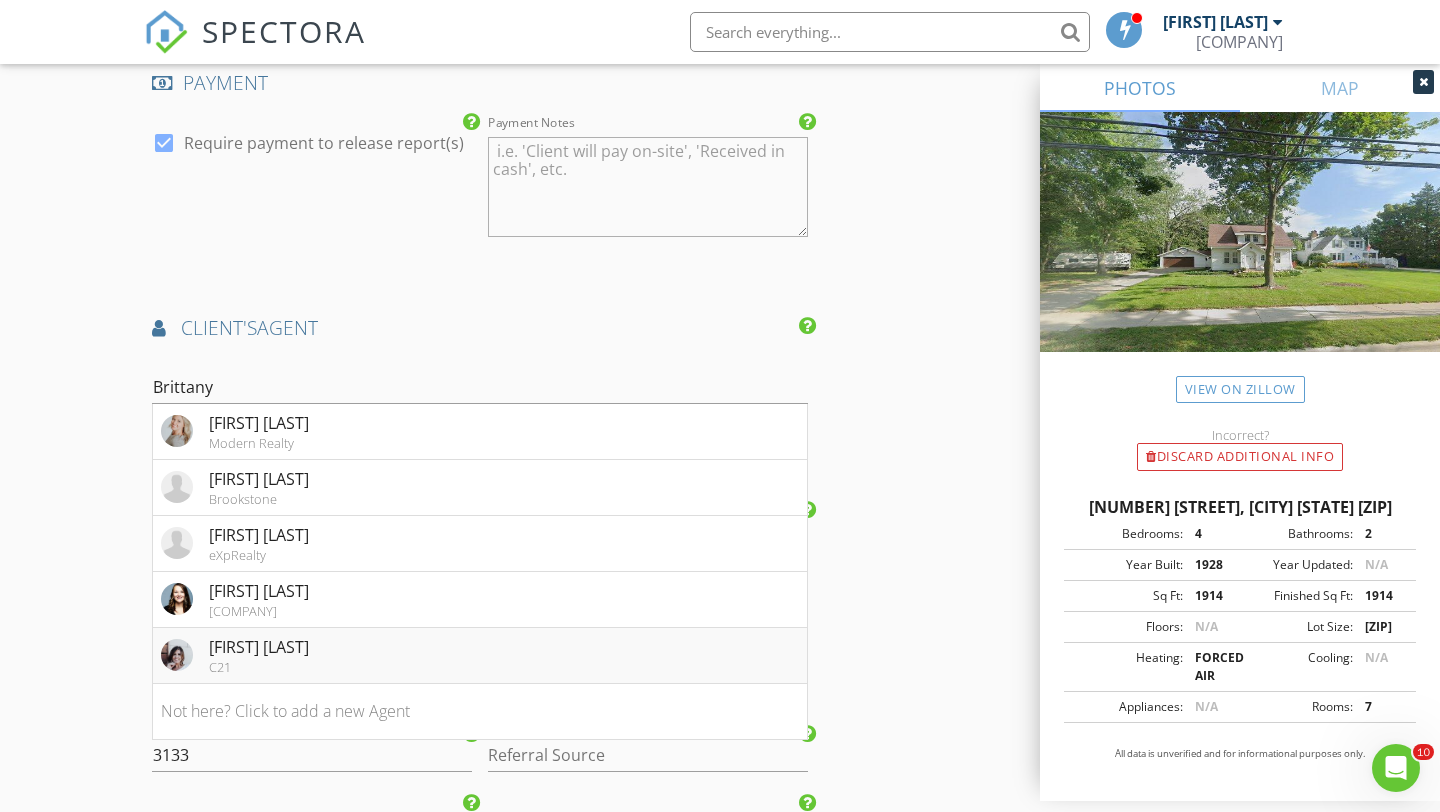 click on "[FIRST] [LAST]
[COMPANY]" at bounding box center [480, 656] 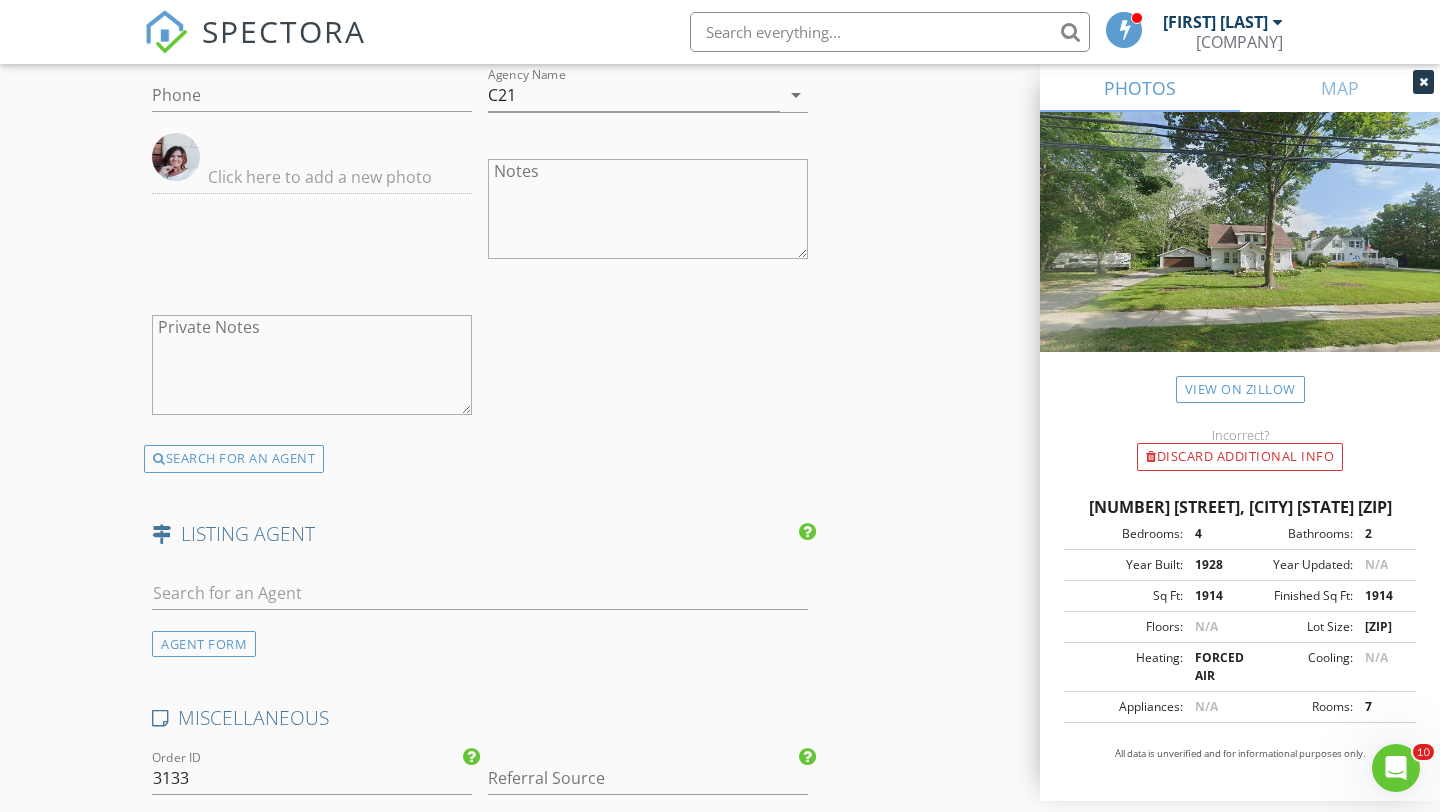 scroll, scrollTop: 2712, scrollLeft: 0, axis: vertical 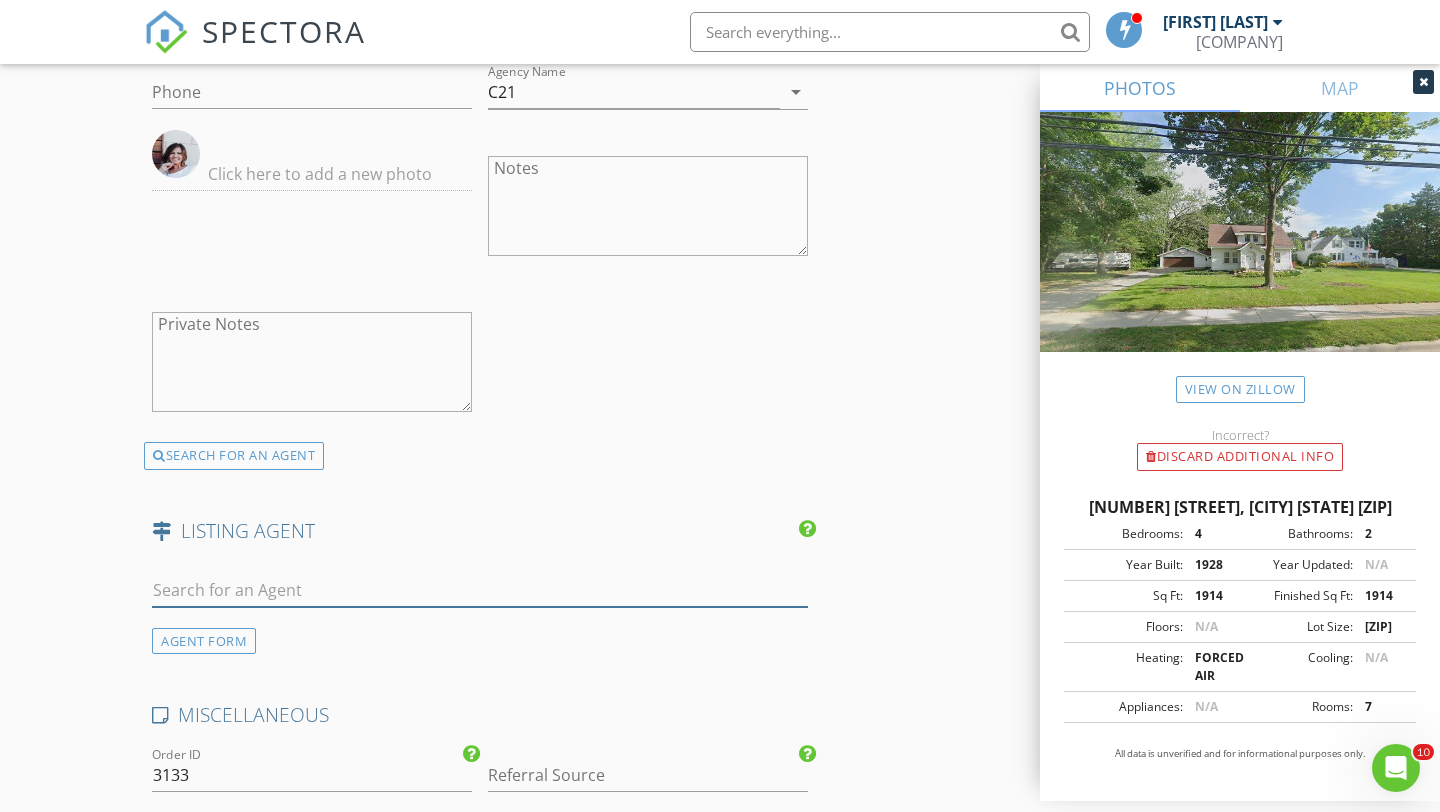 click at bounding box center (480, 590) 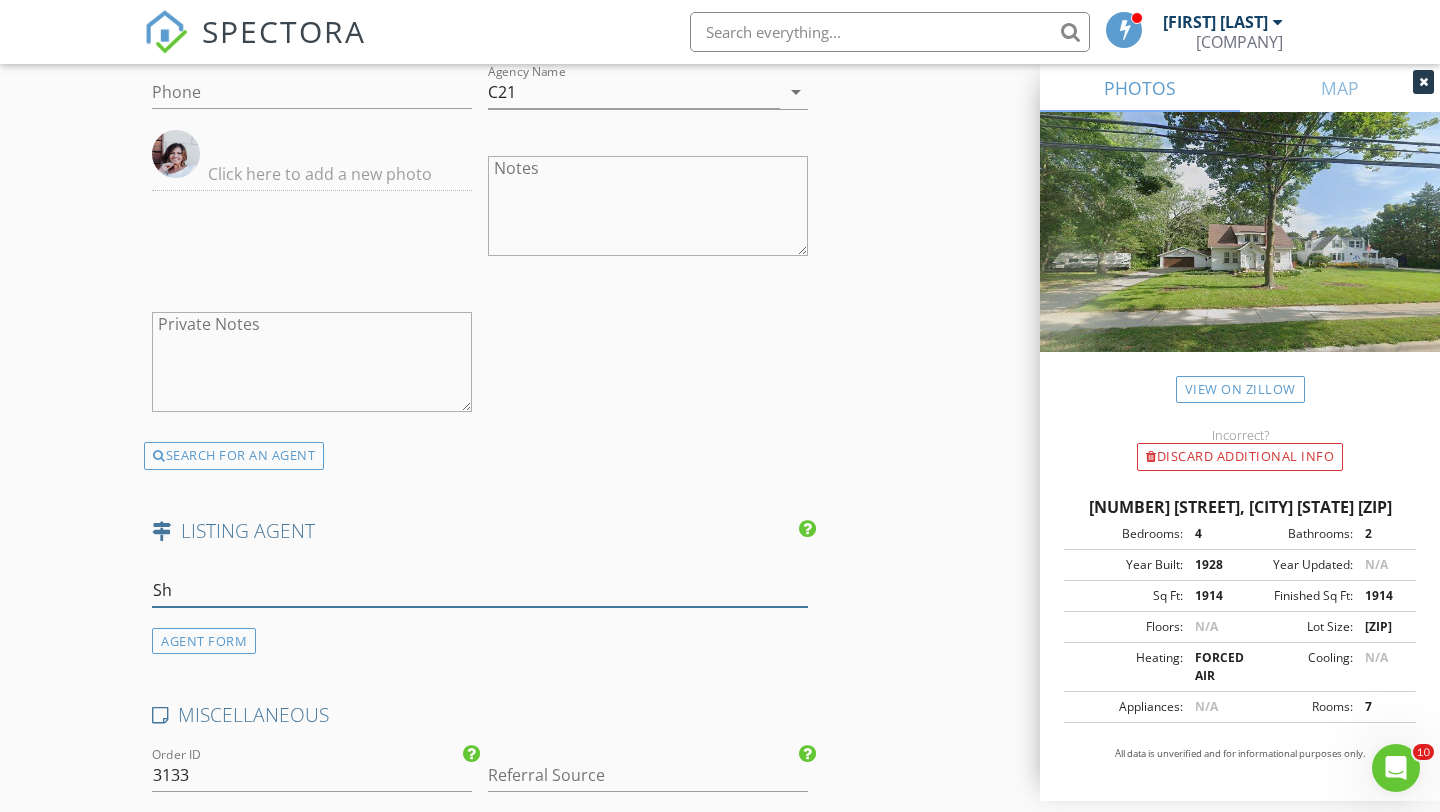 type on "S" 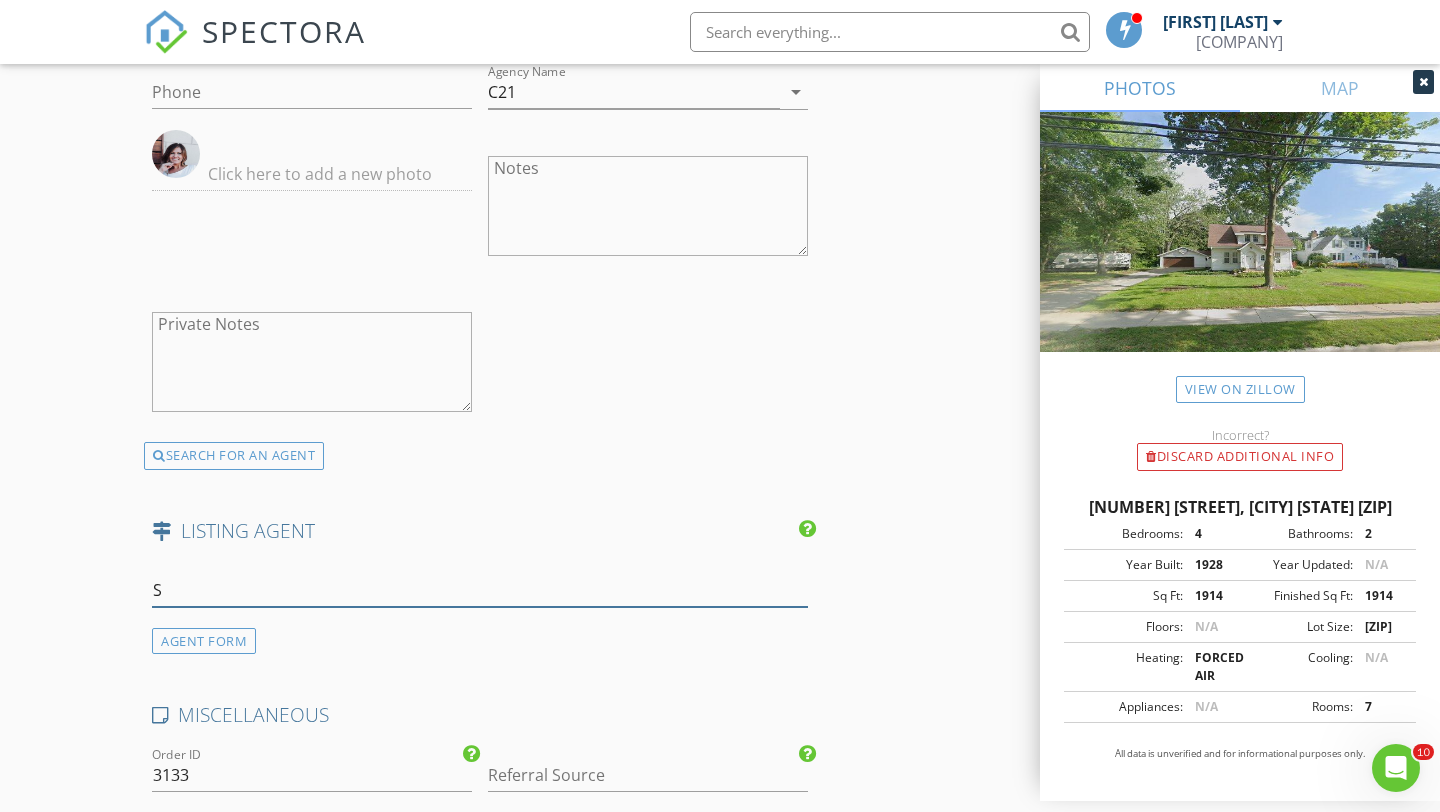 type 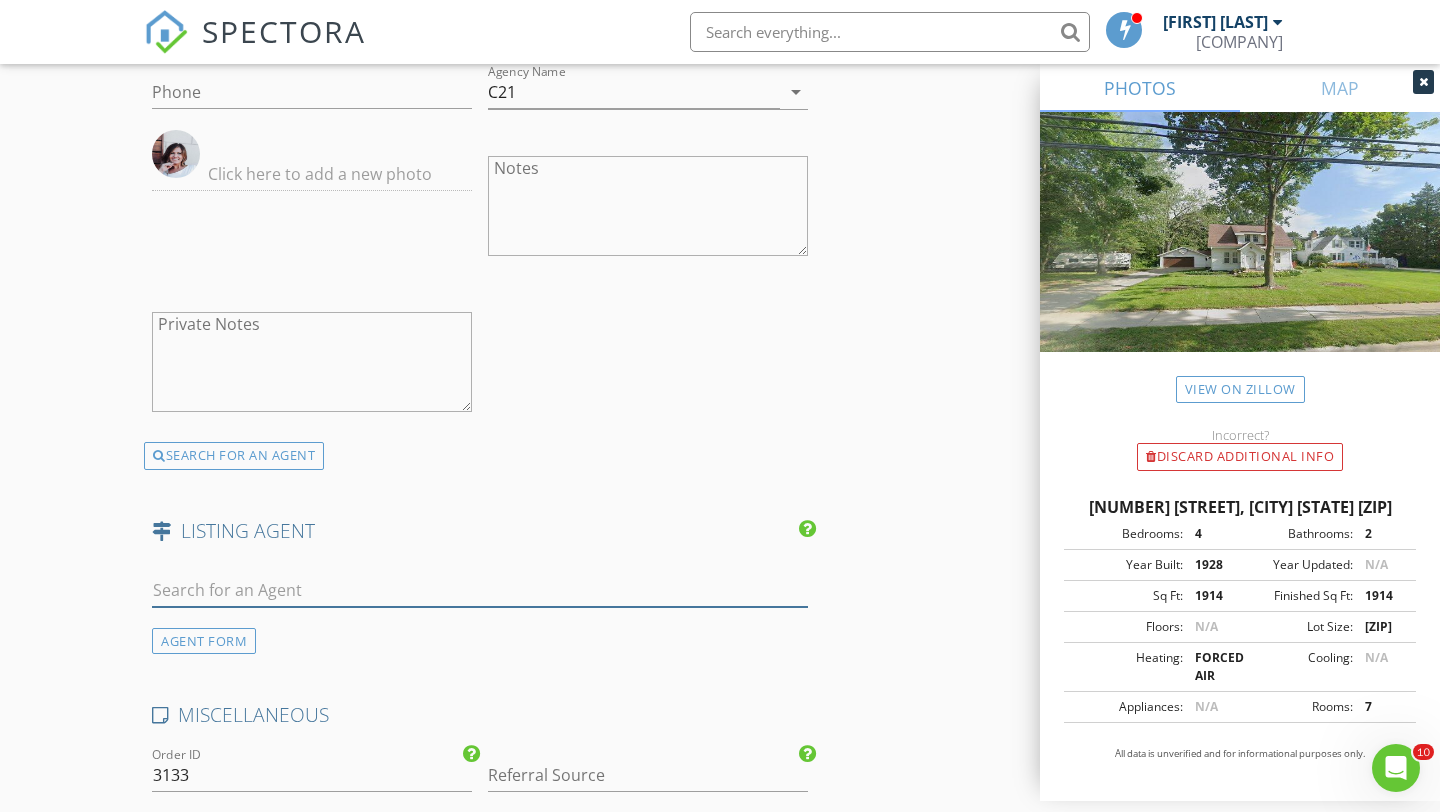 click at bounding box center [480, 590] 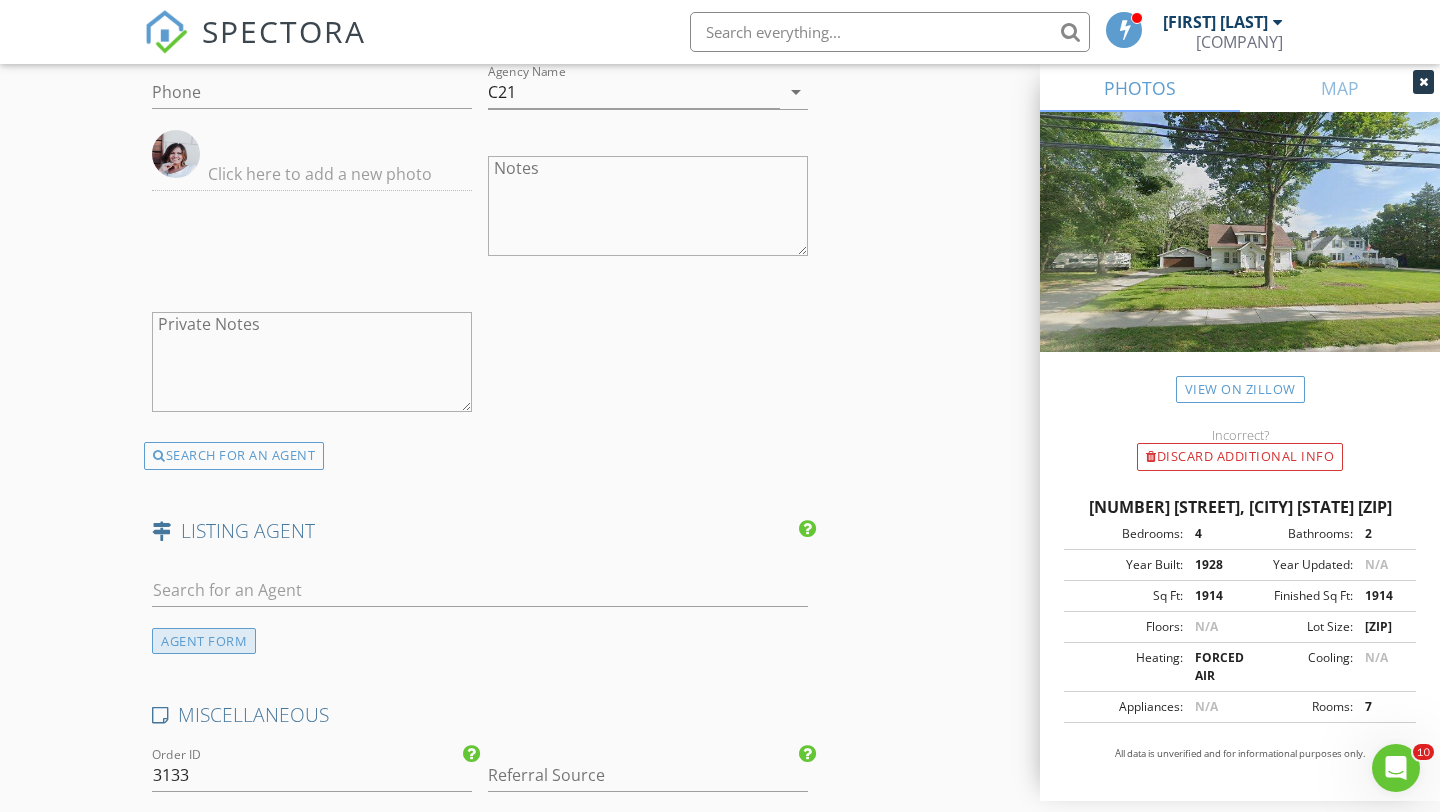 click on "AGENT FORM" at bounding box center [204, 641] 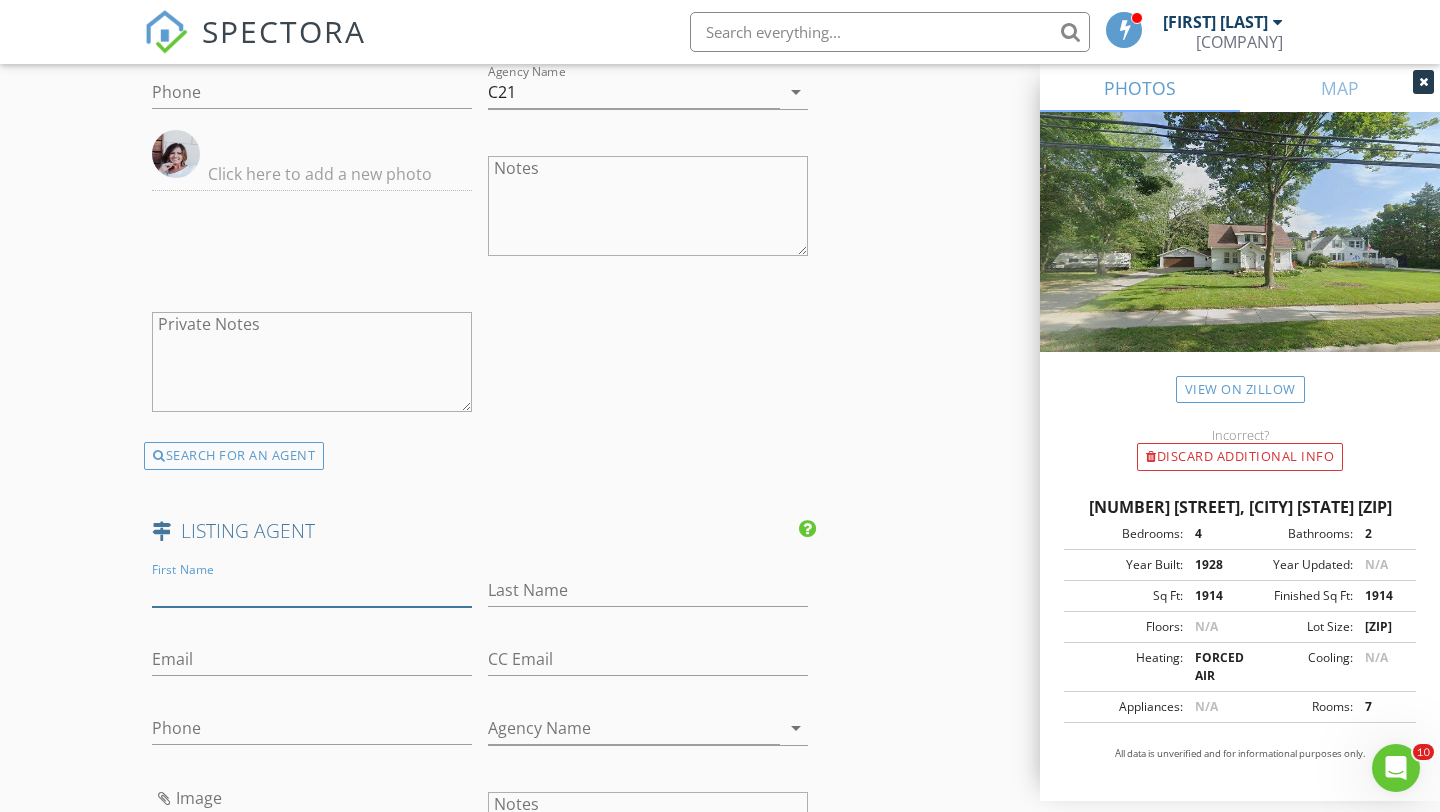 click on "First Name" at bounding box center [312, 590] 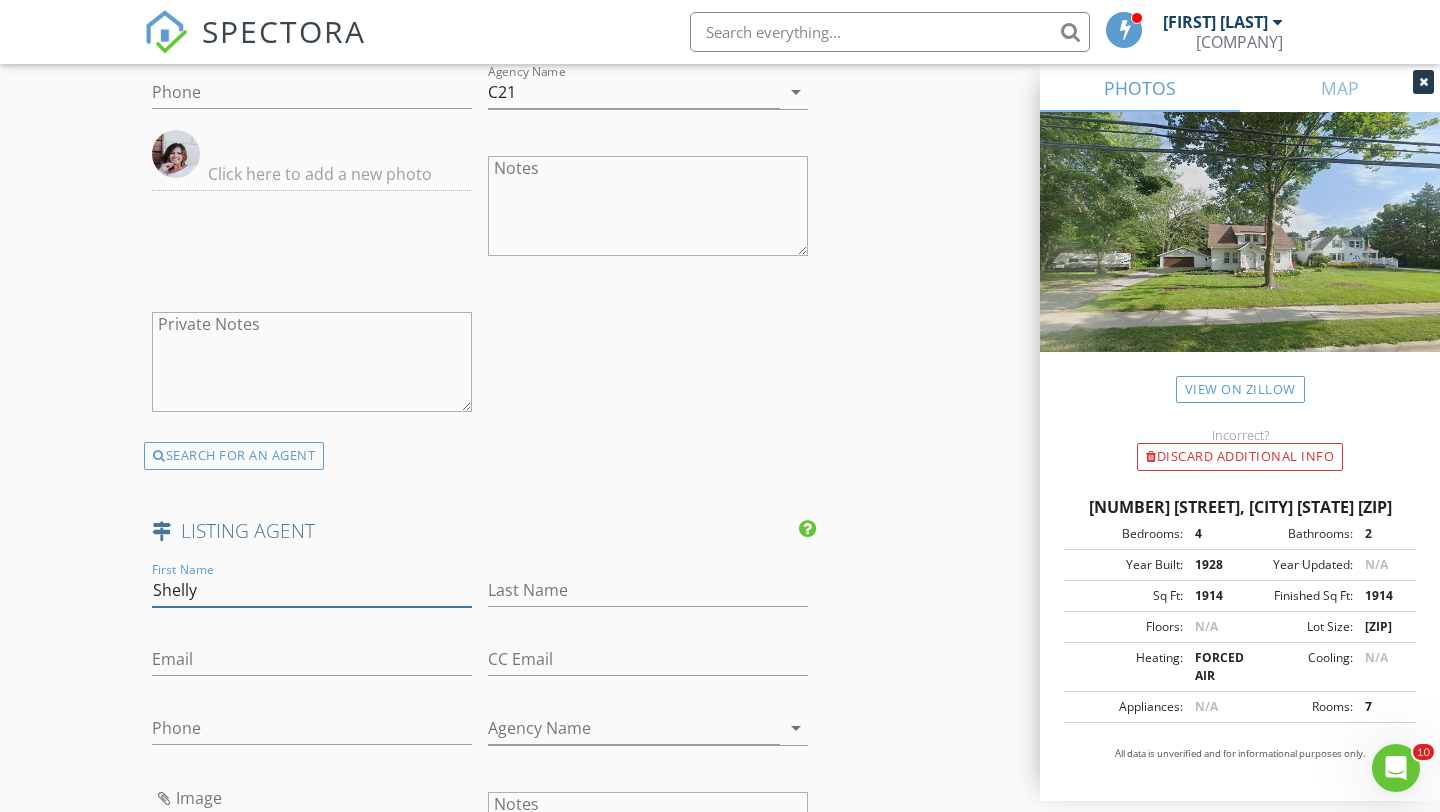 type on "Shelly" 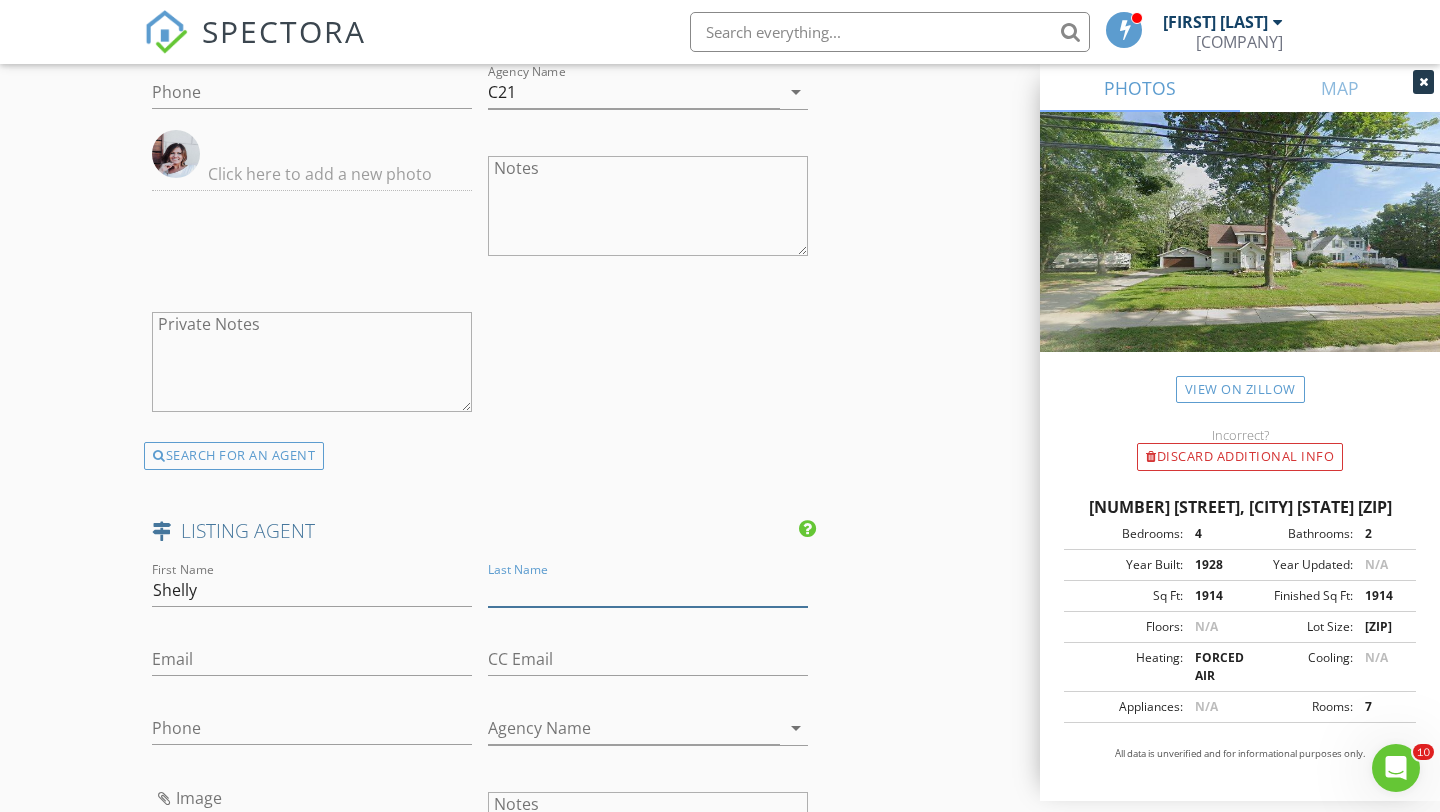 click on "Last Name" at bounding box center [648, 590] 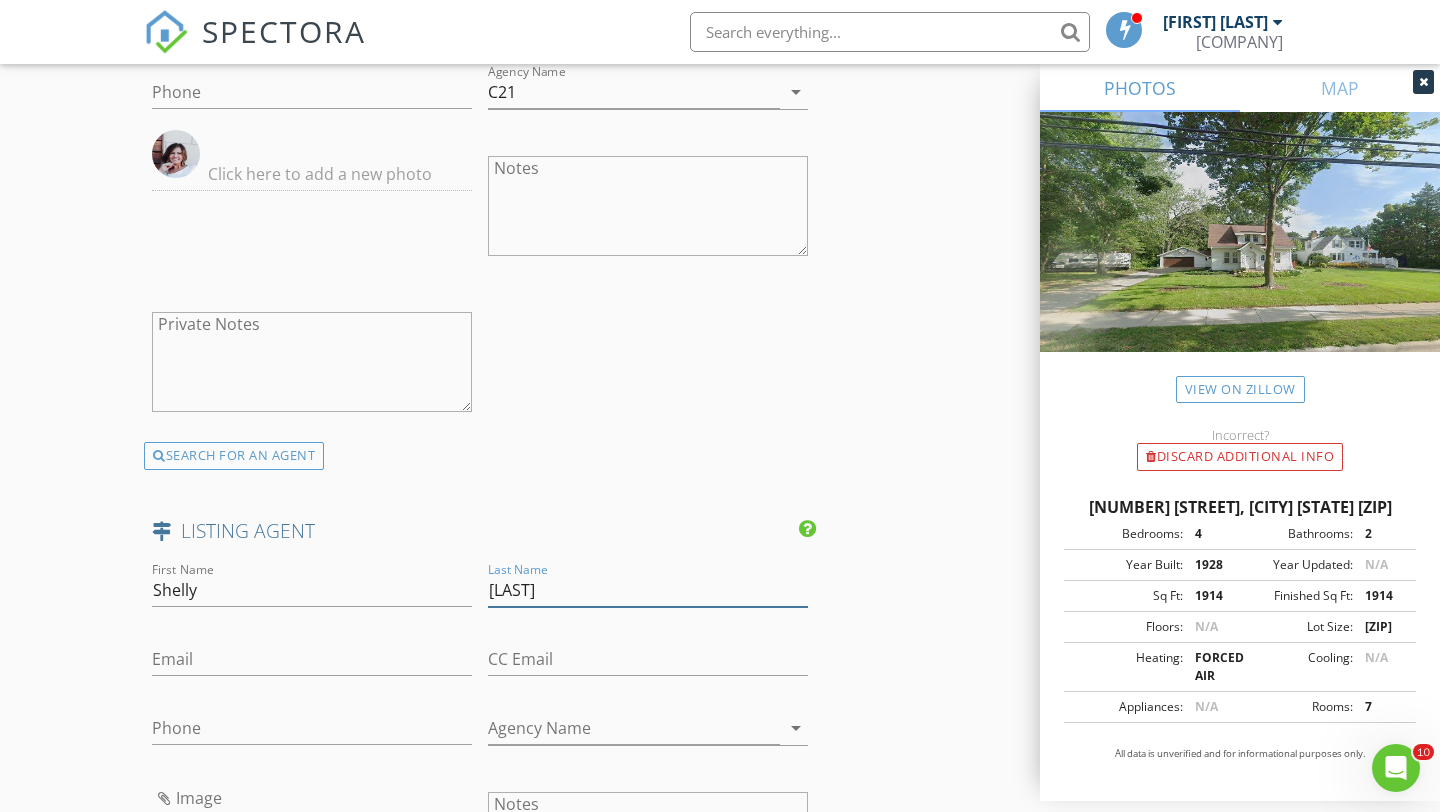 type on "[LAST]" 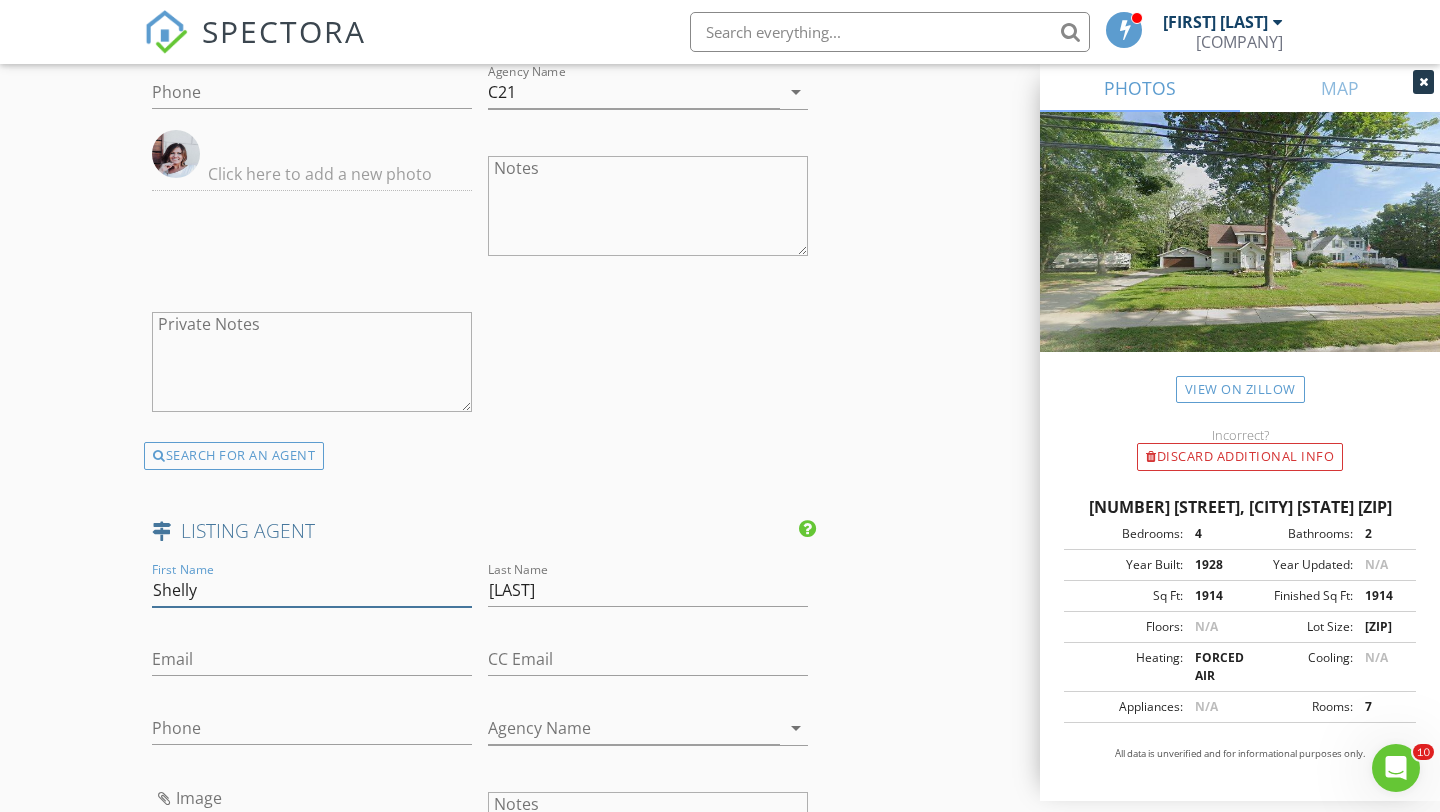 click on "Shelly" at bounding box center [312, 590] 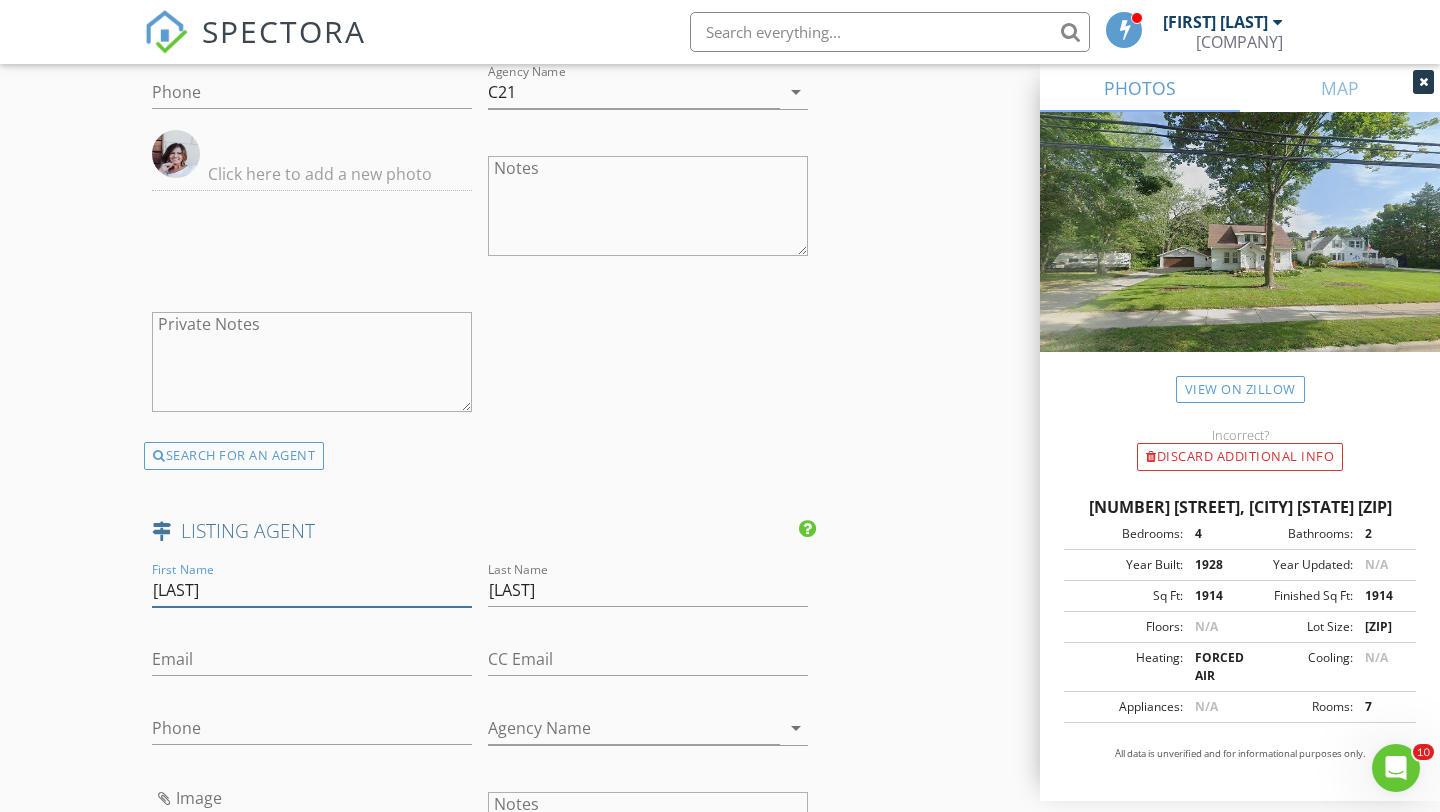type on "[LAST]" 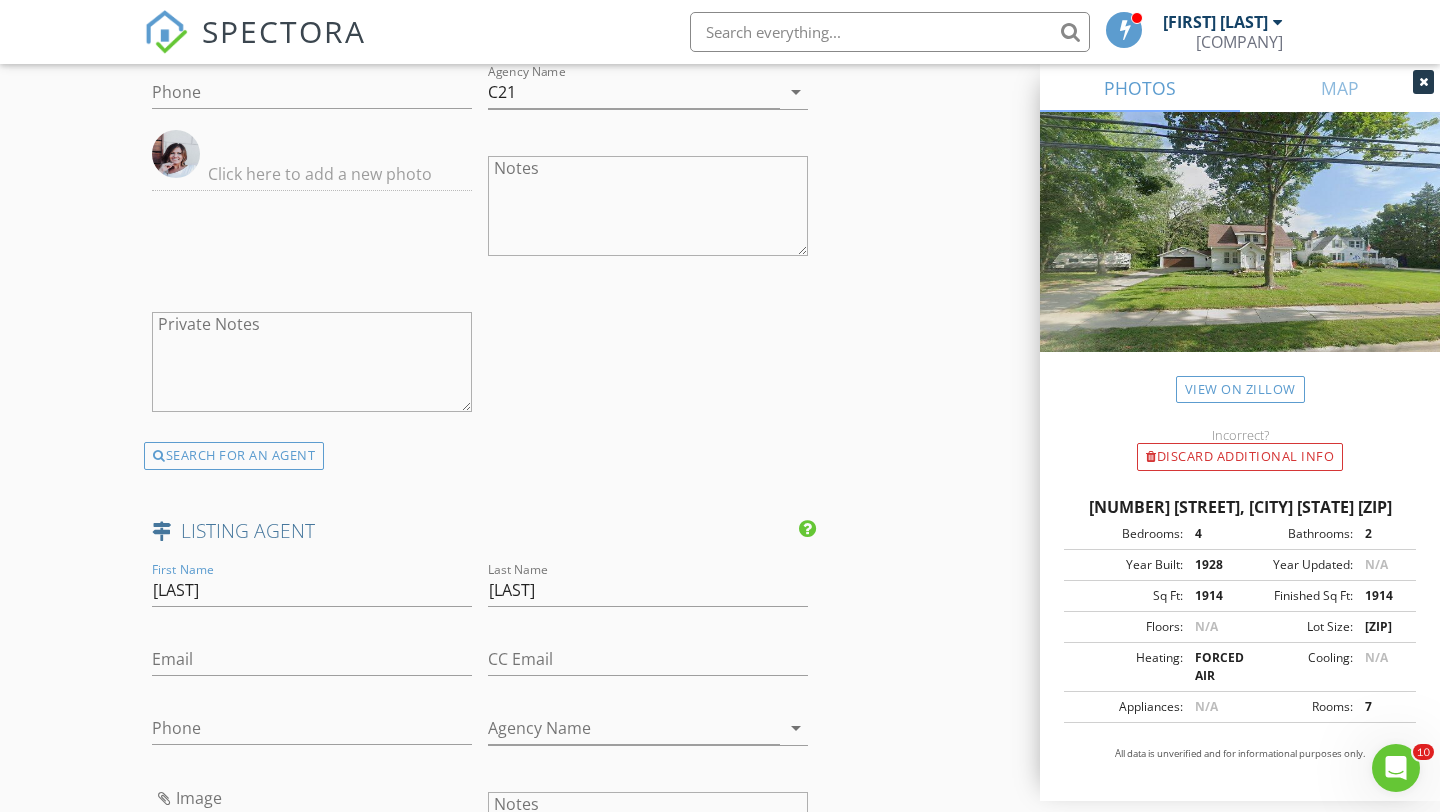 click on "Email" at bounding box center [312, 669] 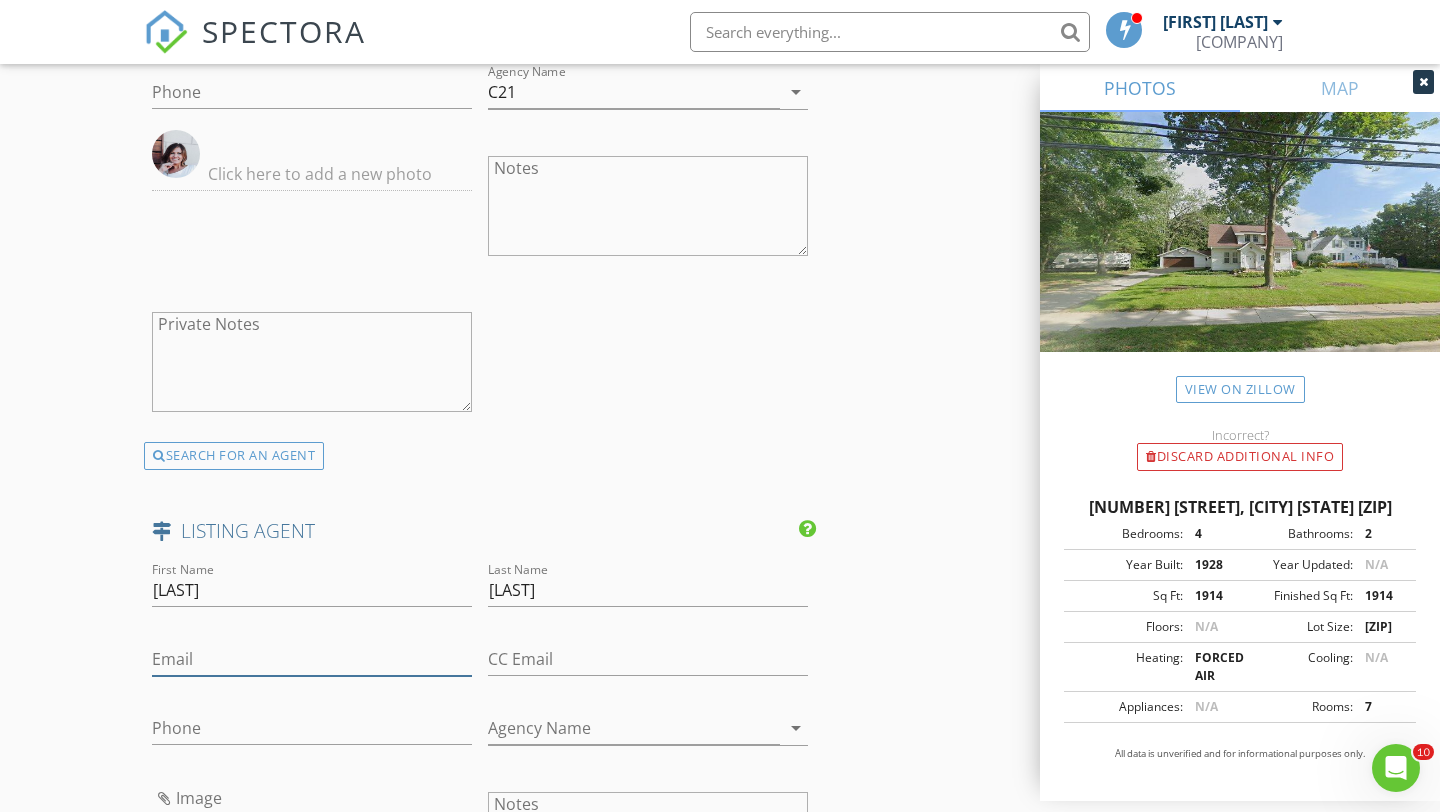 click on "Email" at bounding box center (312, 659) 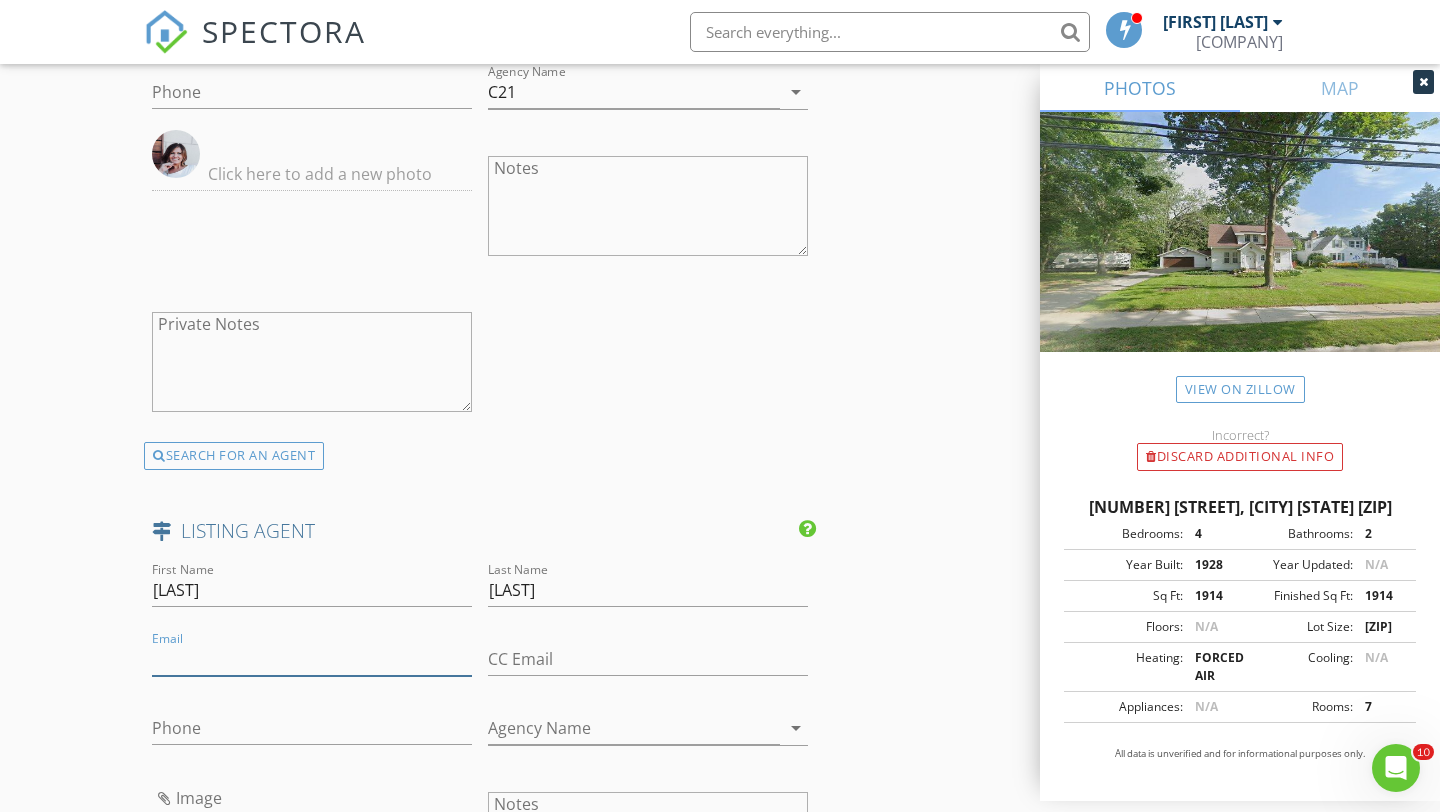 click on "Email" at bounding box center (312, 659) 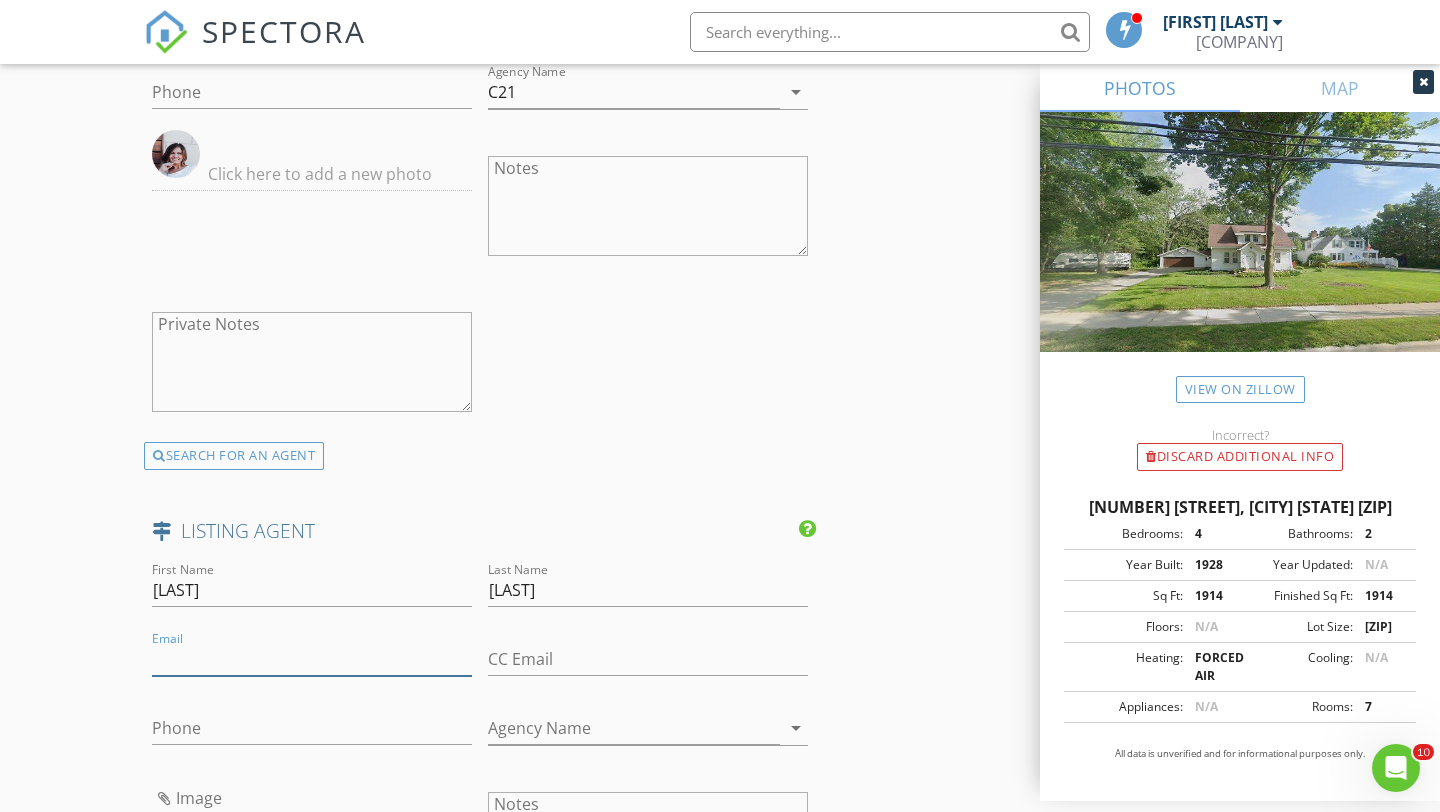 paste on "[EMAIL]" 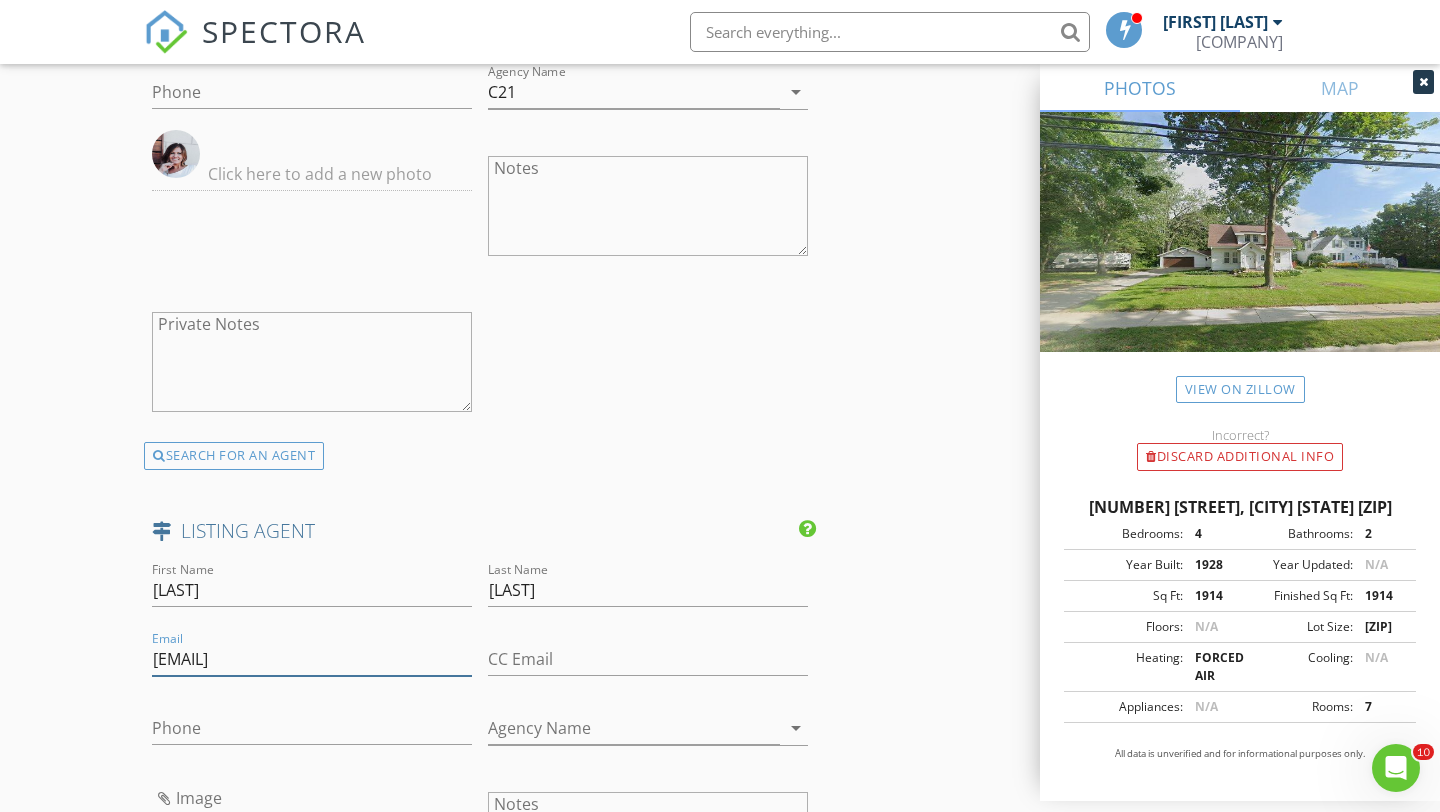 type on "[EMAIL]" 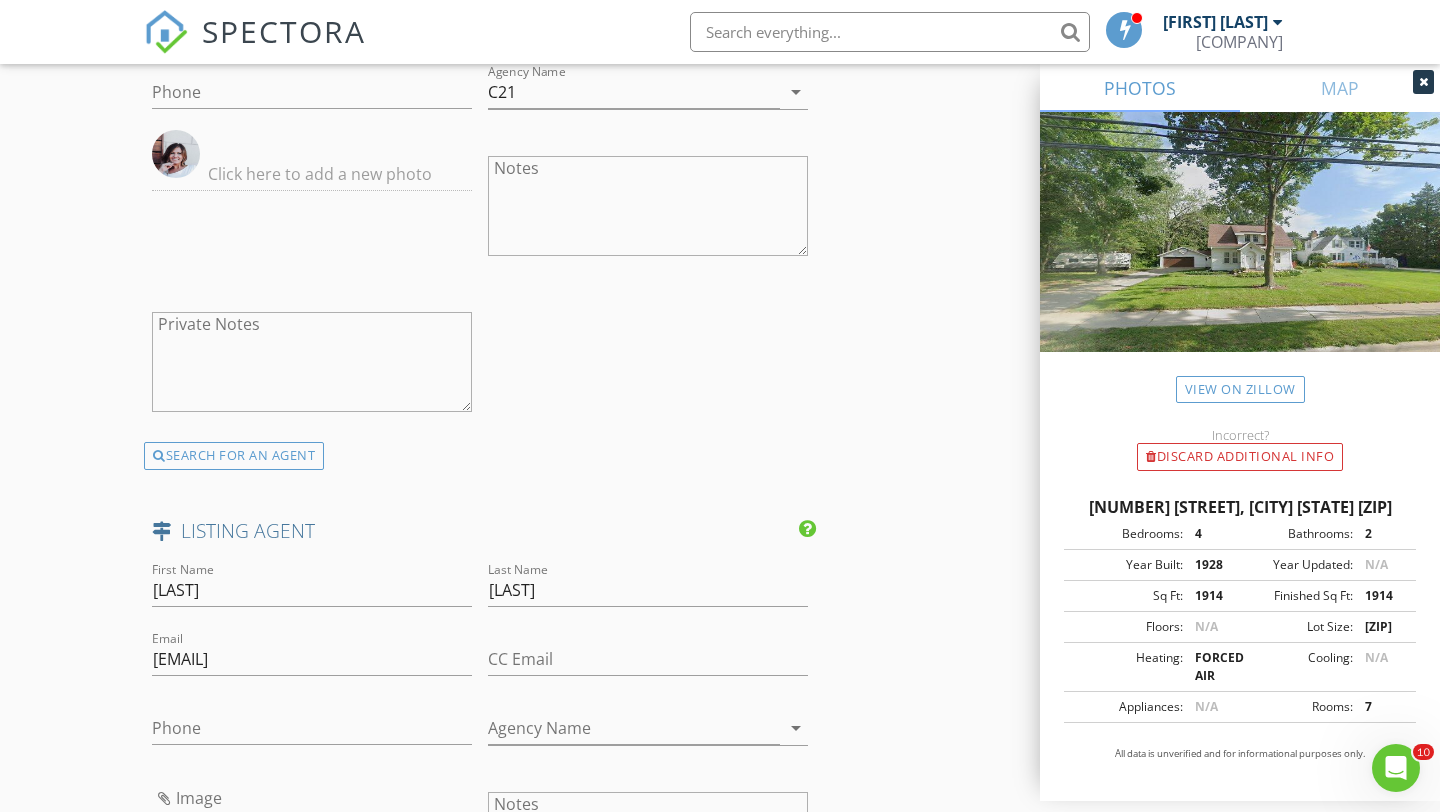 click on "First Name [FIRST]   Last Name [LAST]   Email [EMAIL]   CC Email   Phone   Agency Name [COMPANY] arrow_drop_down               Notes   Private Notes
SEARCH FOR AN AGENT" at bounding box center (480, 196) 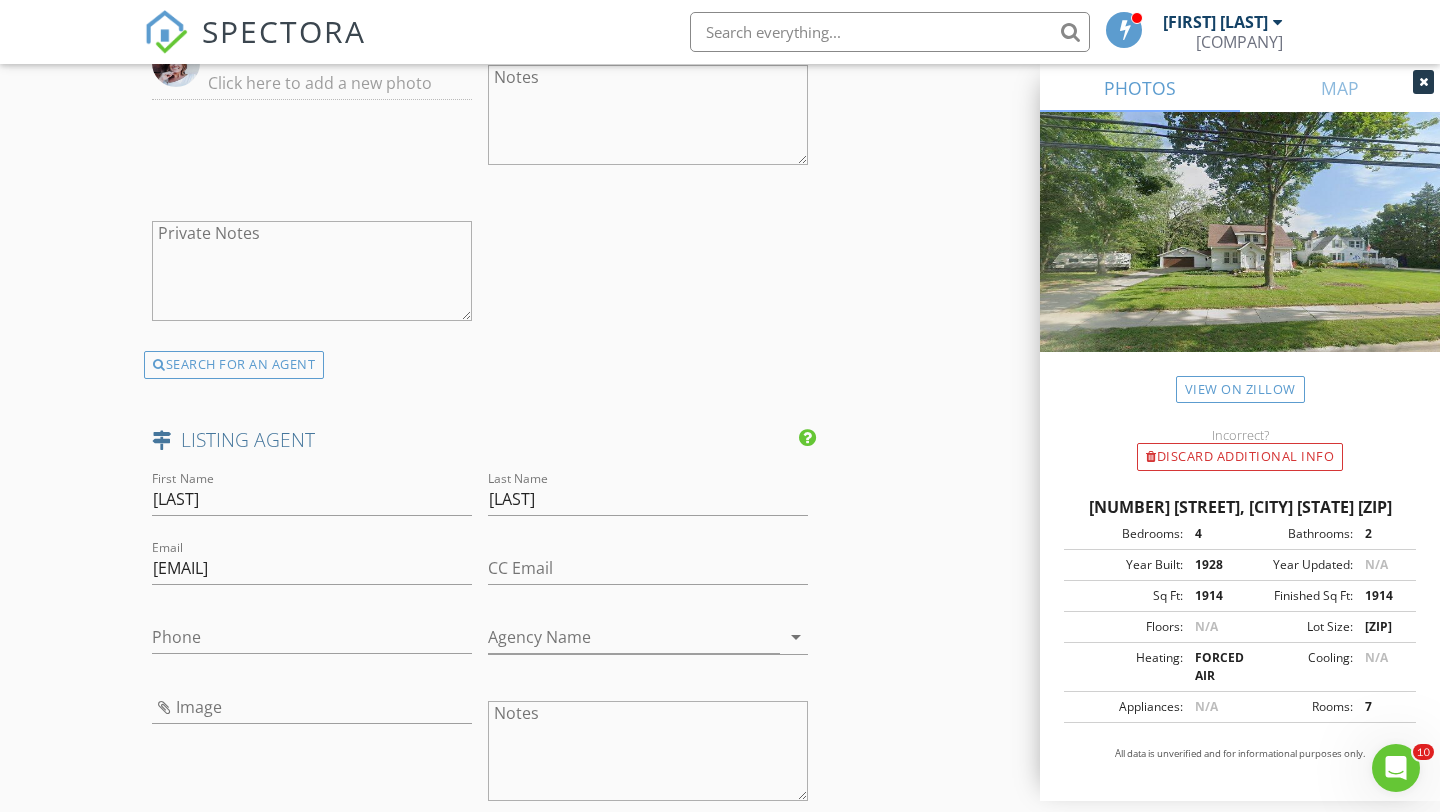 scroll, scrollTop: 2820, scrollLeft: 0, axis: vertical 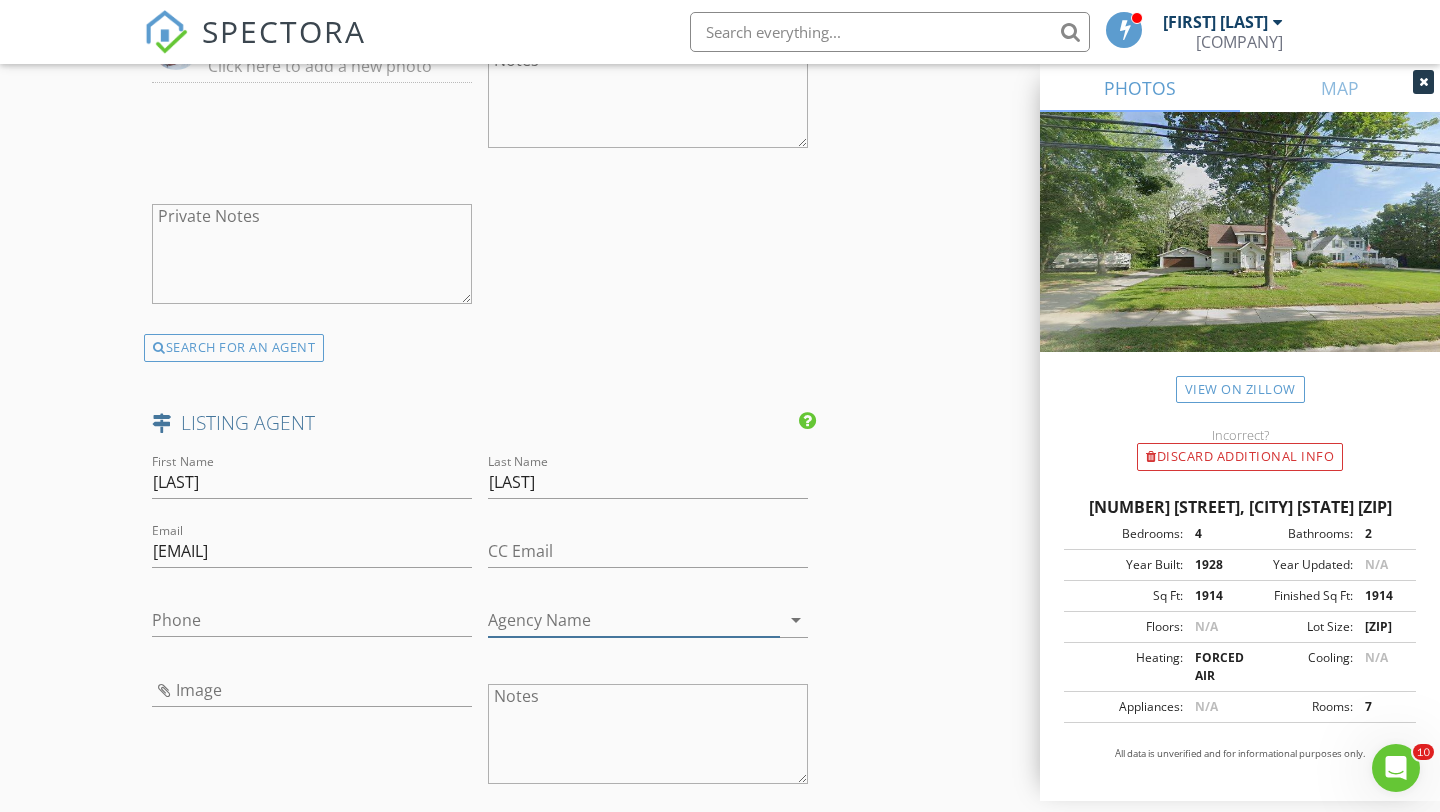 click on "Agency Name" at bounding box center [634, 620] 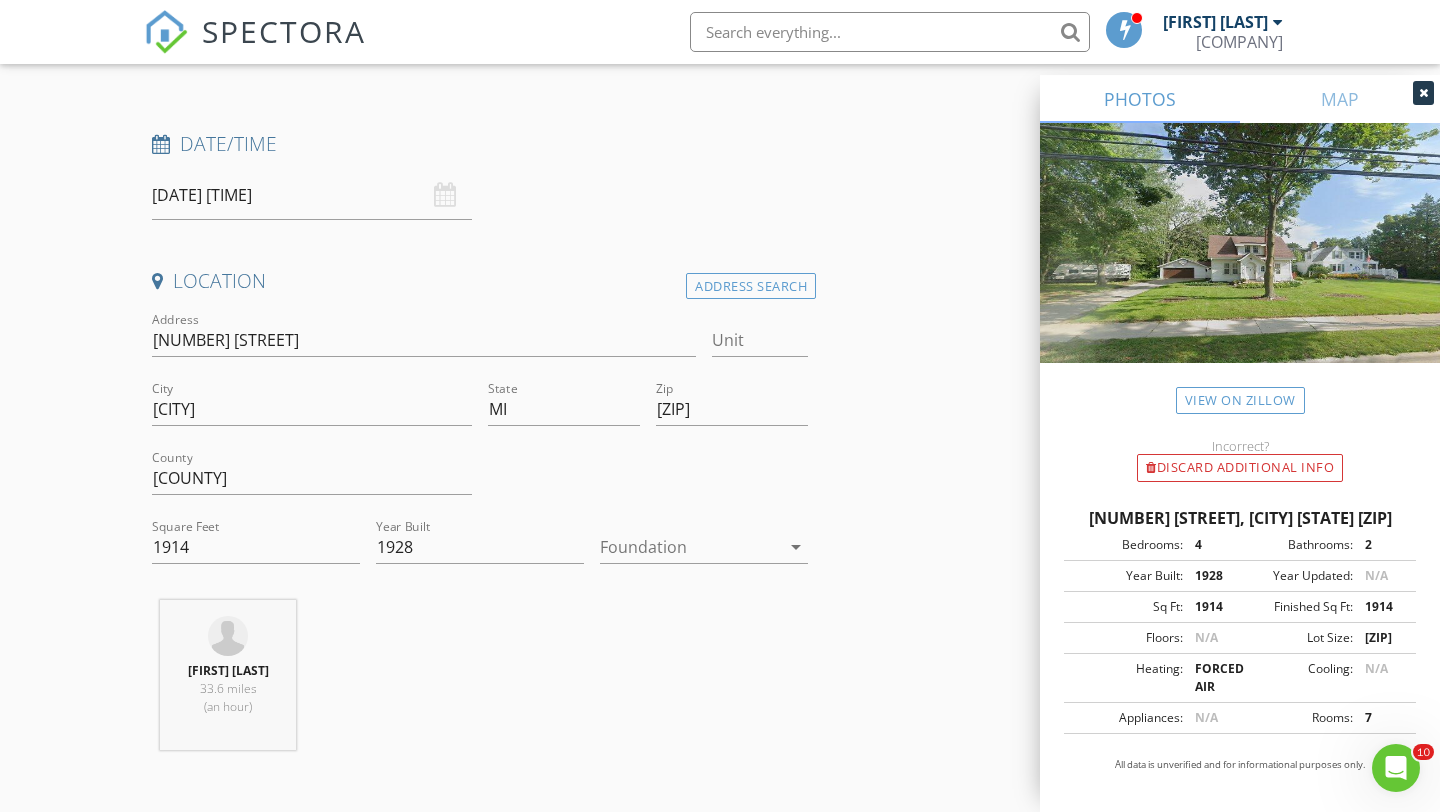 scroll, scrollTop: 0, scrollLeft: 0, axis: both 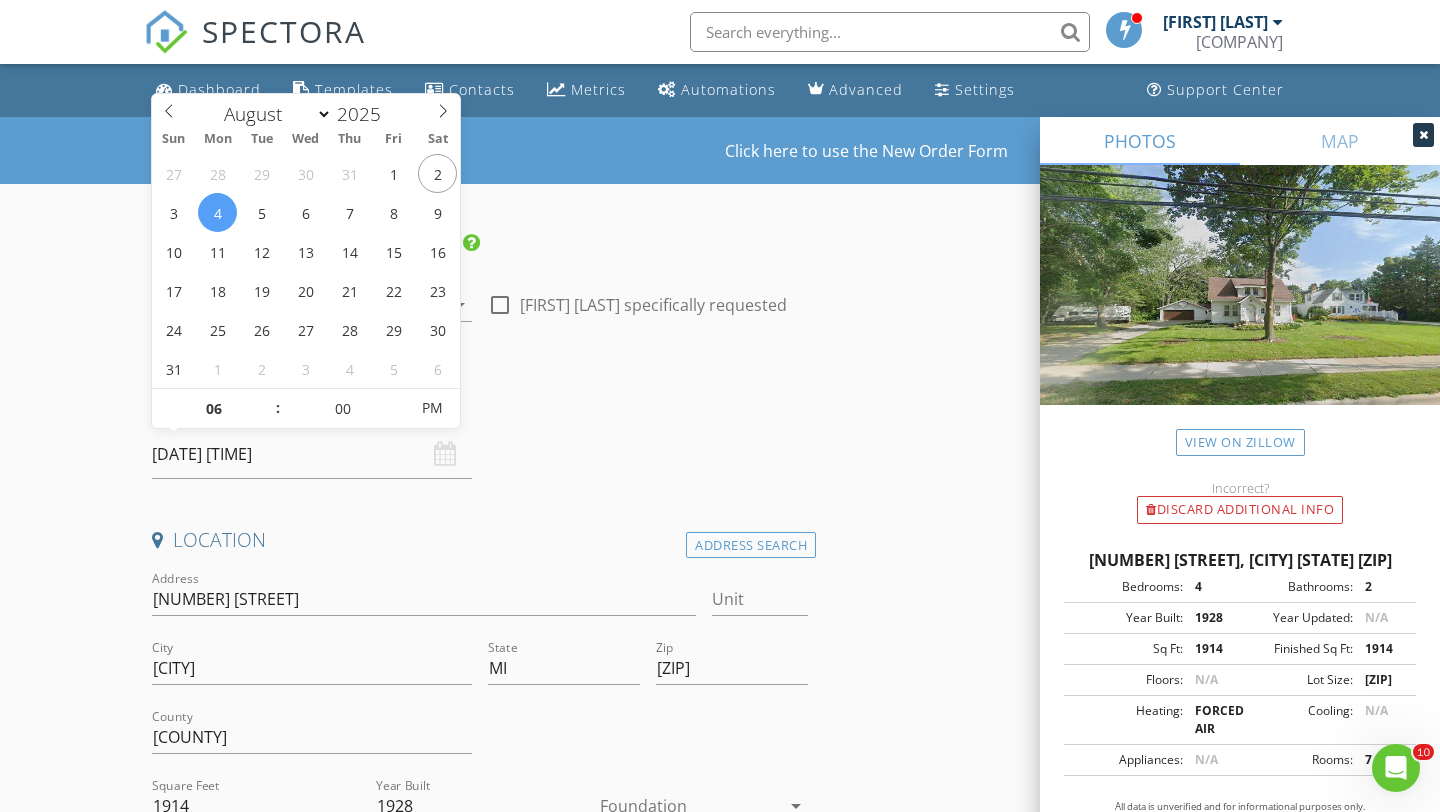 click on "[DATE] [TIME]" at bounding box center (312, 454) 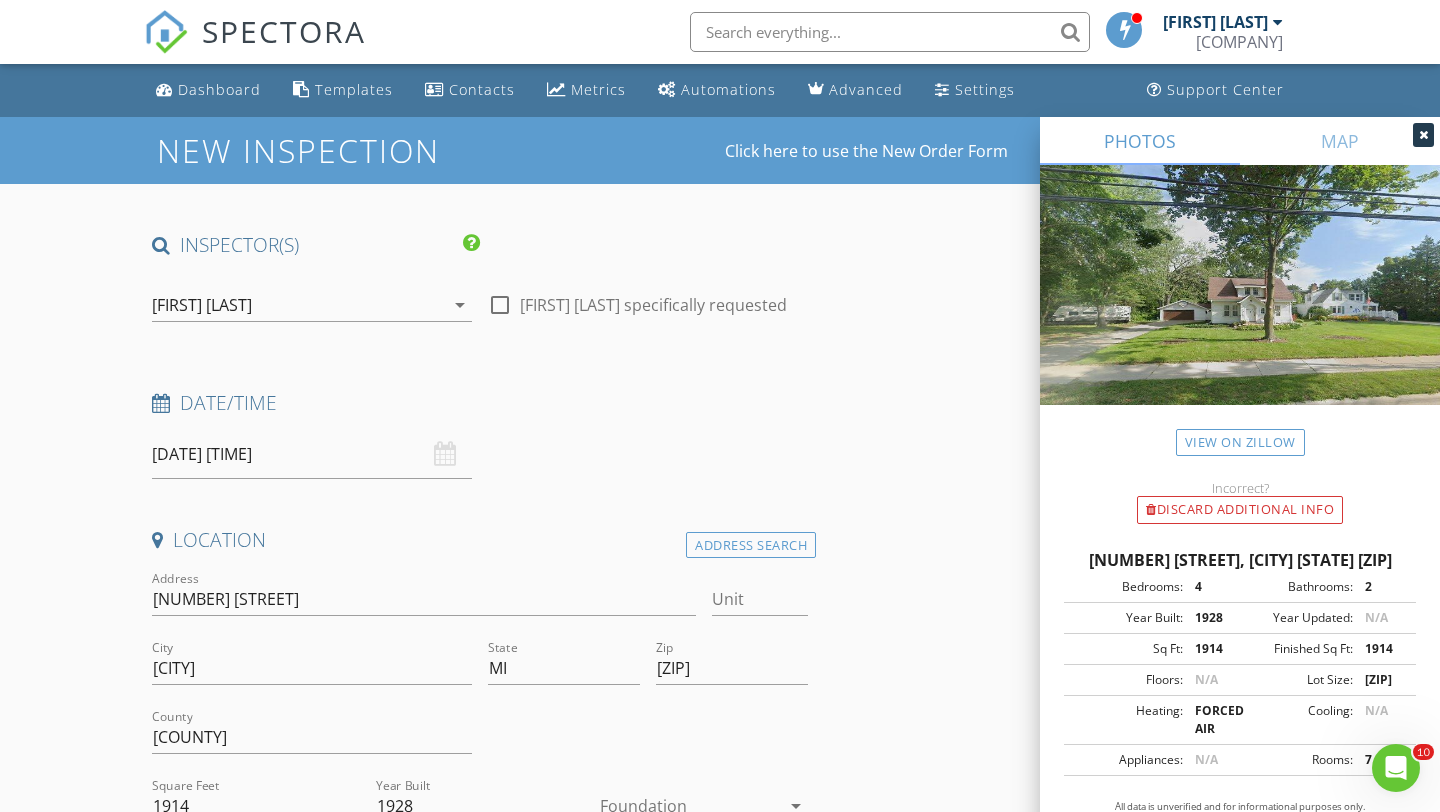 click on "INSPECTOR(S)
check_box_outline_blank   [FIRST] [LAST]     check_box   [FIRST] [LAST]   PRIMARY   [FIRST] [LAST] arrow_drop_down   check_box_outline_blank [FIRST] [LAST] specifically requested
Date/Time
[DATE] [TIME]
Location
Address Search       Address [NUMBER] [STREET]   Unit   City [CITY]   State [STATE]   Zip [ZIP]   County [COUNTY]     Square Feet [NUMBER]   Year Built [NUMBER]   Foundation arrow_drop_down     [FIRST] [LAST]     [NUMBER] miles     (an hour)
client
check_box Enable Client CC email for this inspection   Client Search     check_box_outline_blank Client is a Company/Organization     First Name [FIRST]   Last Name [LAST]   Email [EMAIL]   CC Email   Phone           Notes   Private Notes
ADD ADDITIONAL client
SERVICES
check_box     arrow_drop_down" at bounding box center (720, 2406) 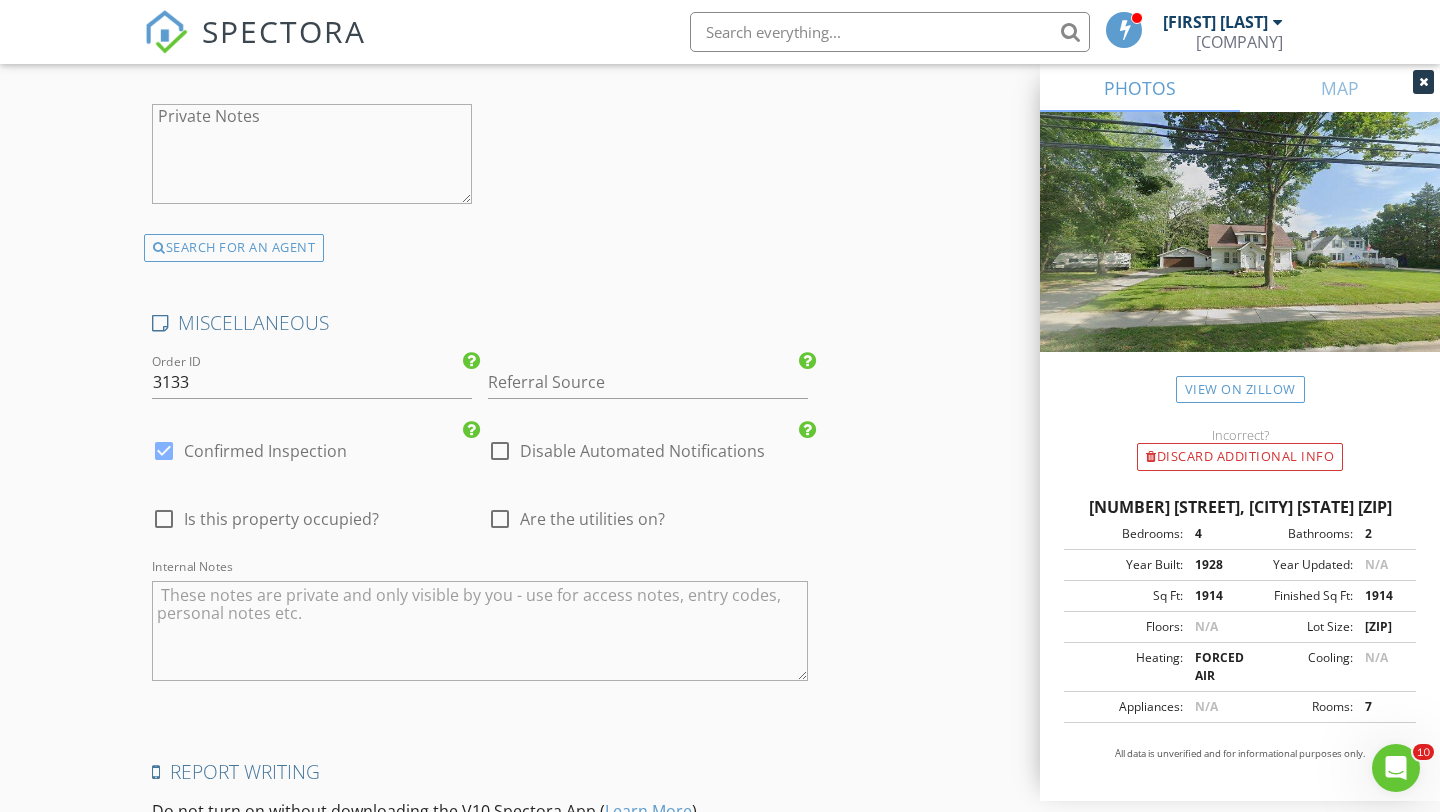 scroll, scrollTop: 3818, scrollLeft: 0, axis: vertical 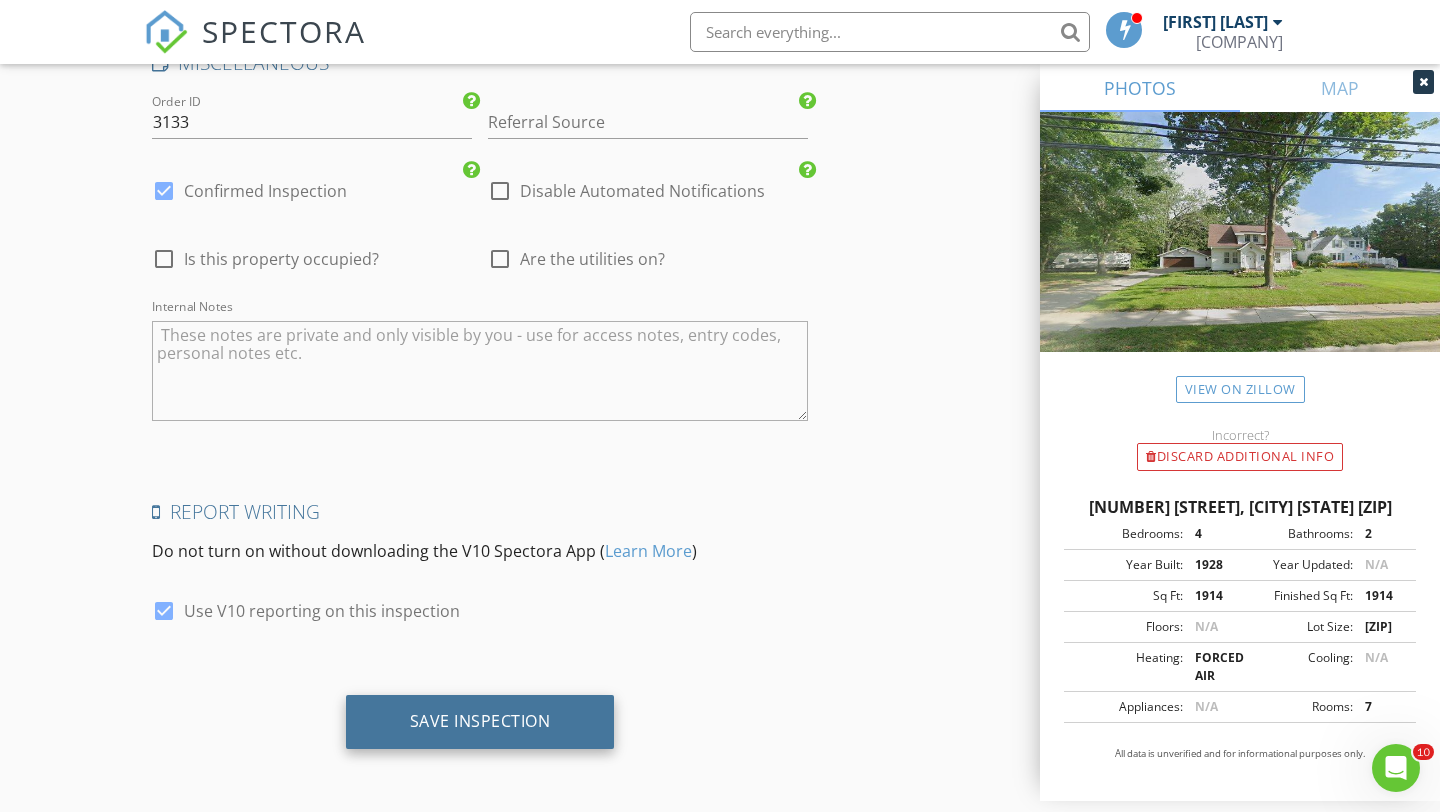 click on "Save Inspection" at bounding box center [480, 721] 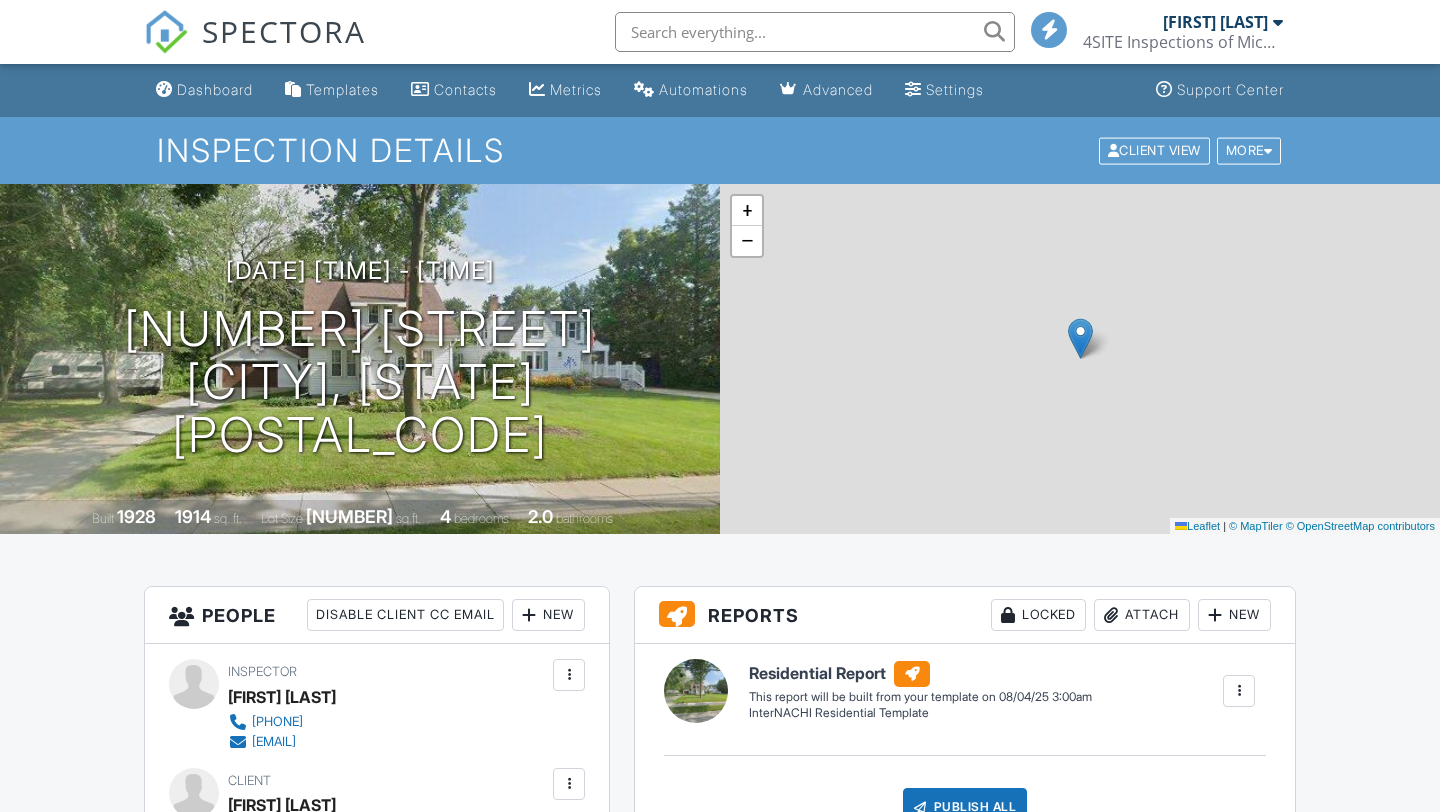 scroll, scrollTop: 0, scrollLeft: 0, axis: both 